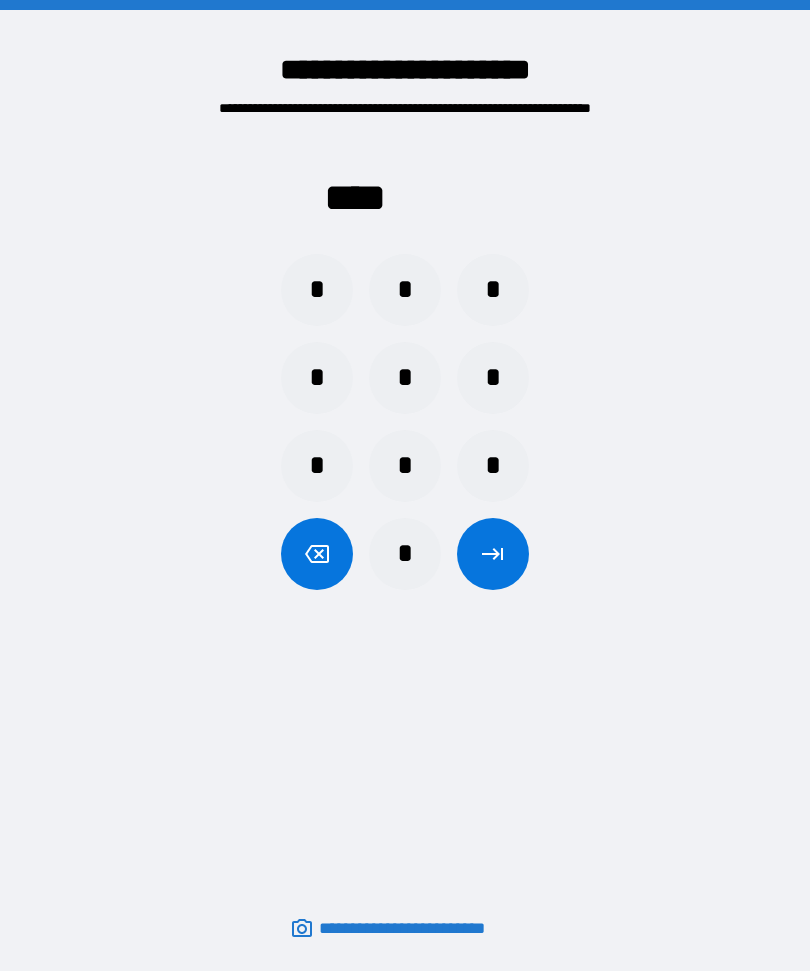 scroll, scrollTop: 0, scrollLeft: 0, axis: both 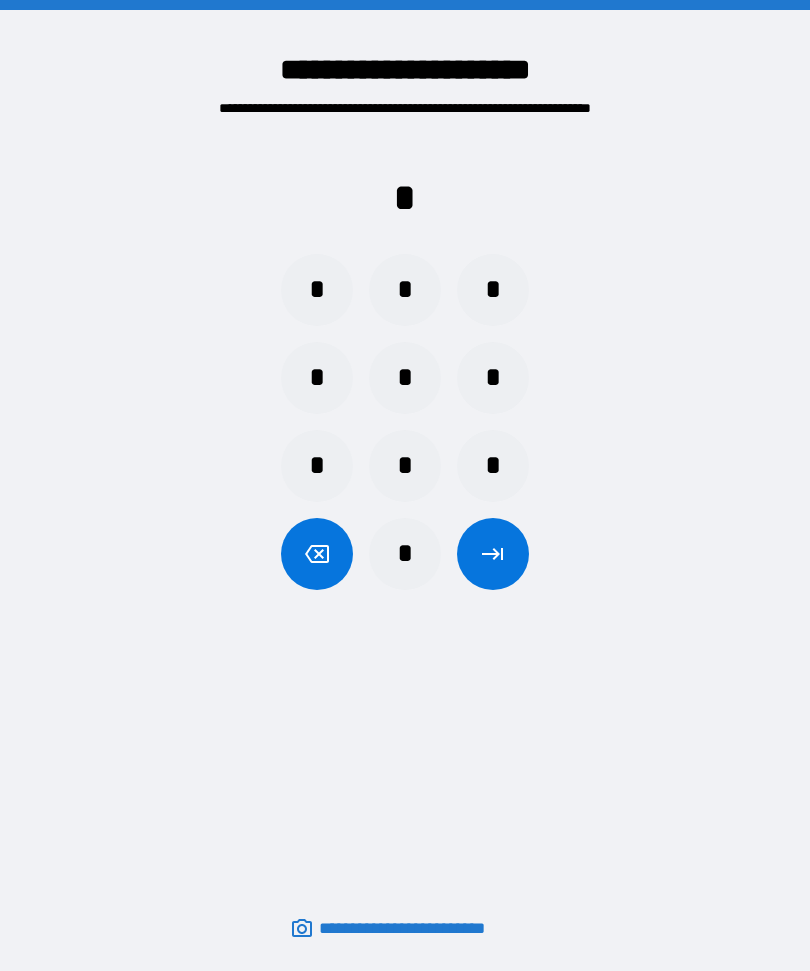 click on "*" at bounding box center (317, 290) 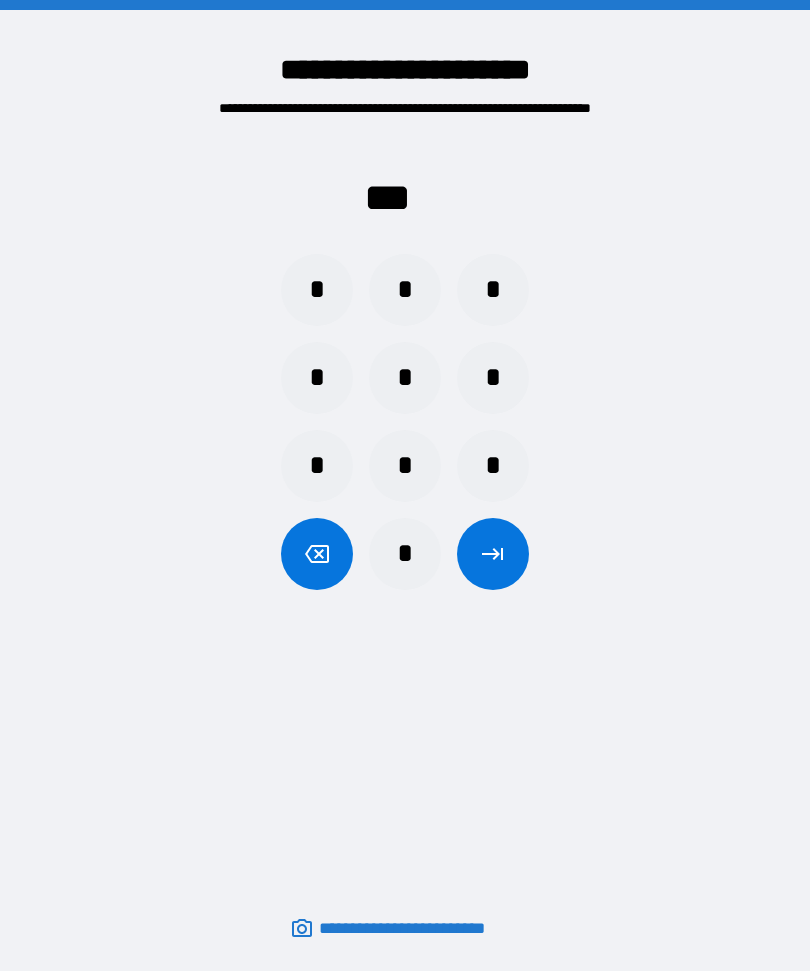 click on "*" at bounding box center (317, 290) 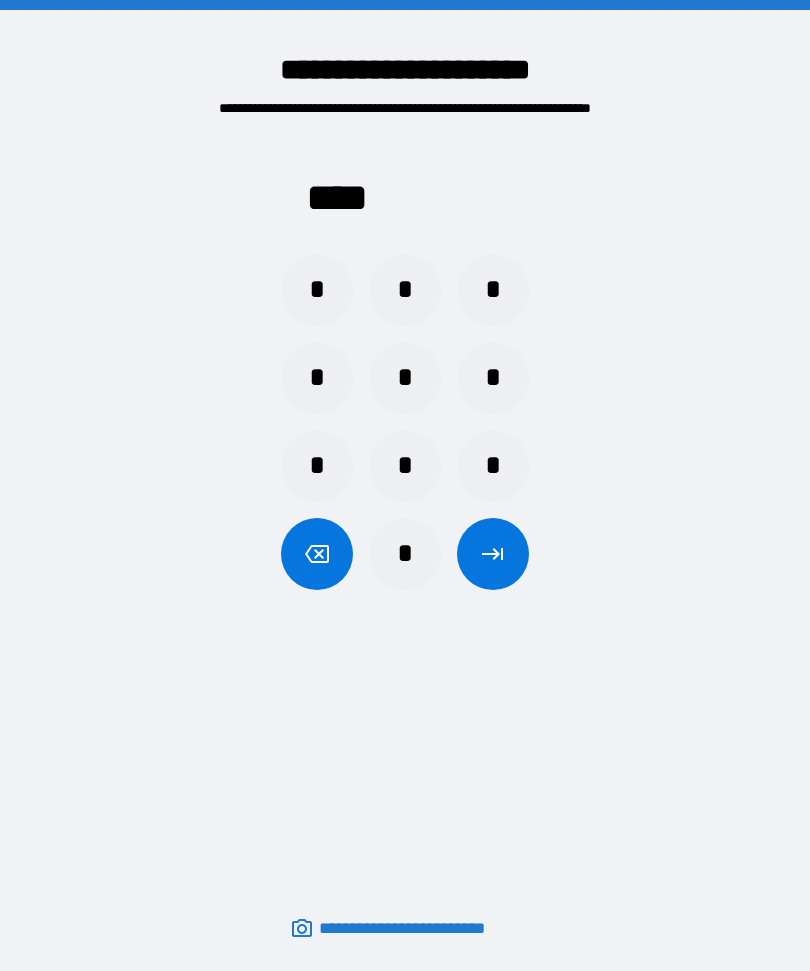 click 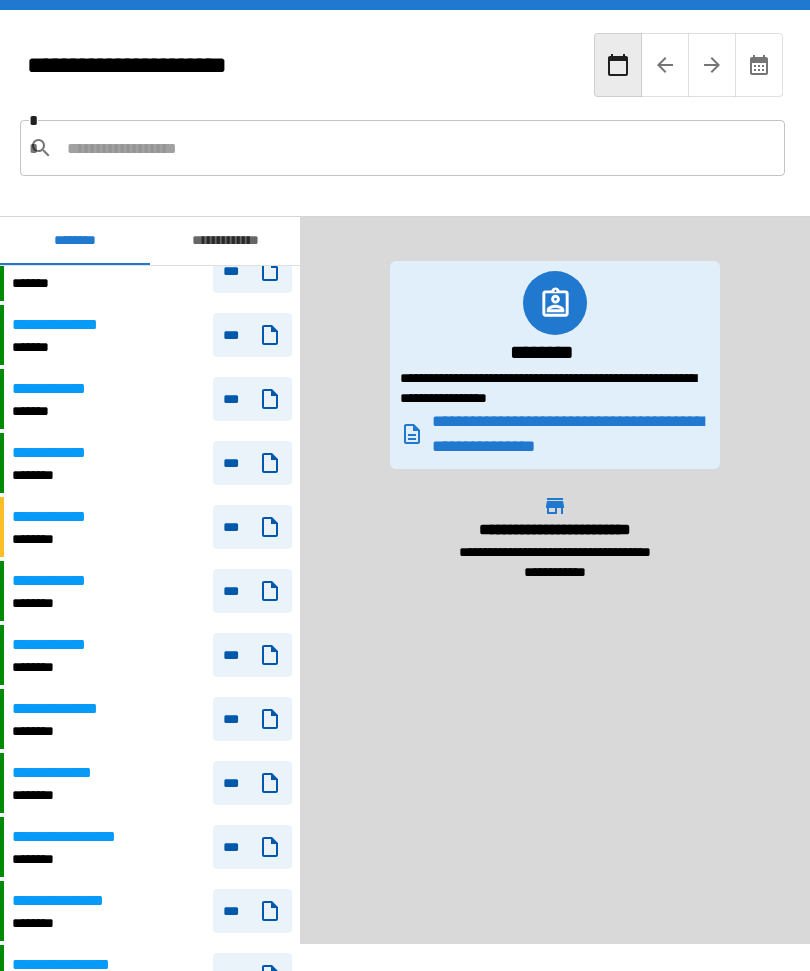 scroll, scrollTop: 1171, scrollLeft: 0, axis: vertical 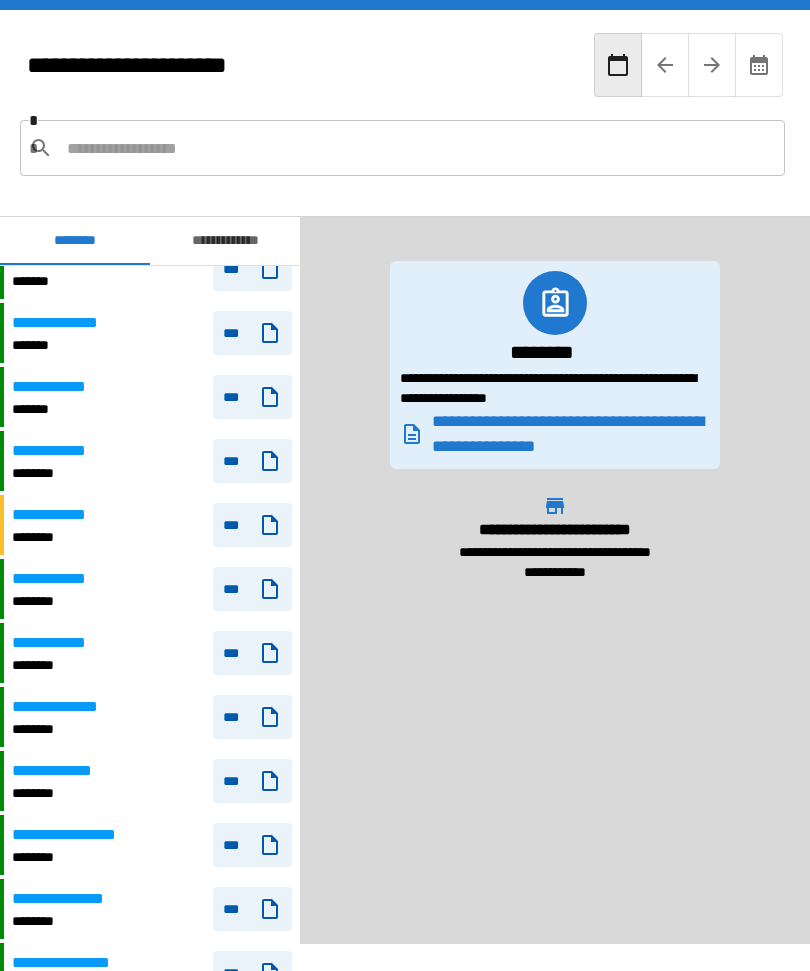click on "***" at bounding box center [252, 717] 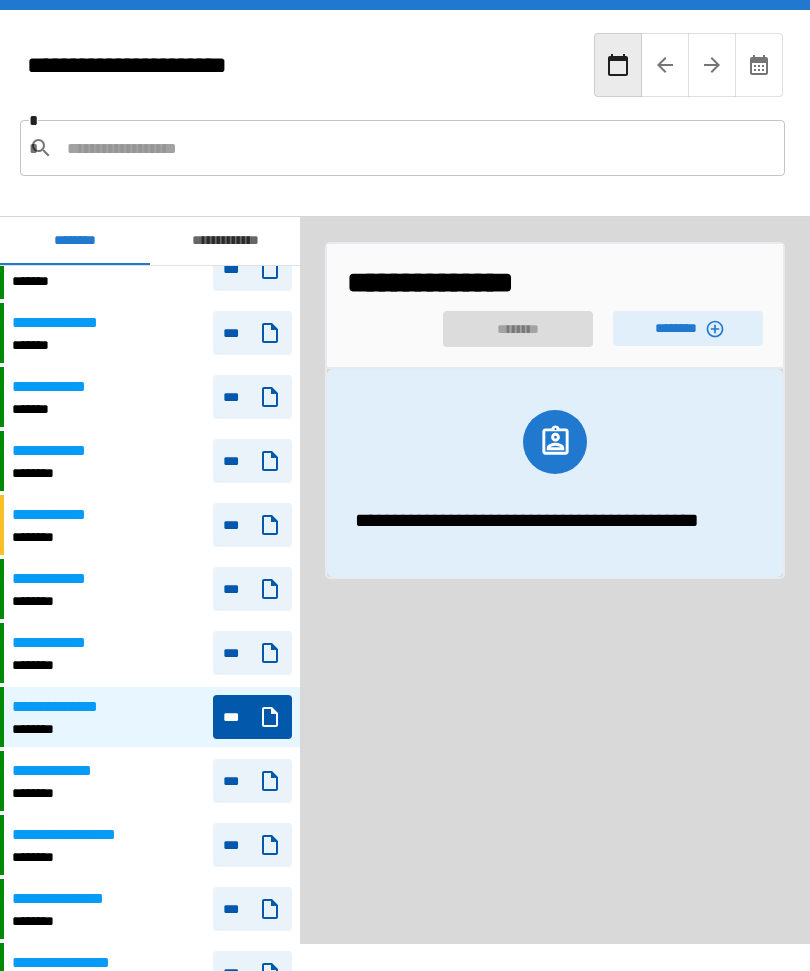 click on "********" at bounding box center [688, 328] 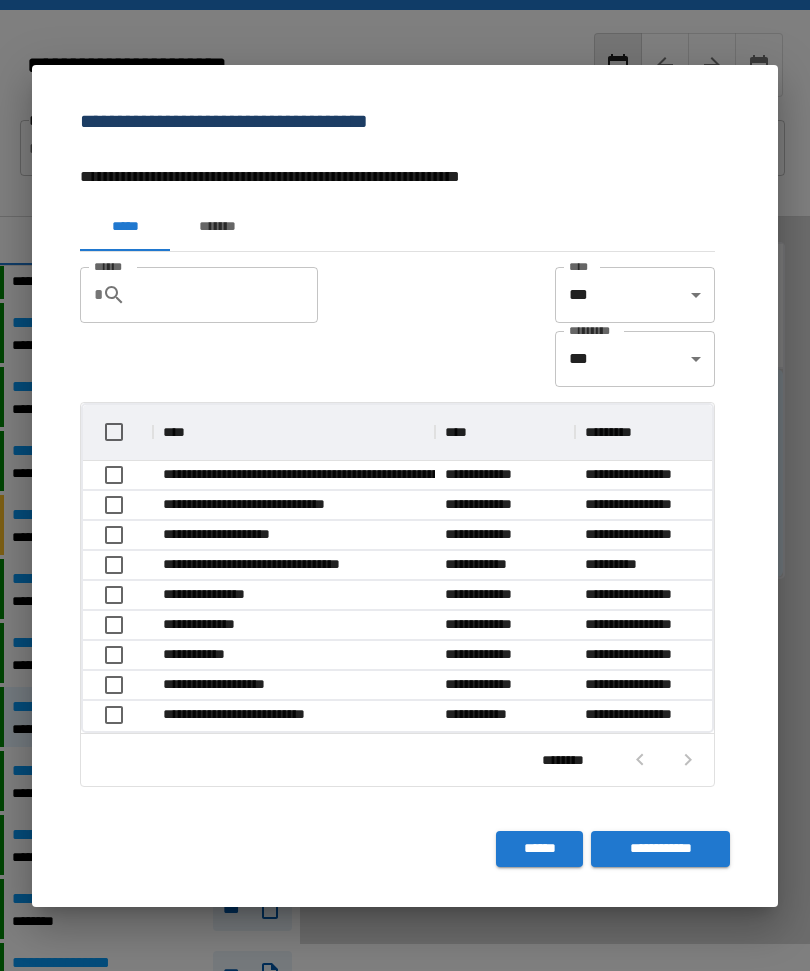 scroll, scrollTop: 1, scrollLeft: 1, axis: both 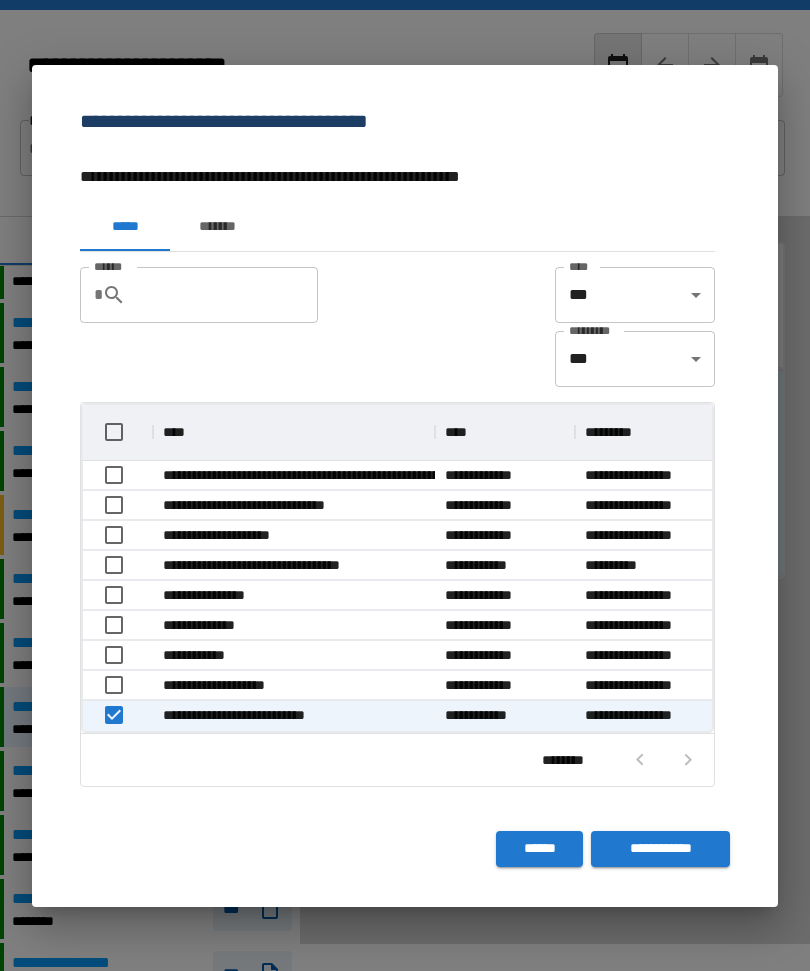 click on "**********" at bounding box center (660, 849) 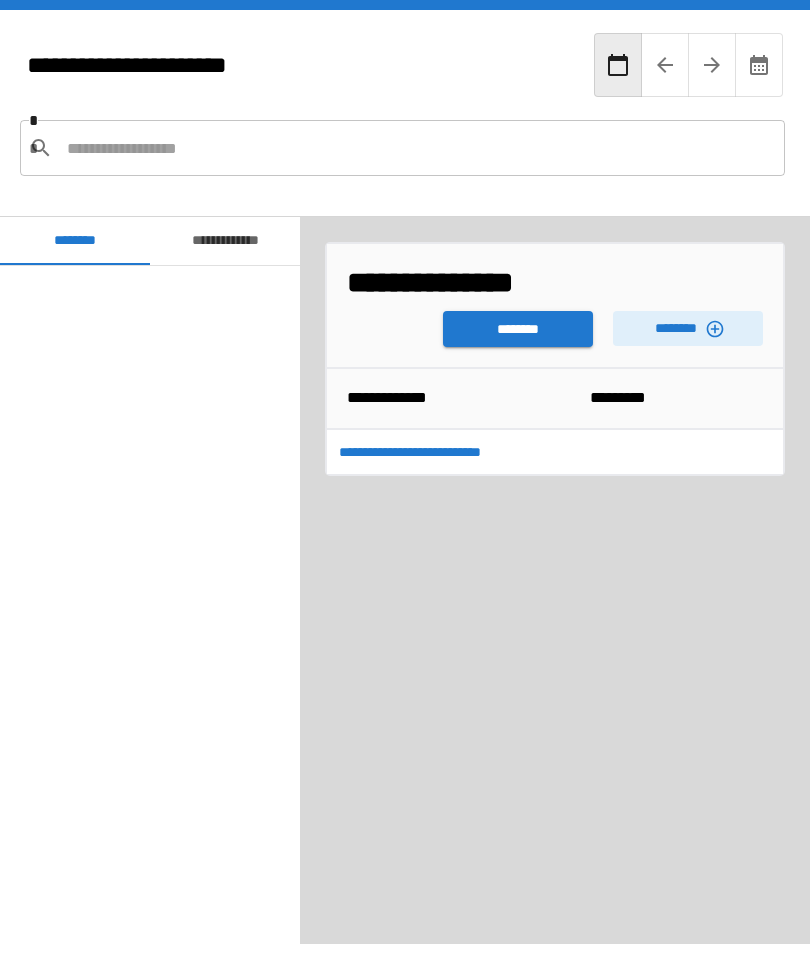 scroll, scrollTop: 1620, scrollLeft: 0, axis: vertical 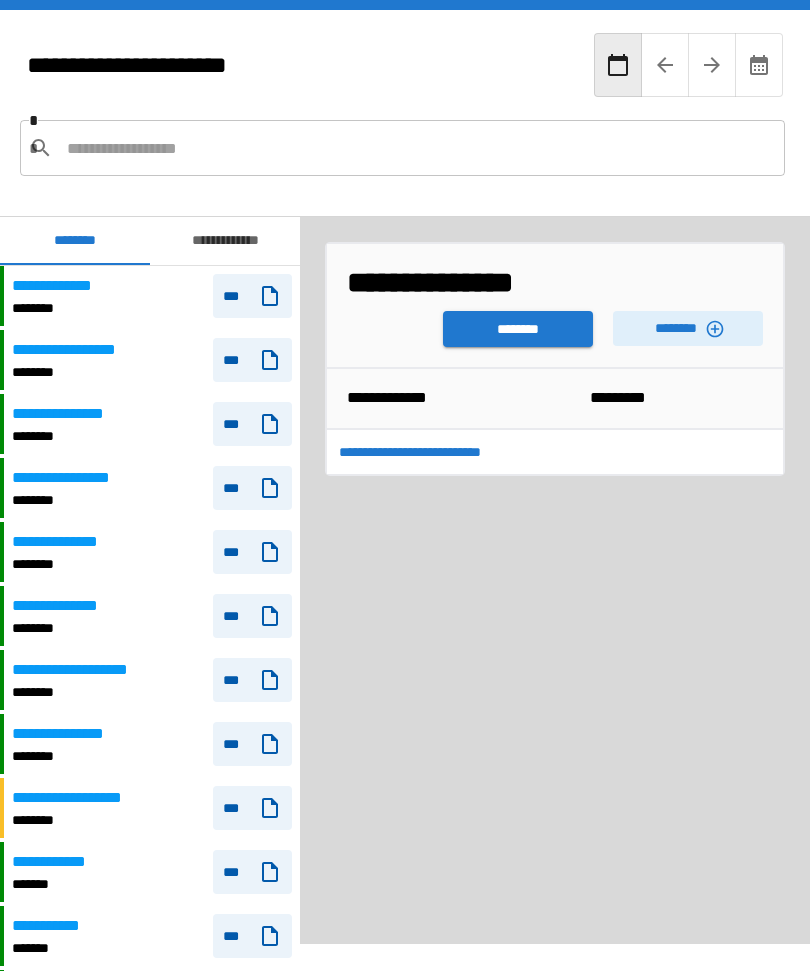 click on "********" at bounding box center [518, 329] 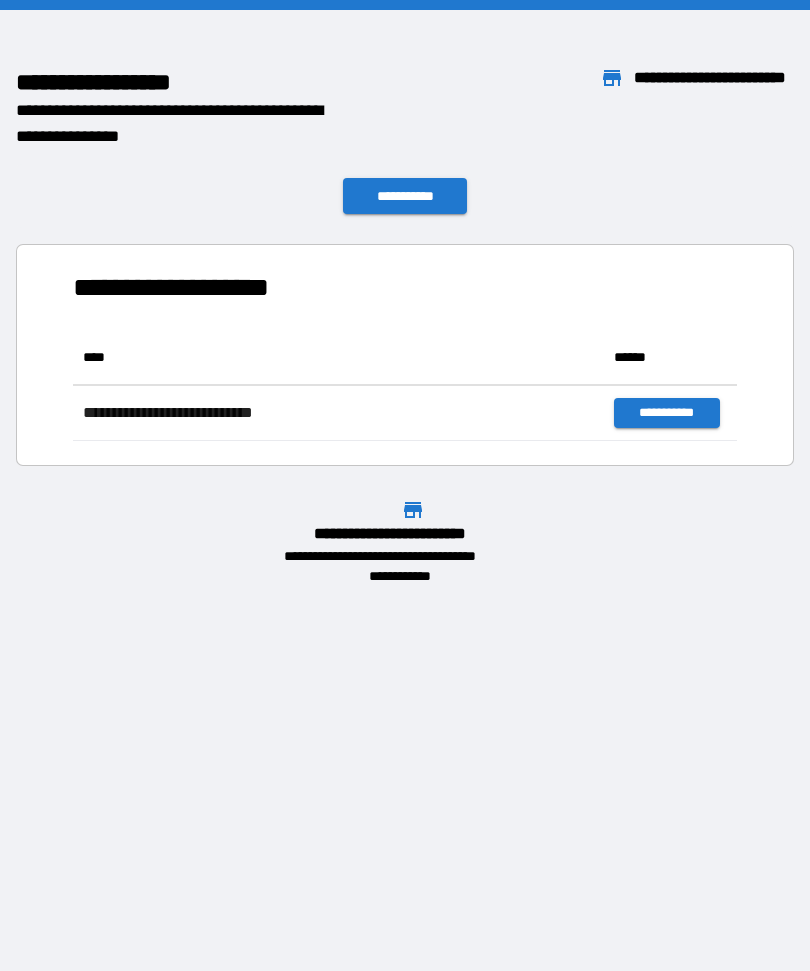 scroll, scrollTop: 1, scrollLeft: 1, axis: both 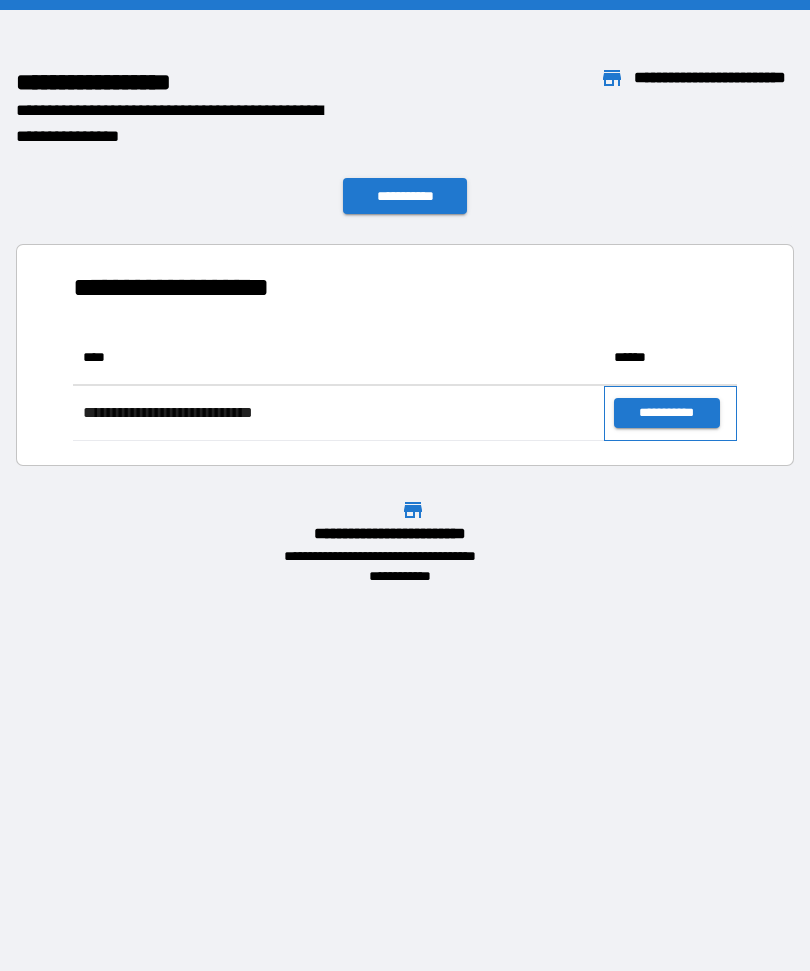click on "**********" at bounding box center [670, 413] 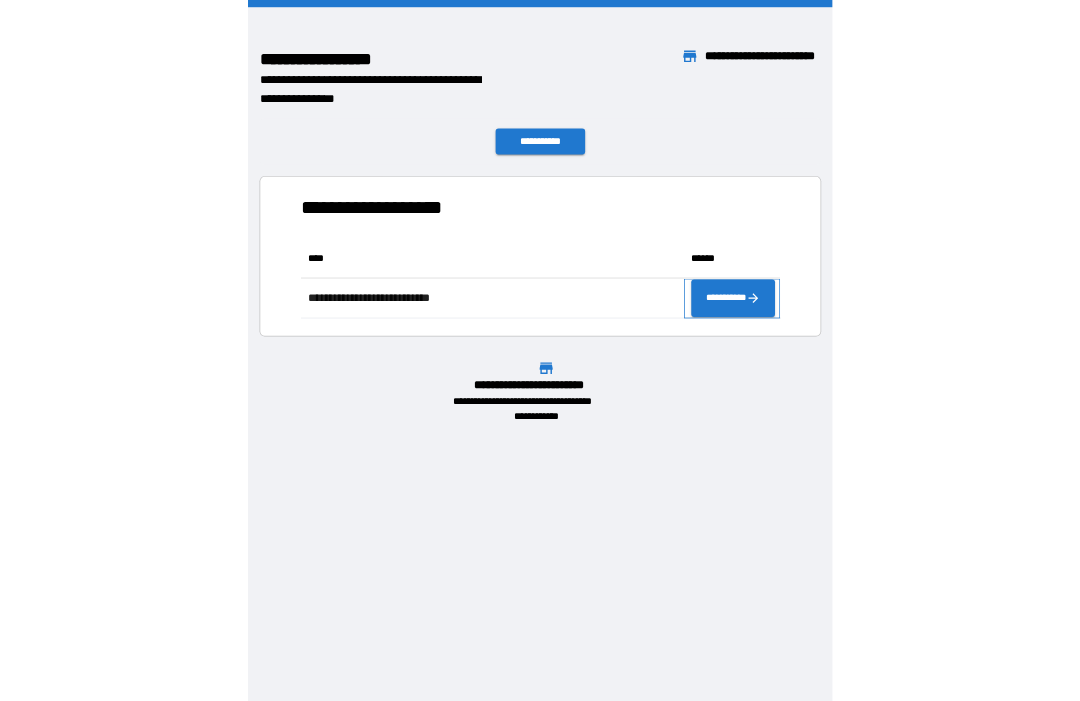scroll, scrollTop: 1, scrollLeft: 1, axis: both 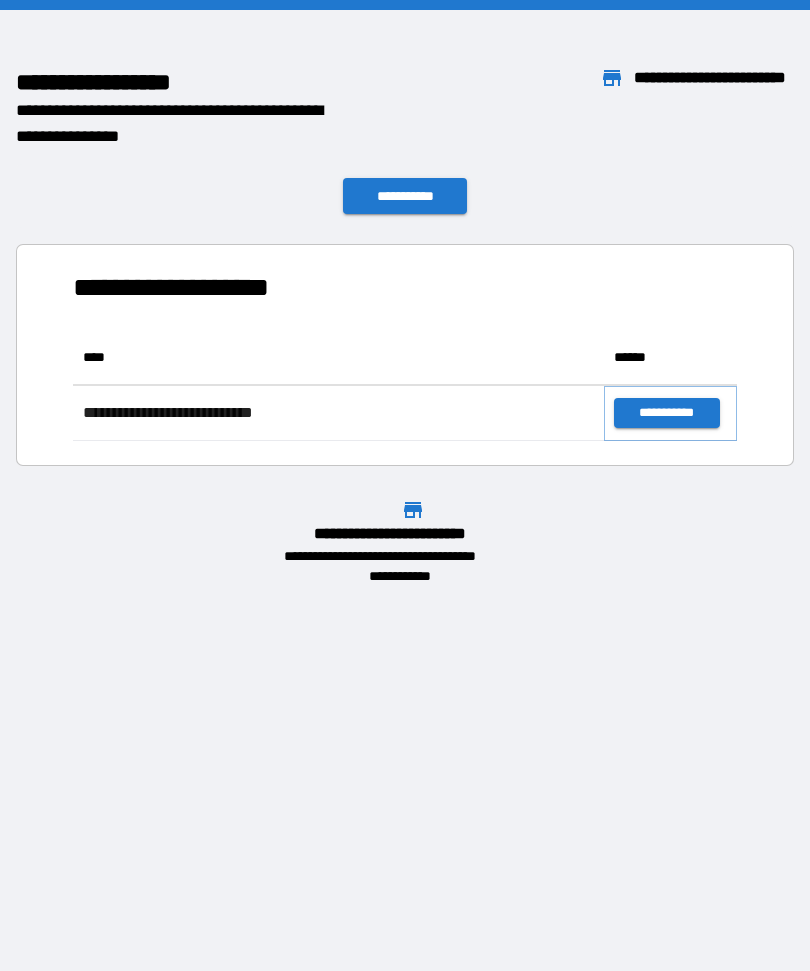 click on "**********" at bounding box center (666, 413) 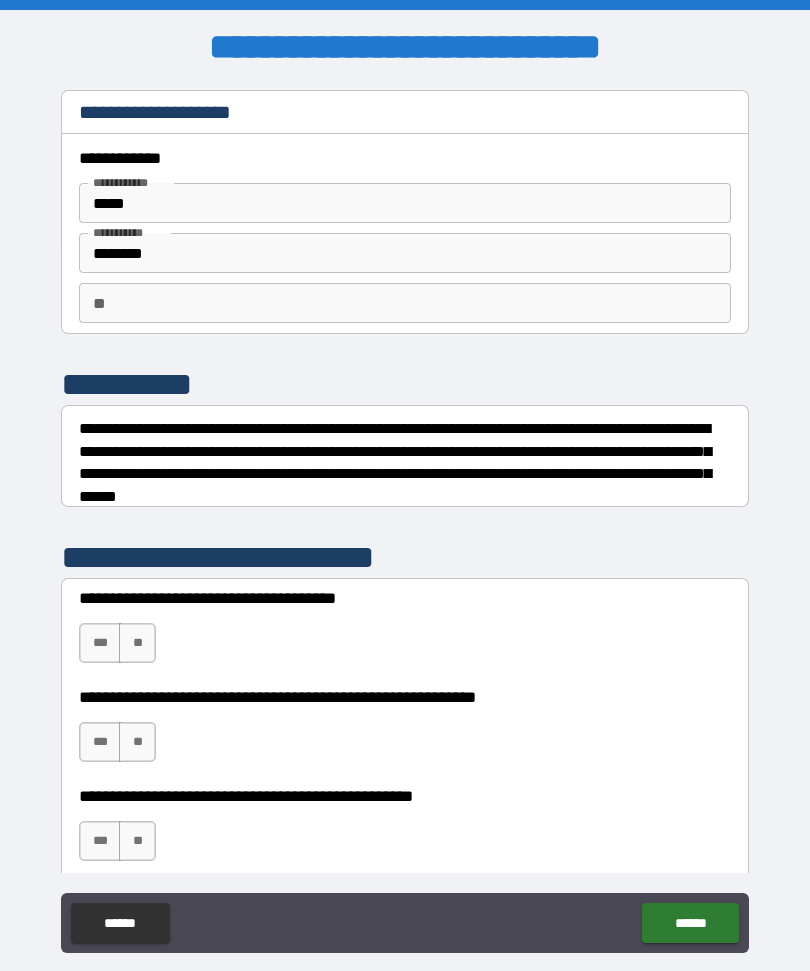 click on "***" at bounding box center [100, 643] 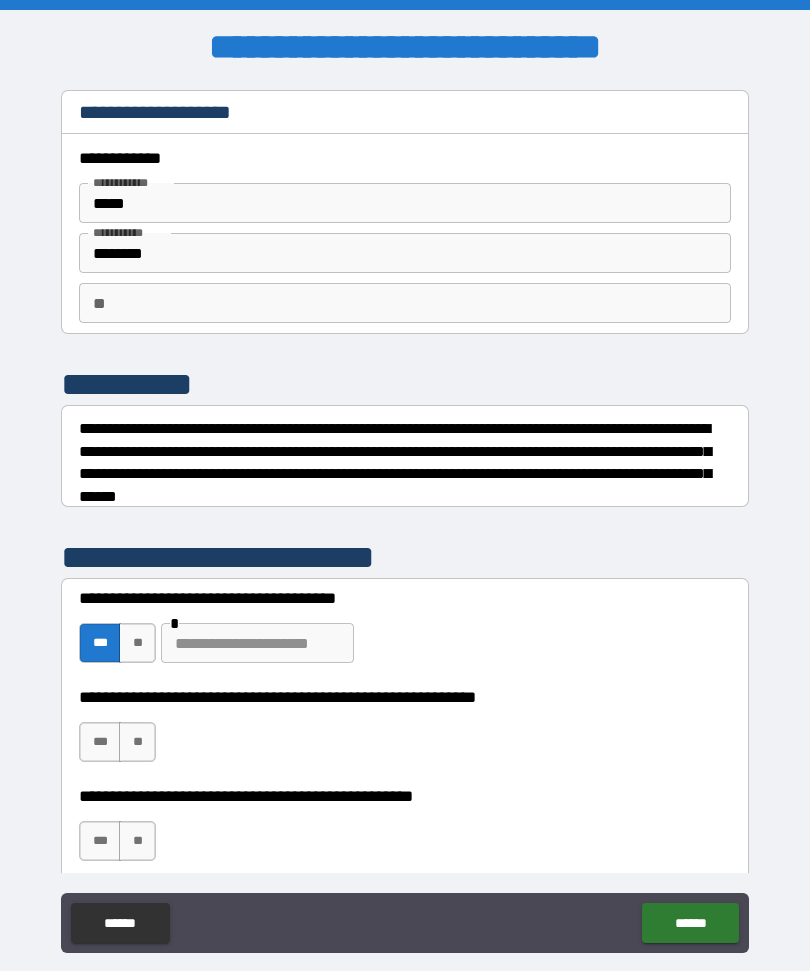 click at bounding box center [257, 643] 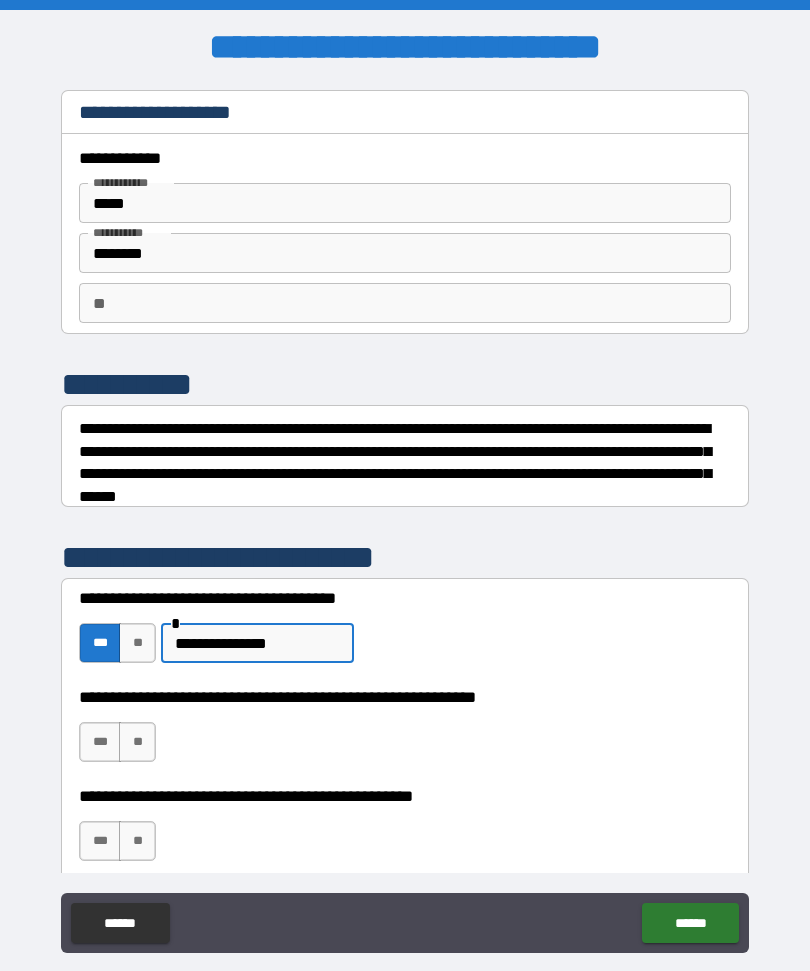 type on "**********" 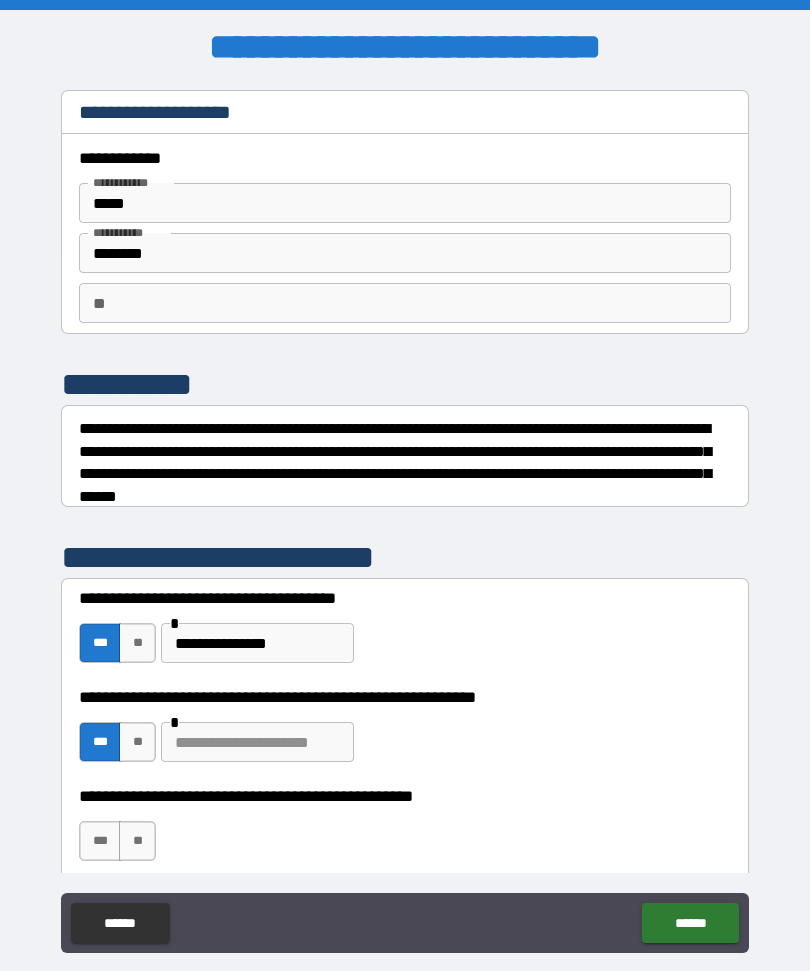 click on "***" at bounding box center [100, 841] 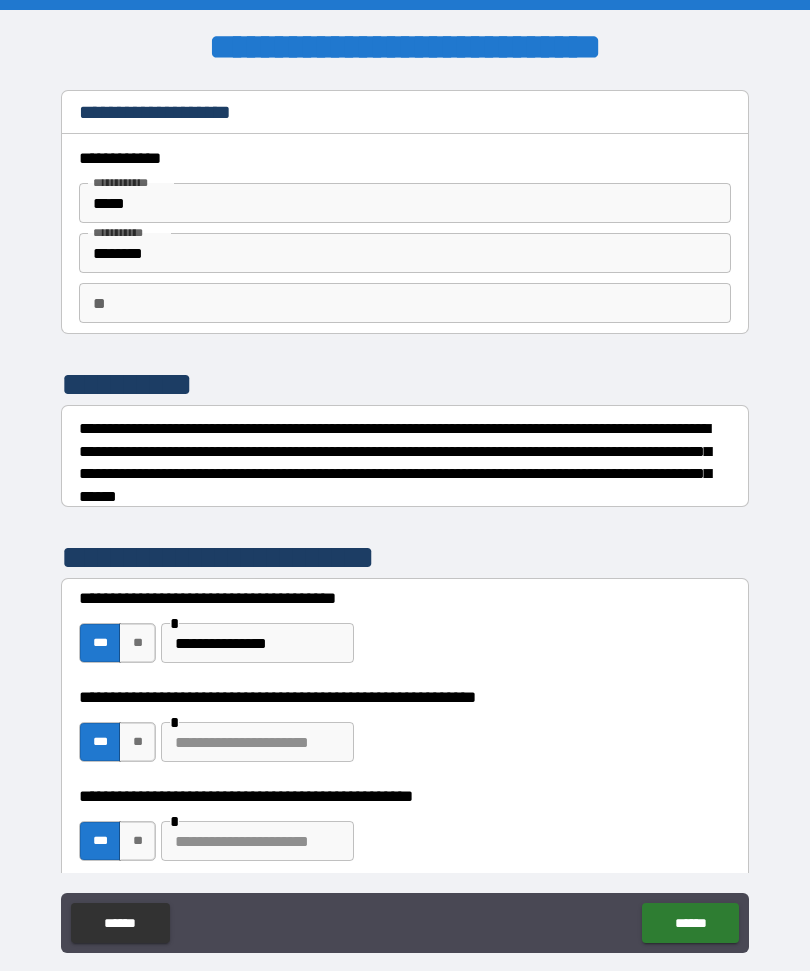 click at bounding box center (257, 841) 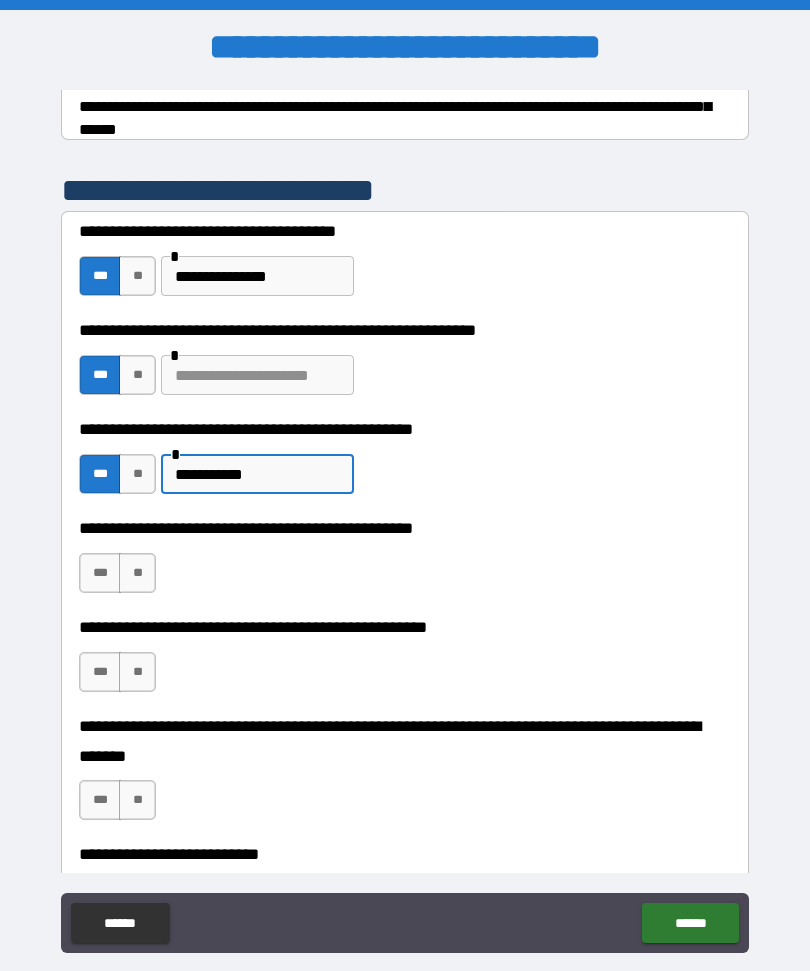 scroll, scrollTop: 407, scrollLeft: 0, axis: vertical 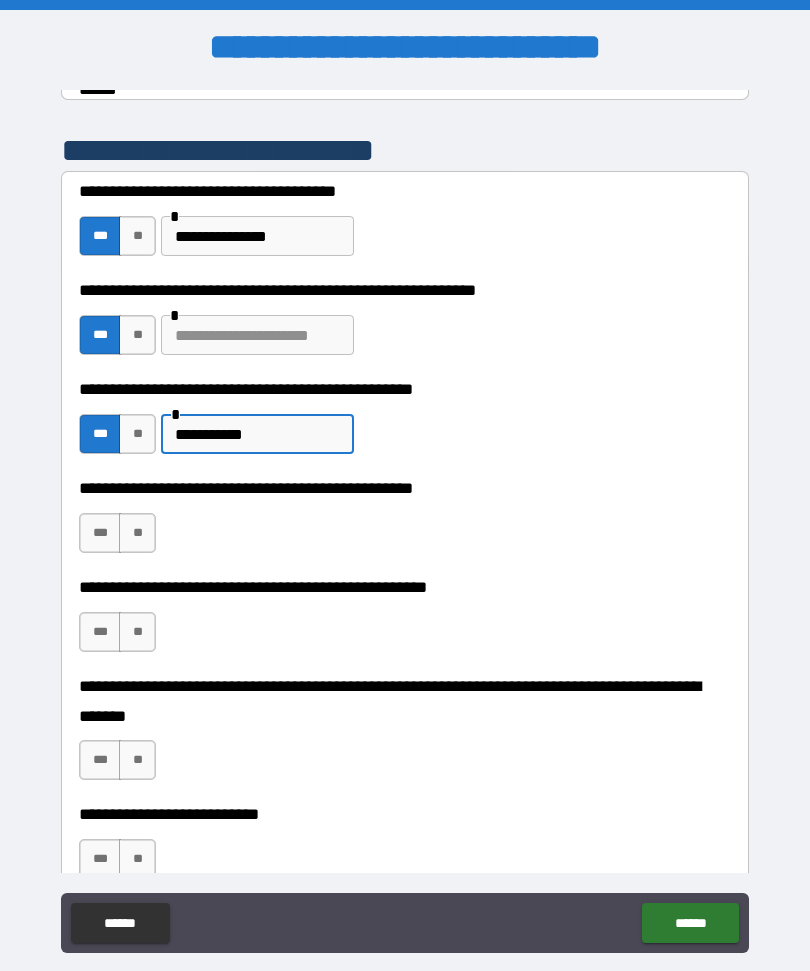 type on "**********" 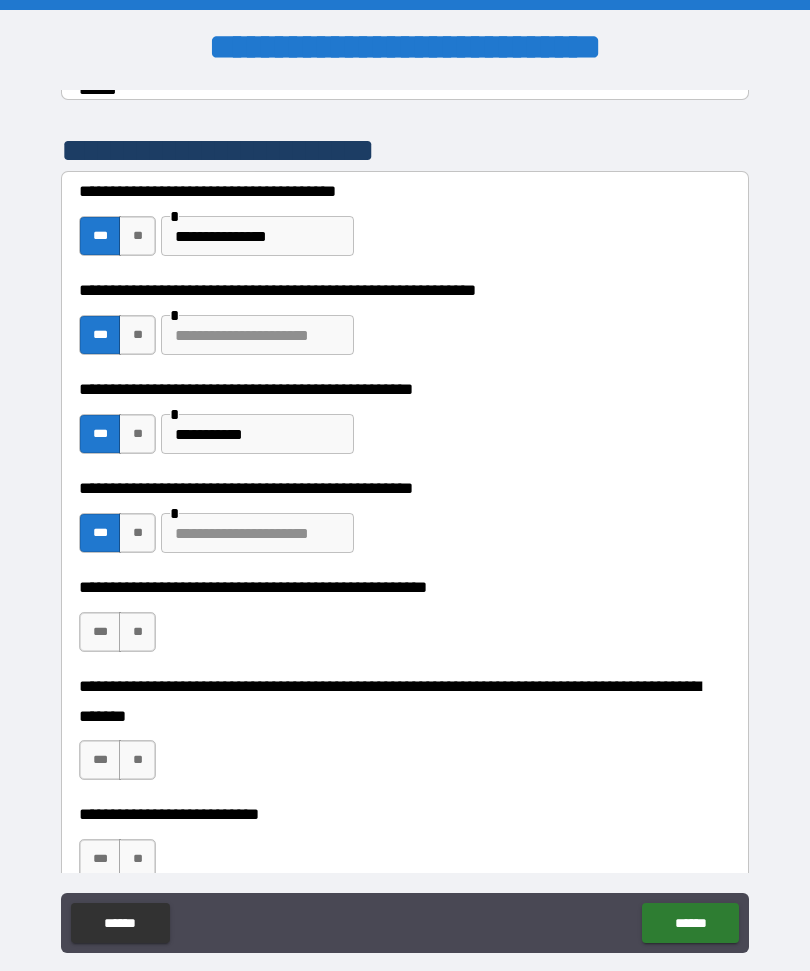 click on "**" at bounding box center [137, 632] 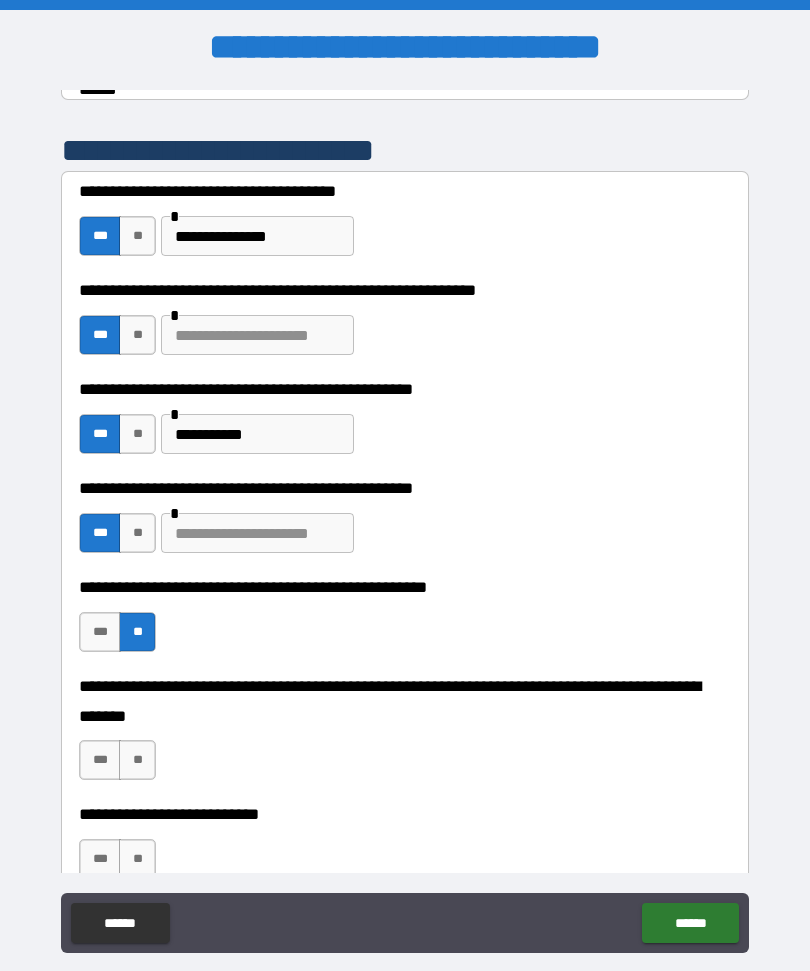click on "**" at bounding box center (137, 760) 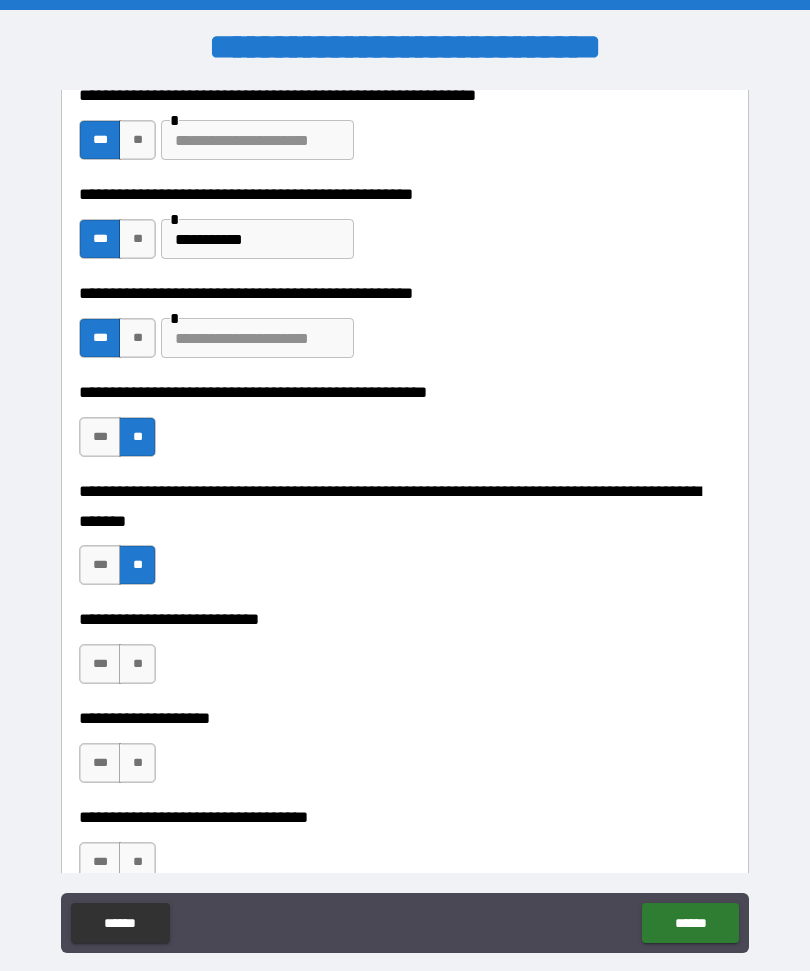 scroll, scrollTop: 626, scrollLeft: 0, axis: vertical 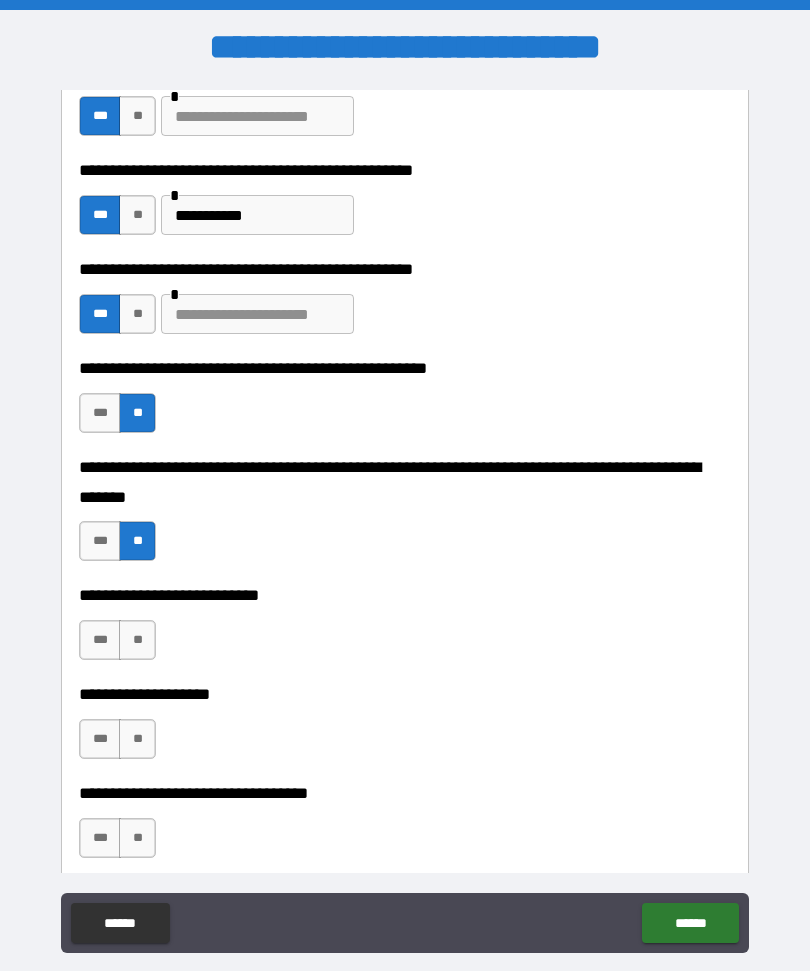 click on "**" at bounding box center (137, 640) 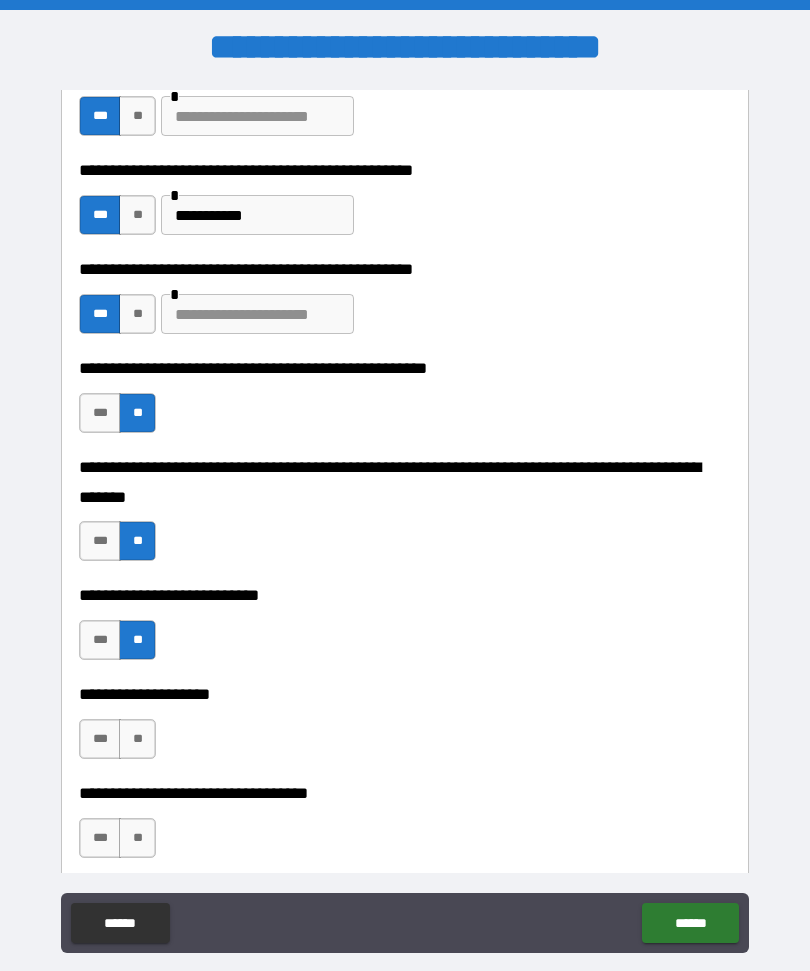 click on "**" at bounding box center [137, 739] 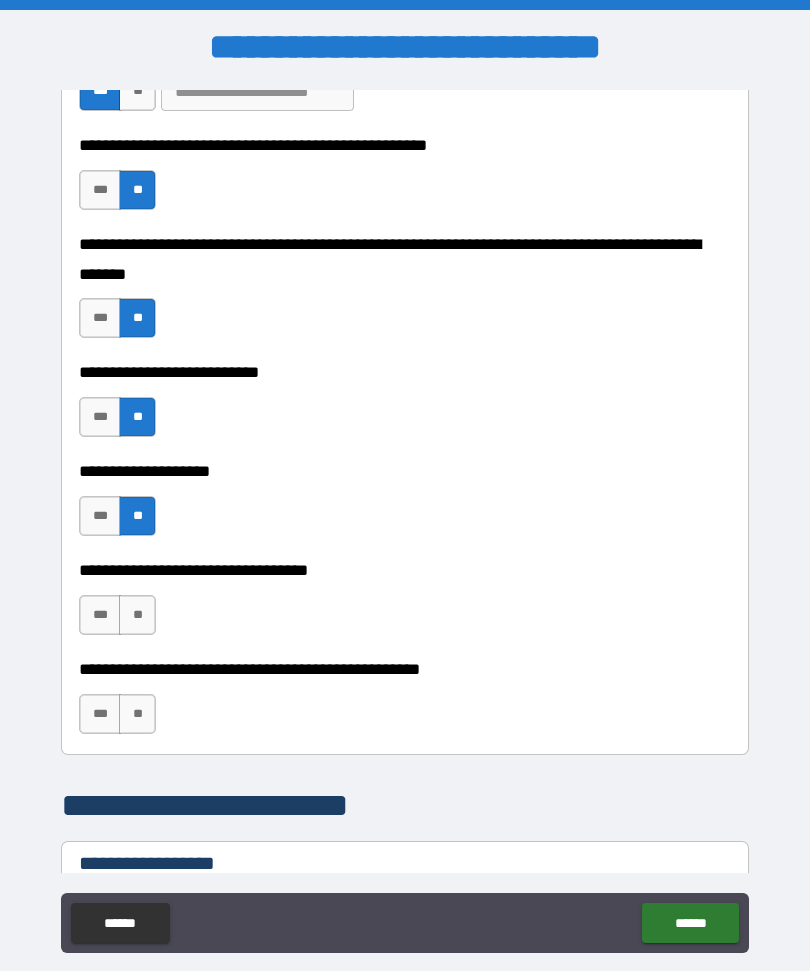 scroll, scrollTop: 850, scrollLeft: 0, axis: vertical 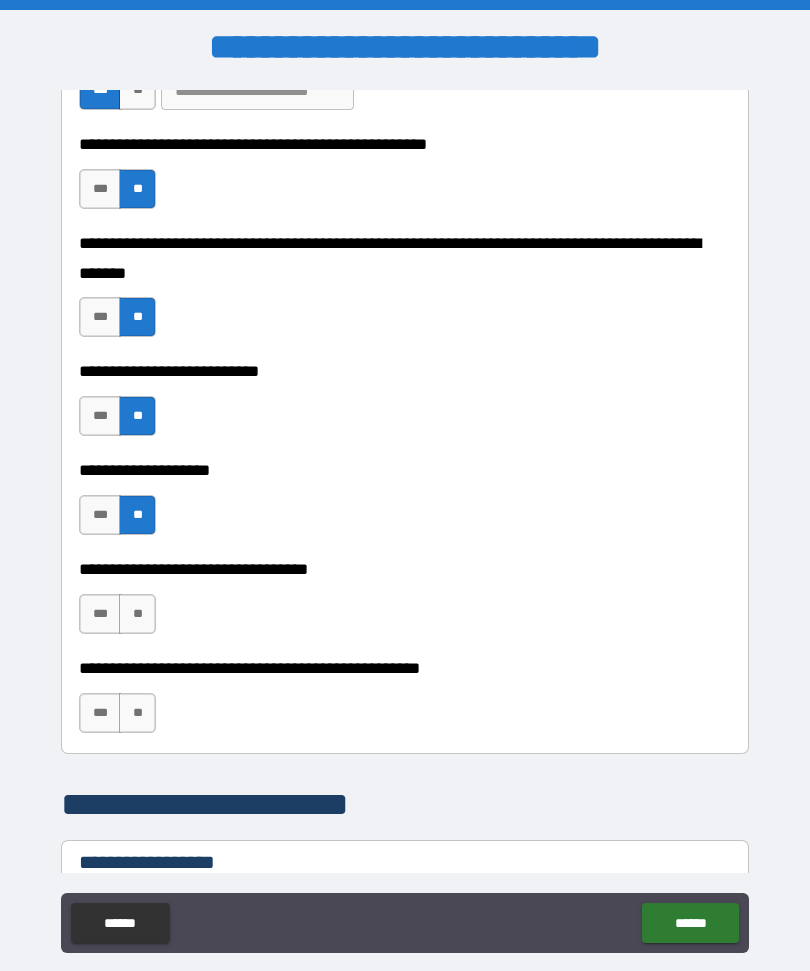 click on "**" at bounding box center (137, 614) 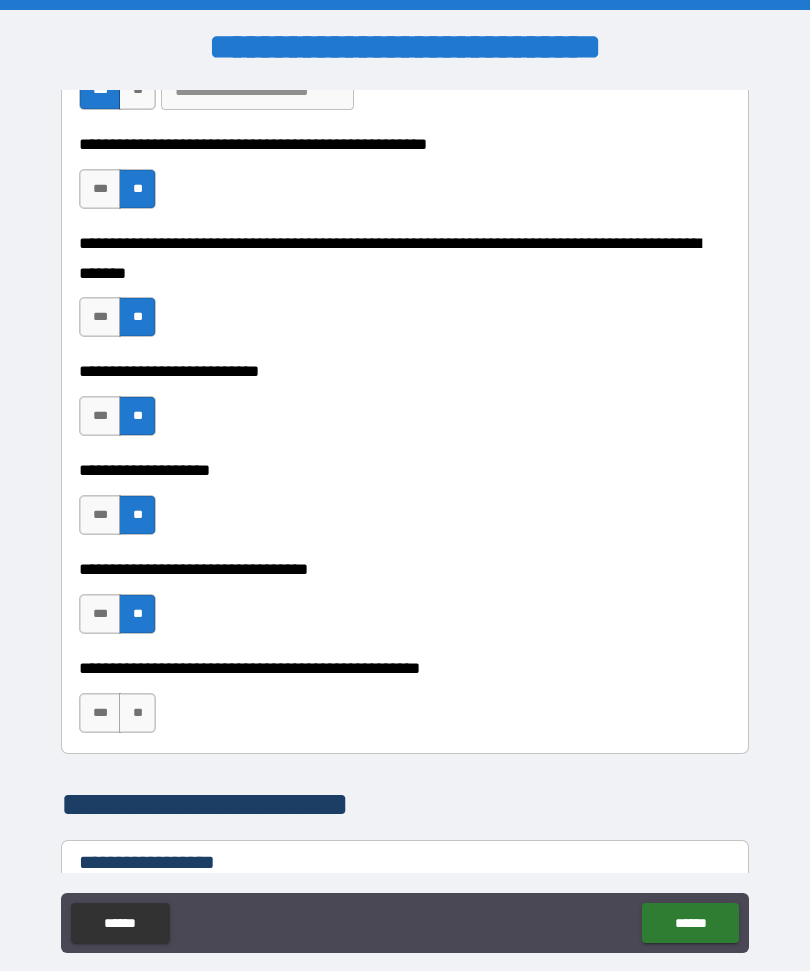 click on "**" at bounding box center [137, 713] 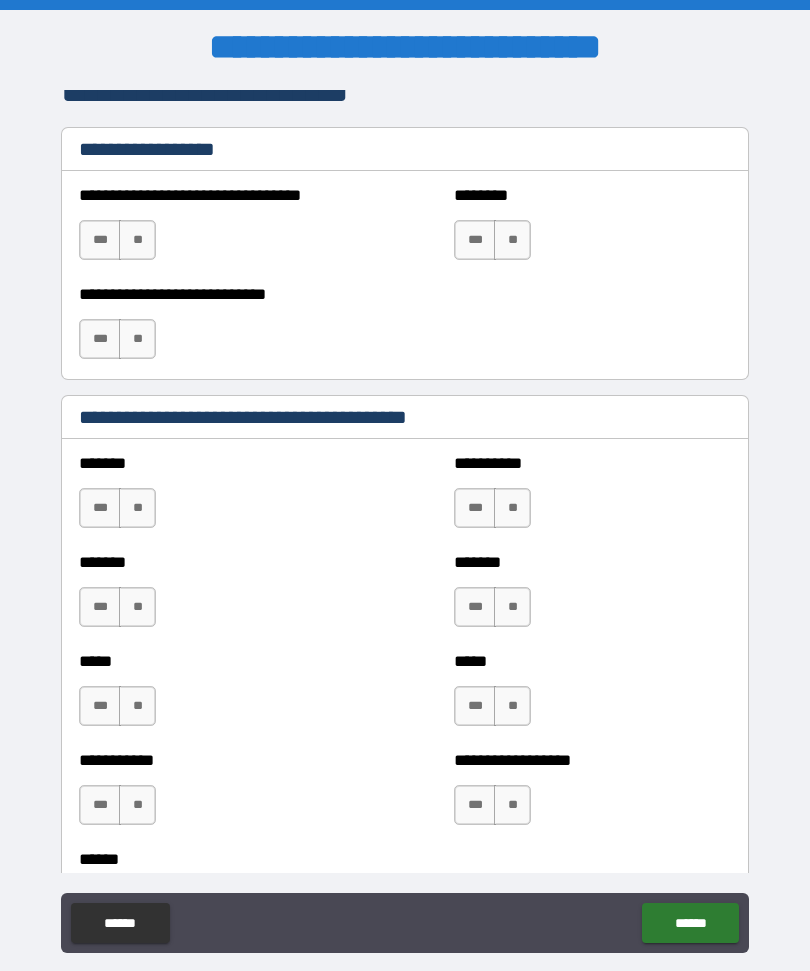 scroll, scrollTop: 1563, scrollLeft: 0, axis: vertical 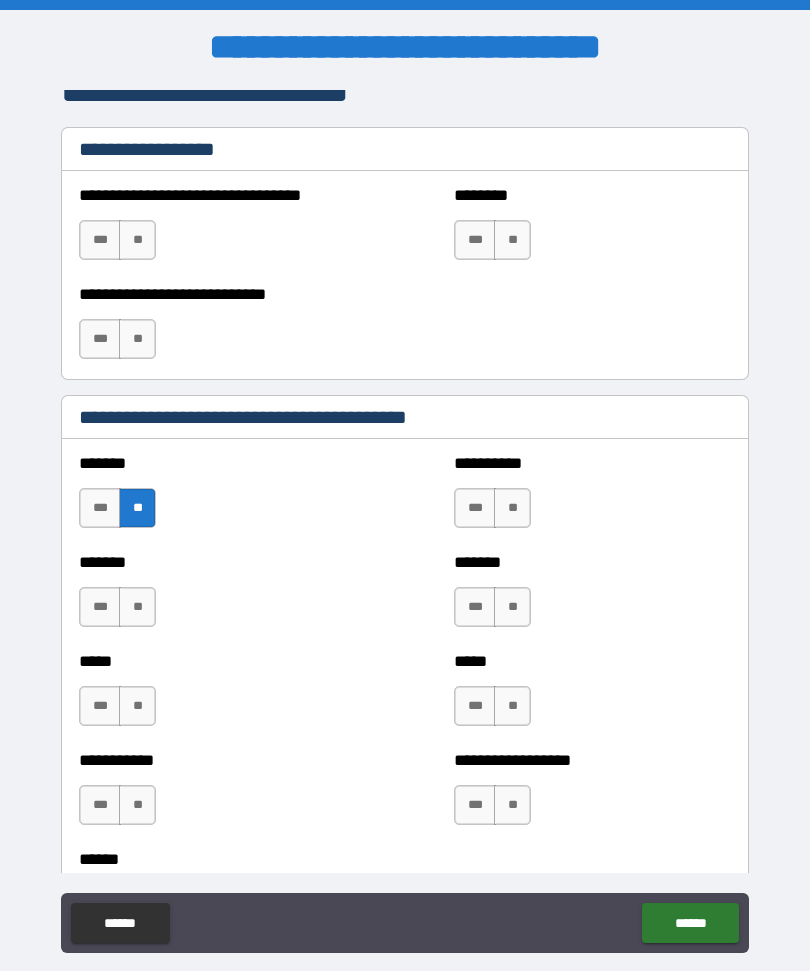 click on "**" at bounding box center [137, 607] 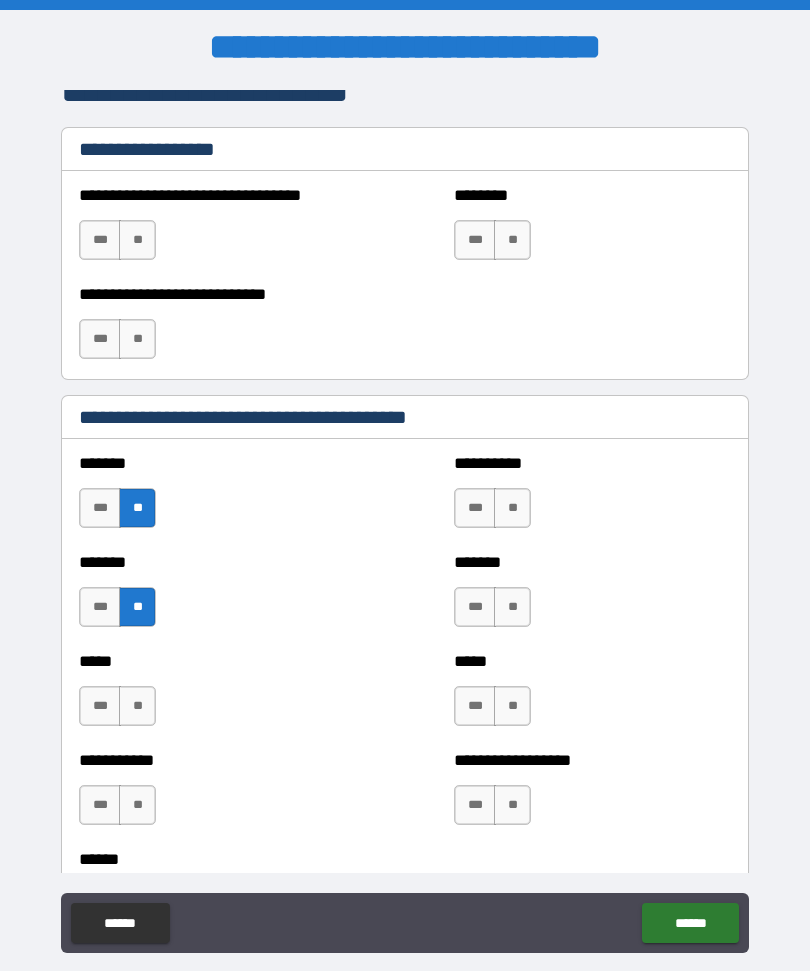 click on "**" at bounding box center [137, 706] 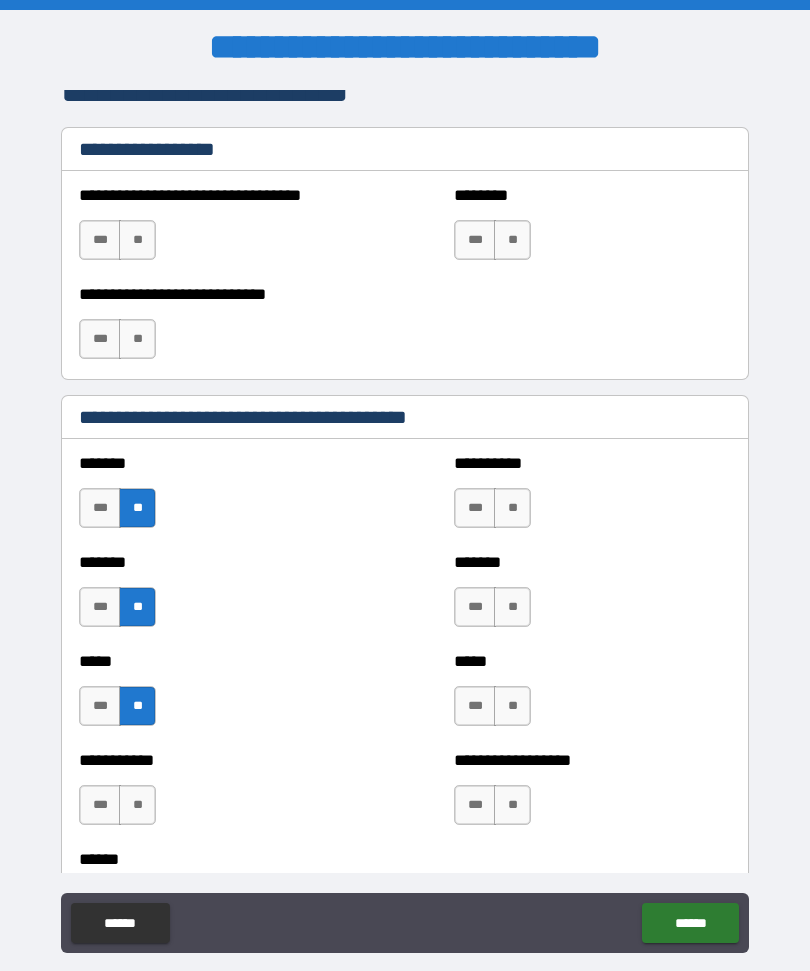 click on "**" at bounding box center (137, 805) 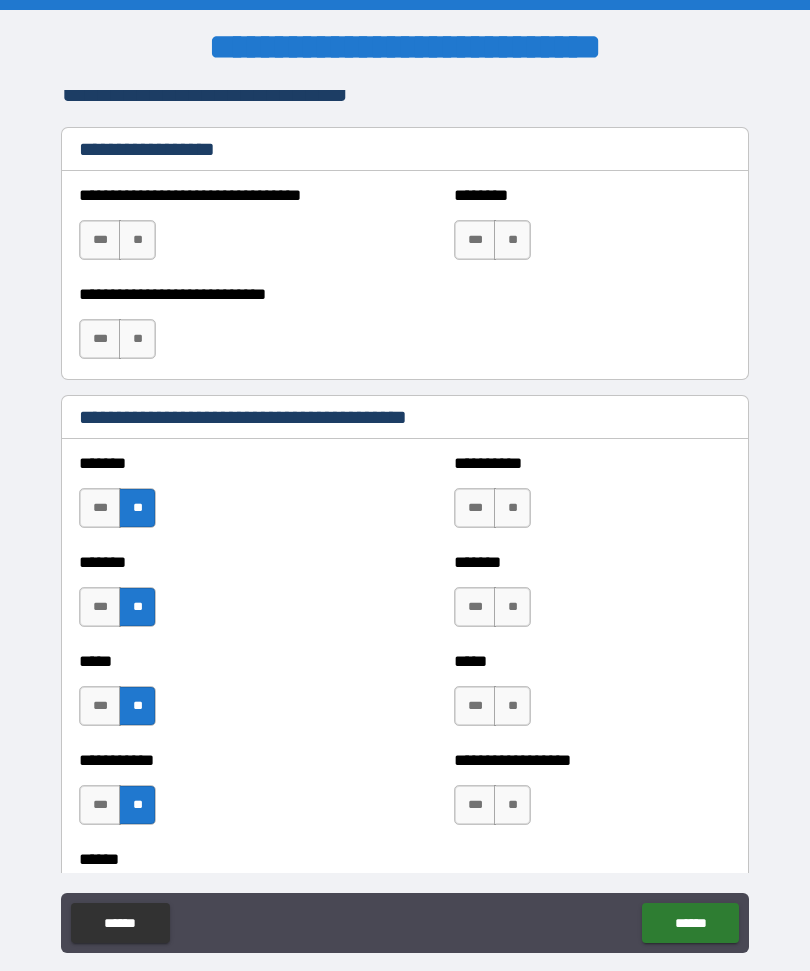 click on "**" at bounding box center (512, 508) 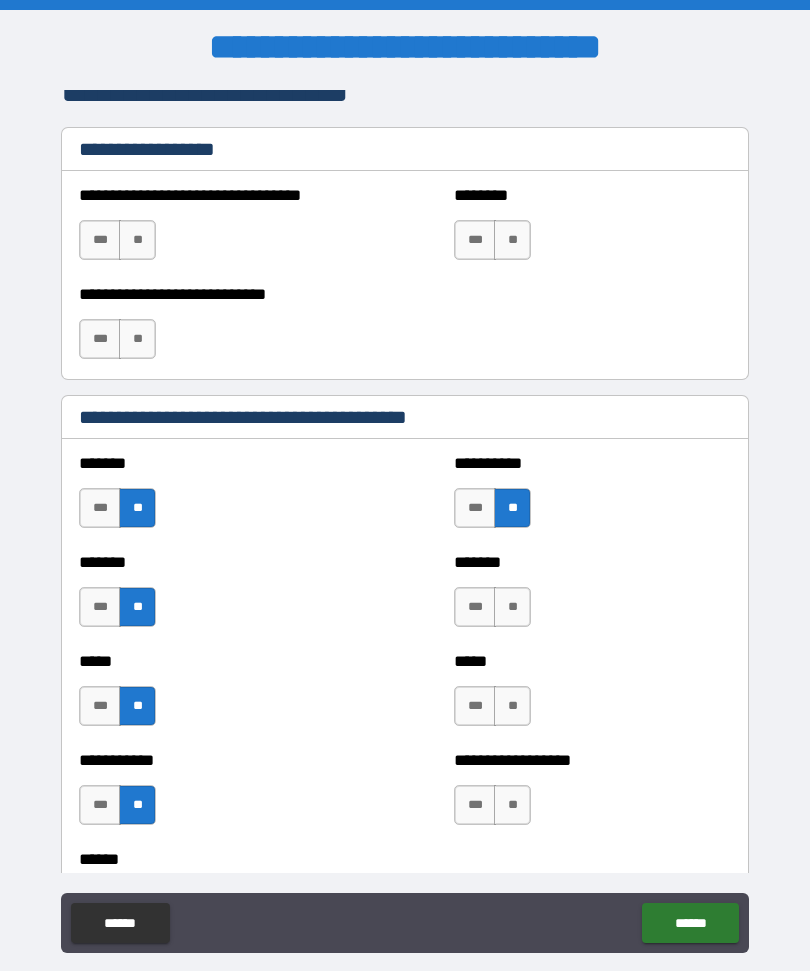 click on "**" at bounding box center [512, 607] 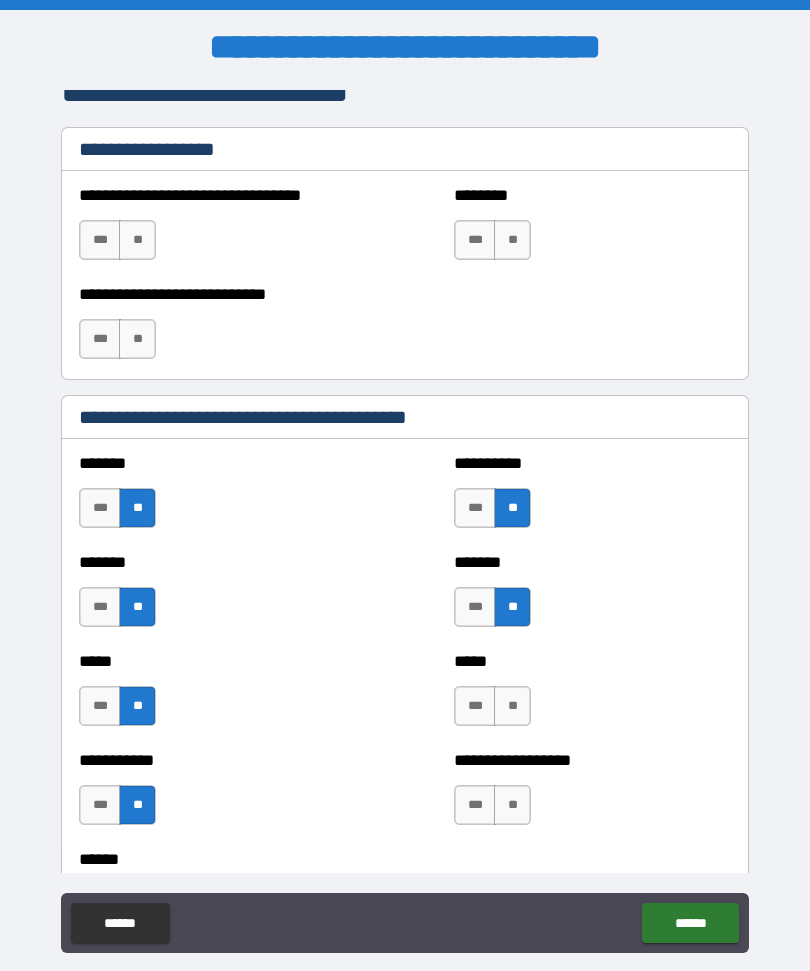 click on "**" at bounding box center [512, 706] 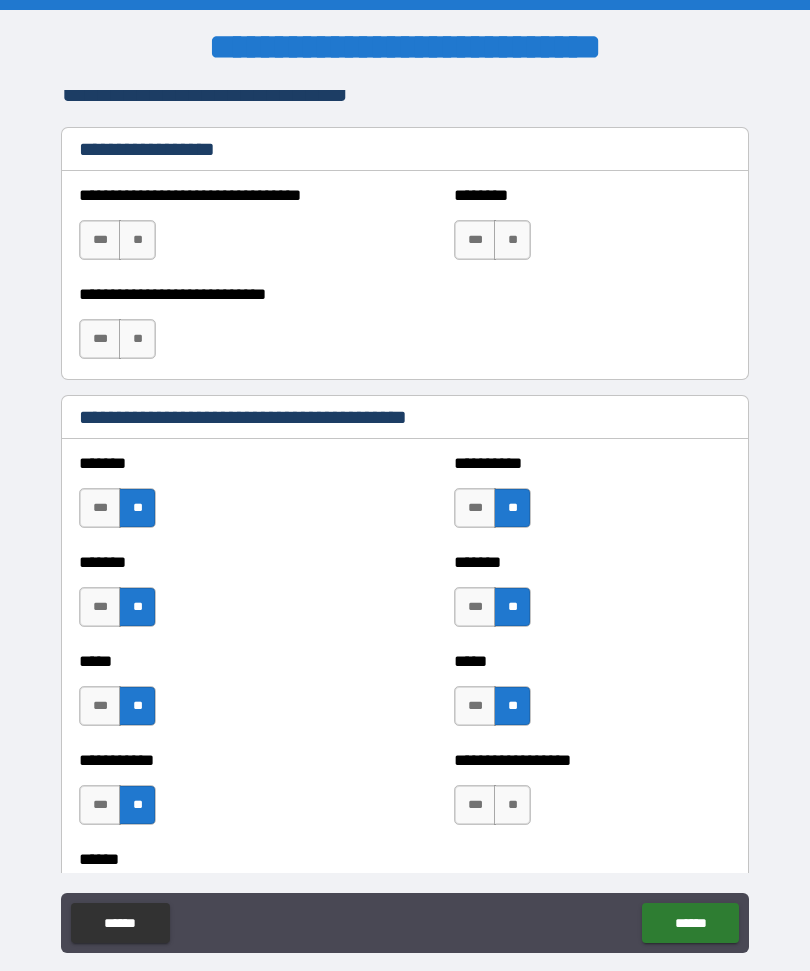 click on "**" at bounding box center [512, 805] 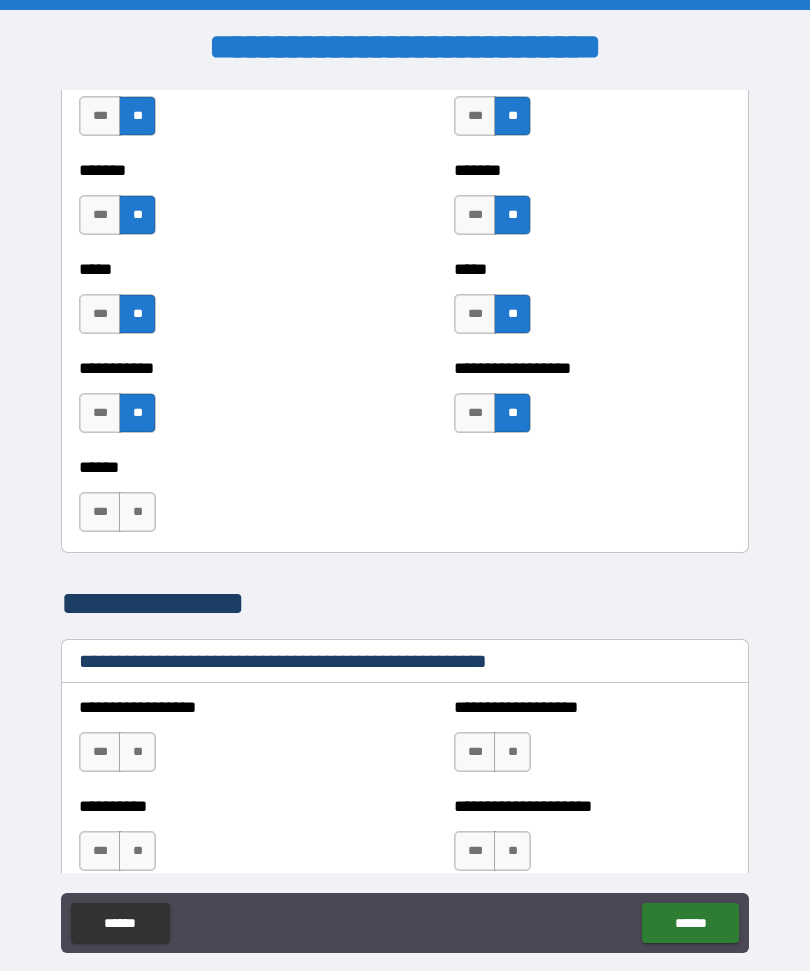 scroll, scrollTop: 1954, scrollLeft: 0, axis: vertical 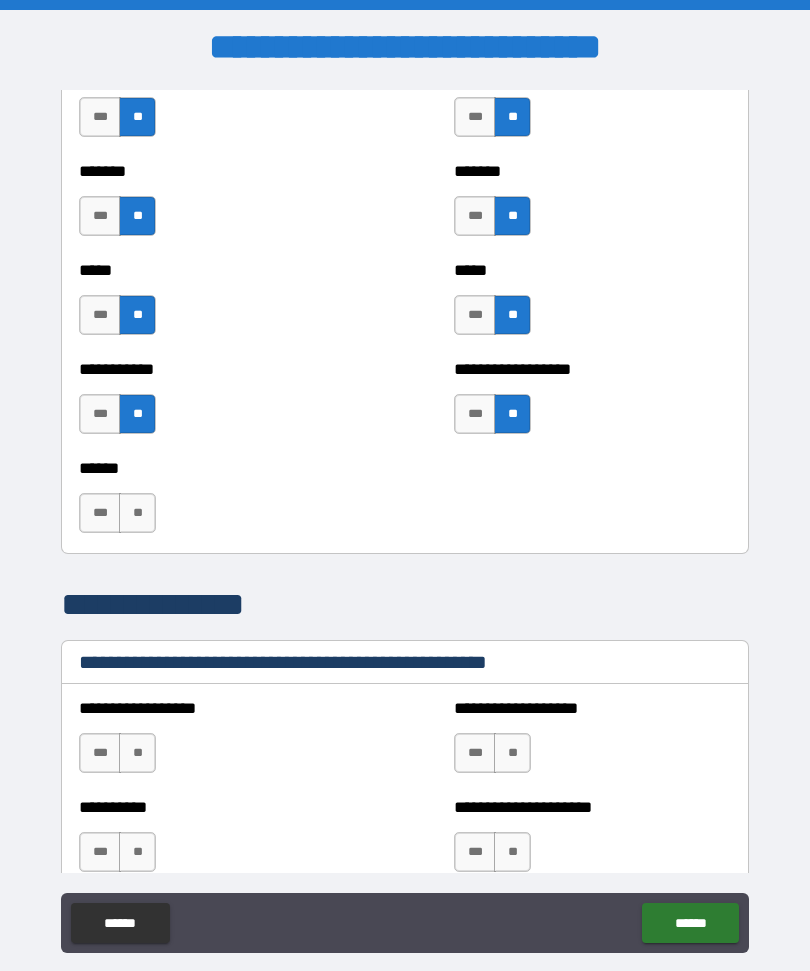 click on "**" at bounding box center (137, 513) 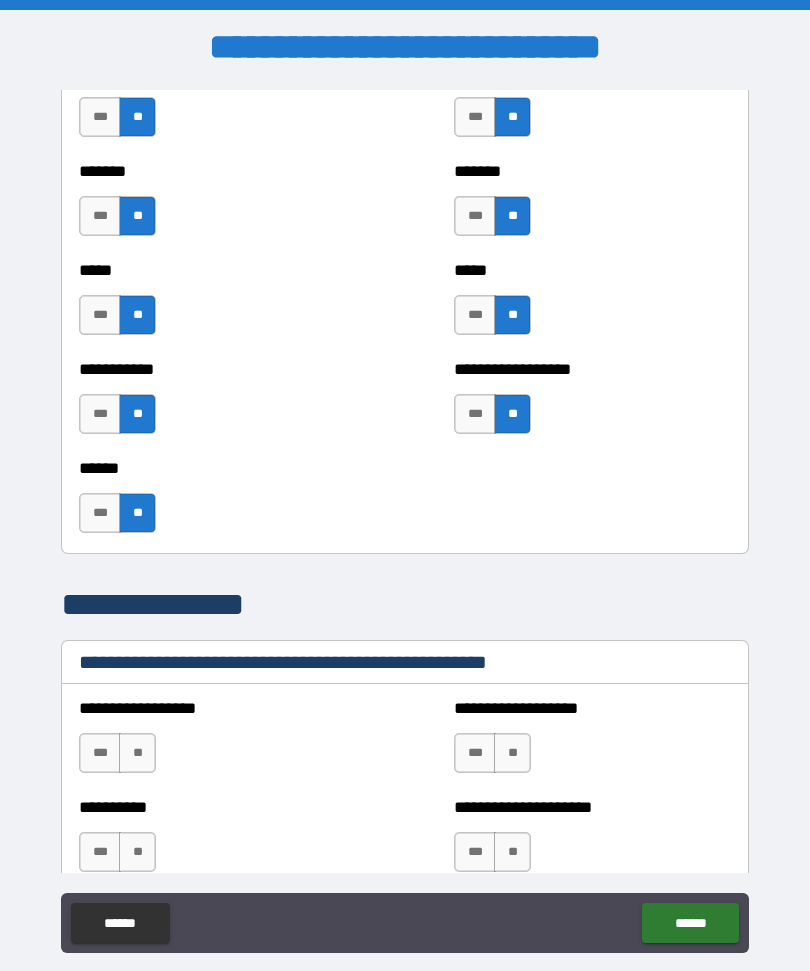 click on "**" at bounding box center [137, 753] 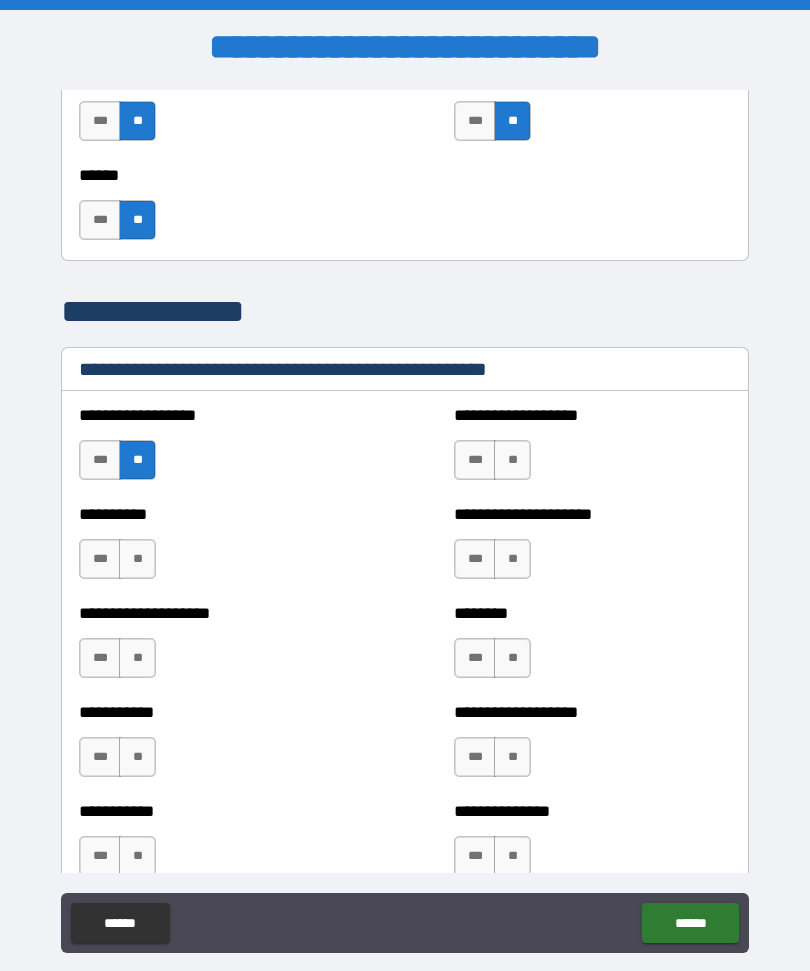 scroll, scrollTop: 2252, scrollLeft: 0, axis: vertical 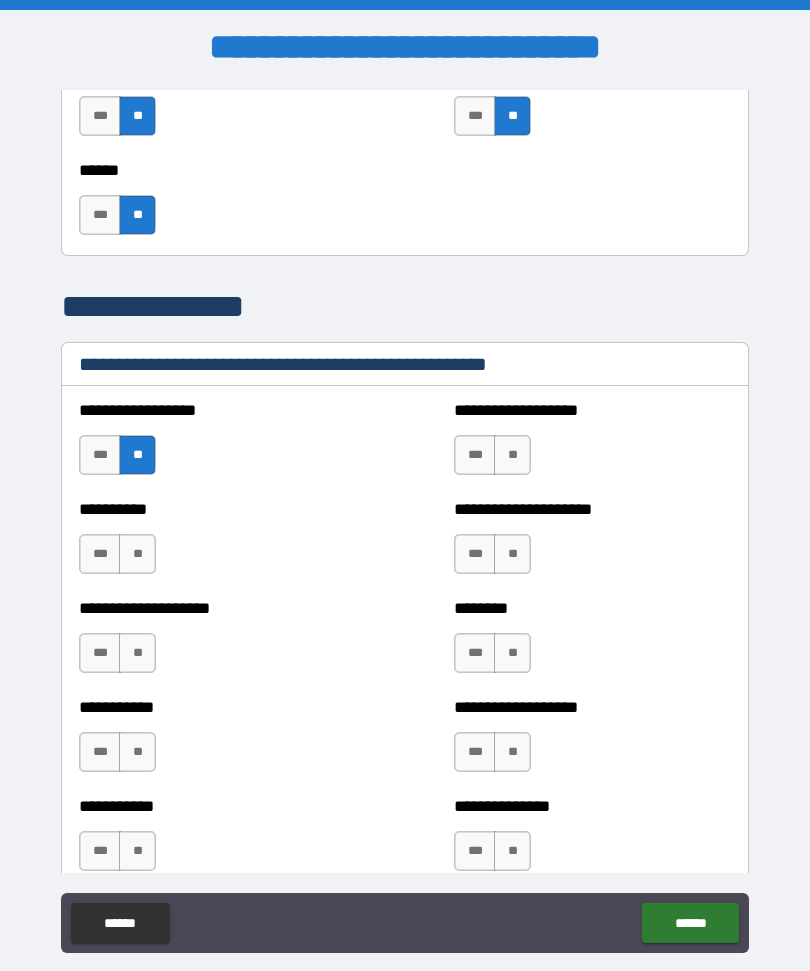 click on "**" at bounding box center [137, 653] 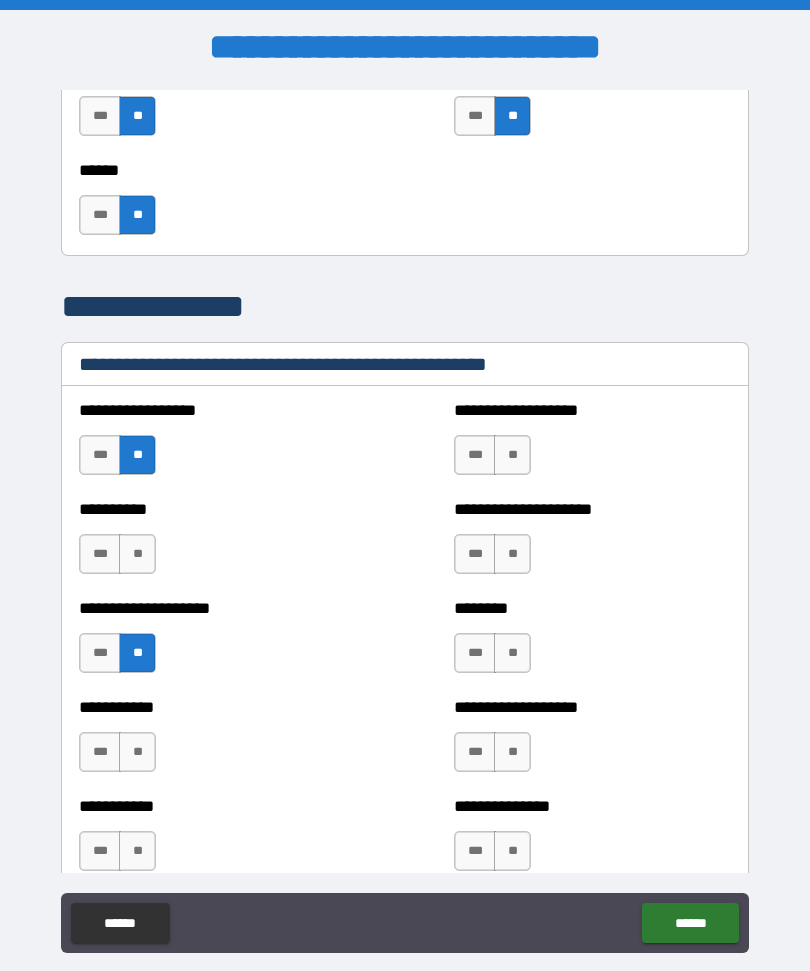 click on "**" at bounding box center (137, 752) 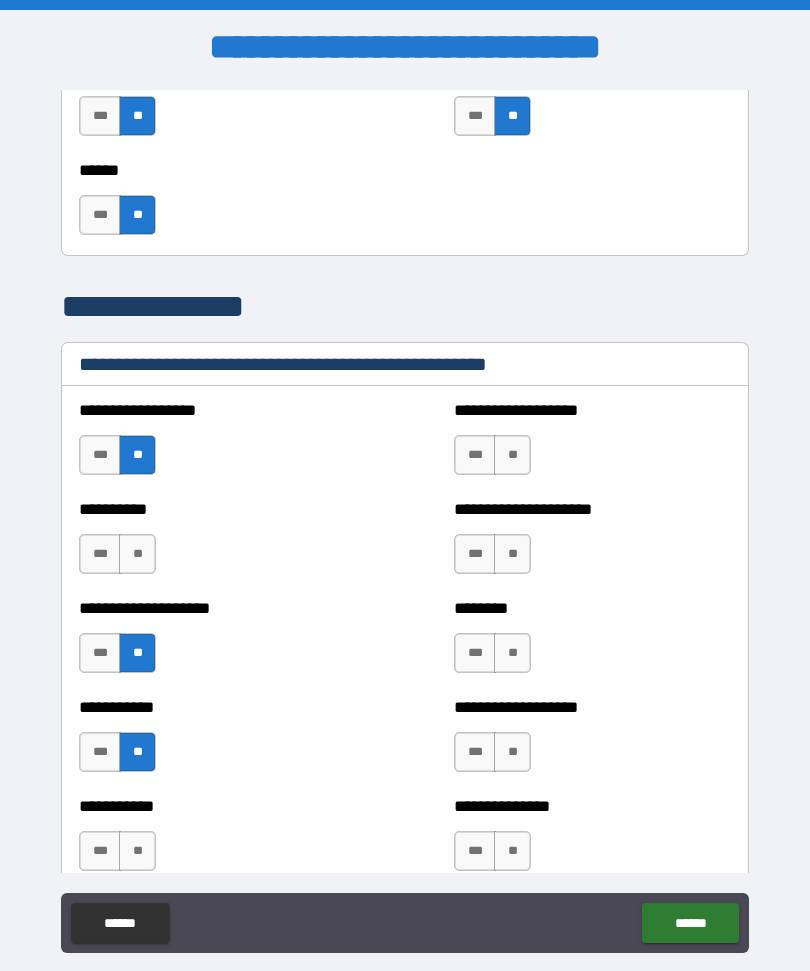 click on "**" at bounding box center [137, 851] 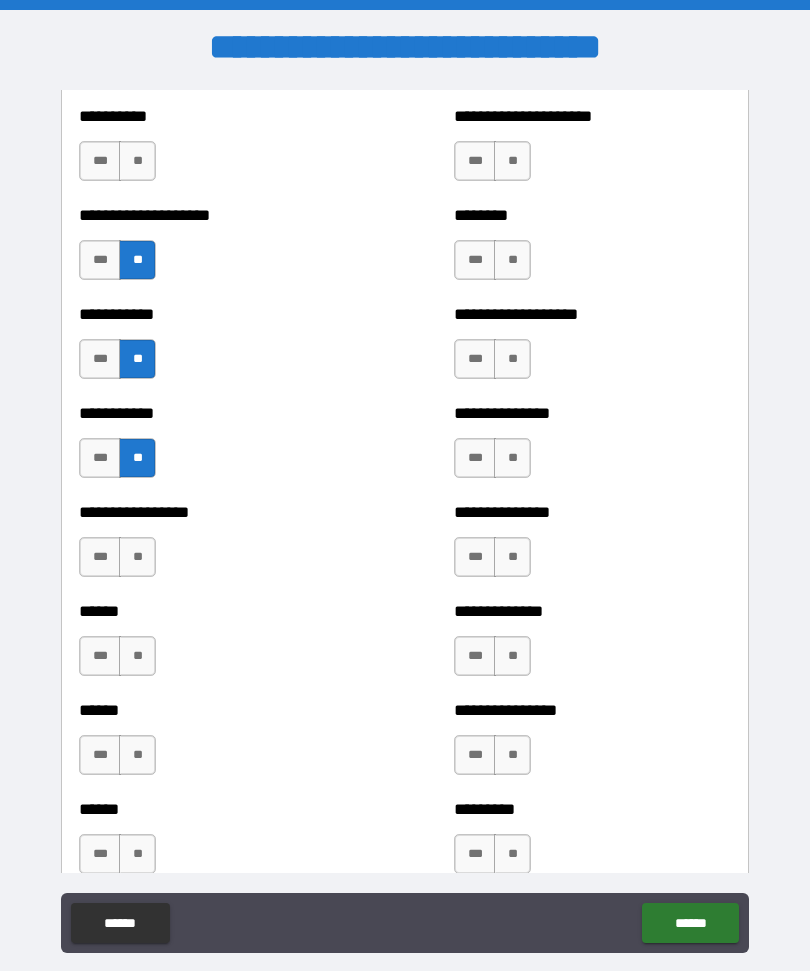scroll, scrollTop: 2649, scrollLeft: 0, axis: vertical 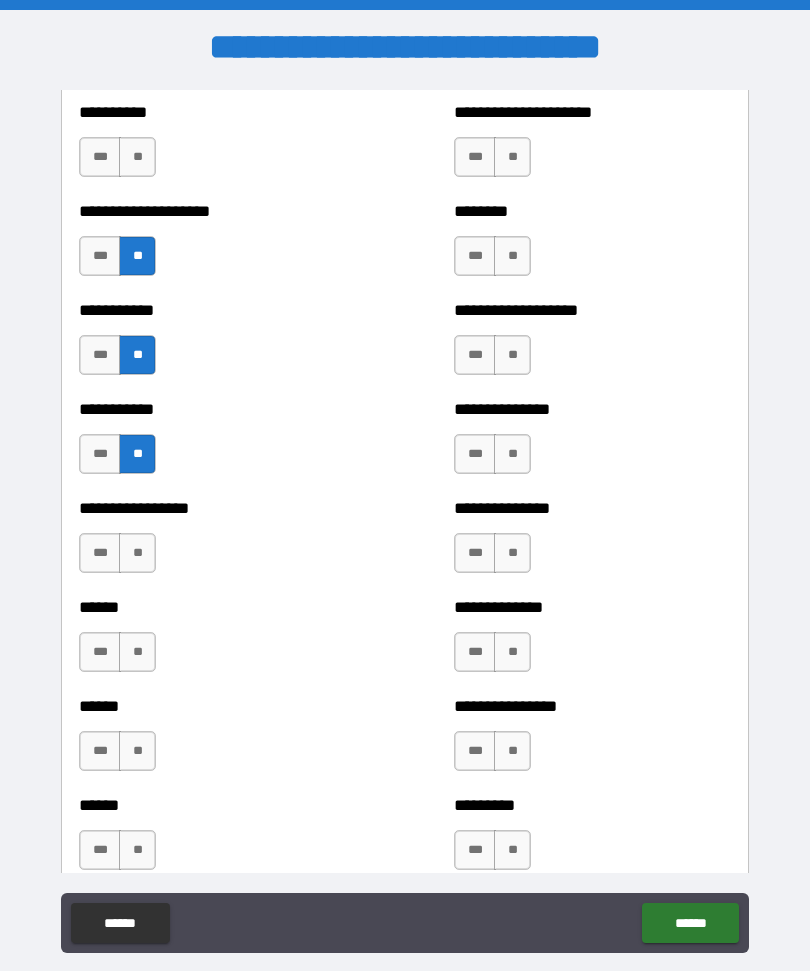 click on "**" at bounding box center [512, 157] 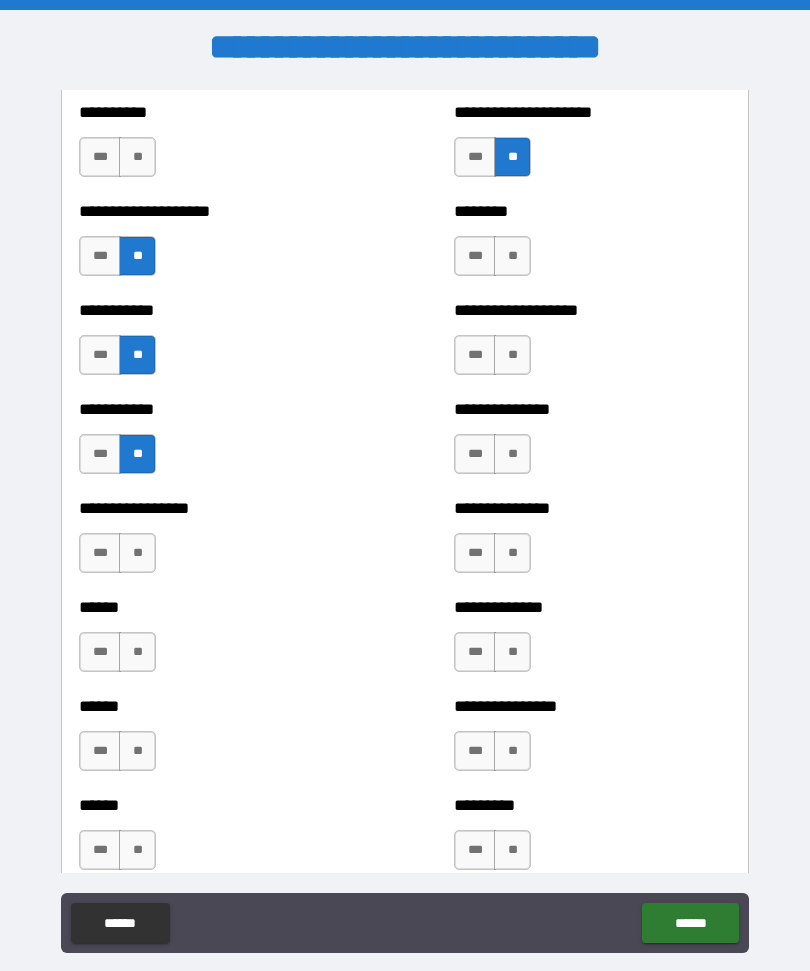 click on "**" at bounding box center [512, 256] 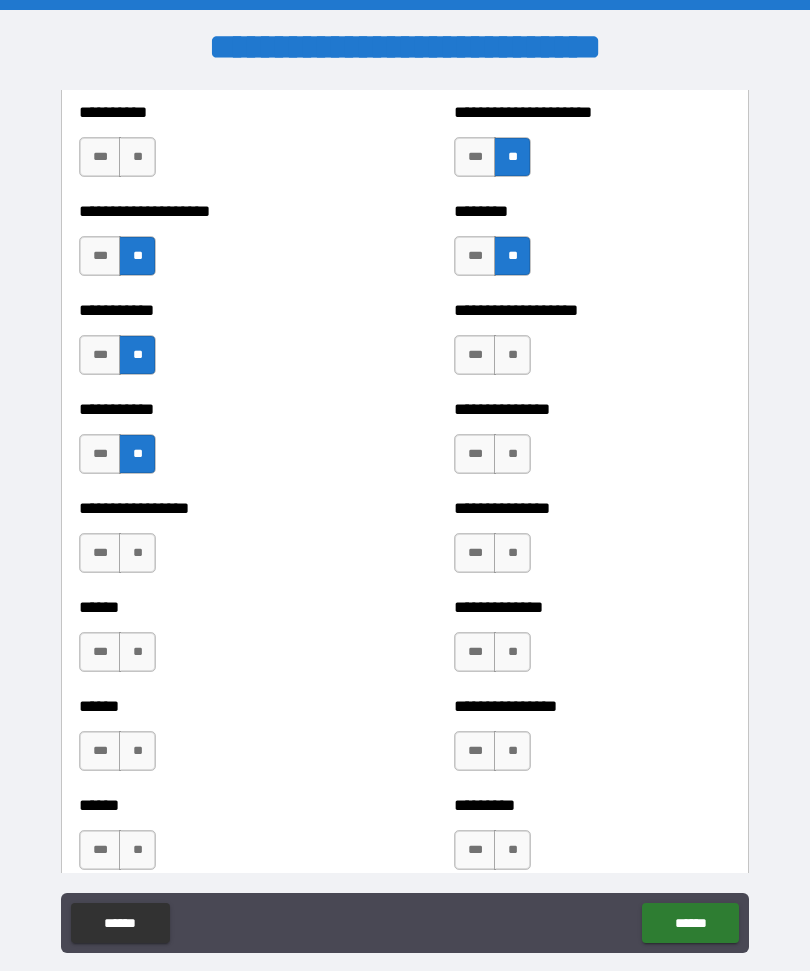 click on "**" at bounding box center (512, 355) 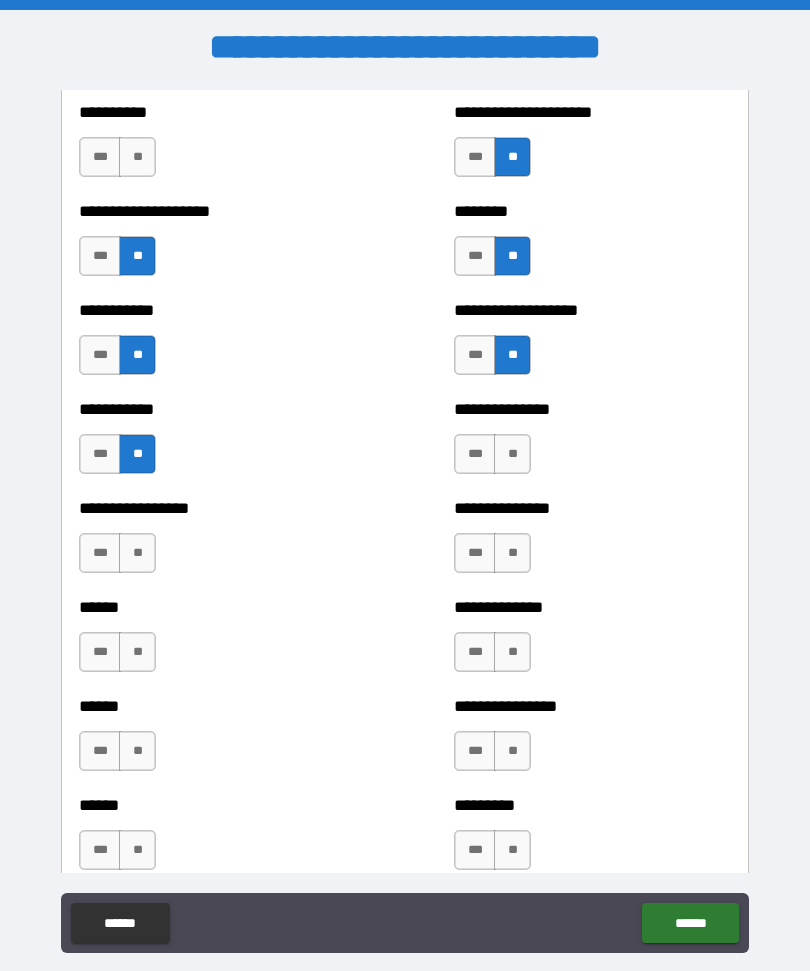 click on "**" at bounding box center (512, 454) 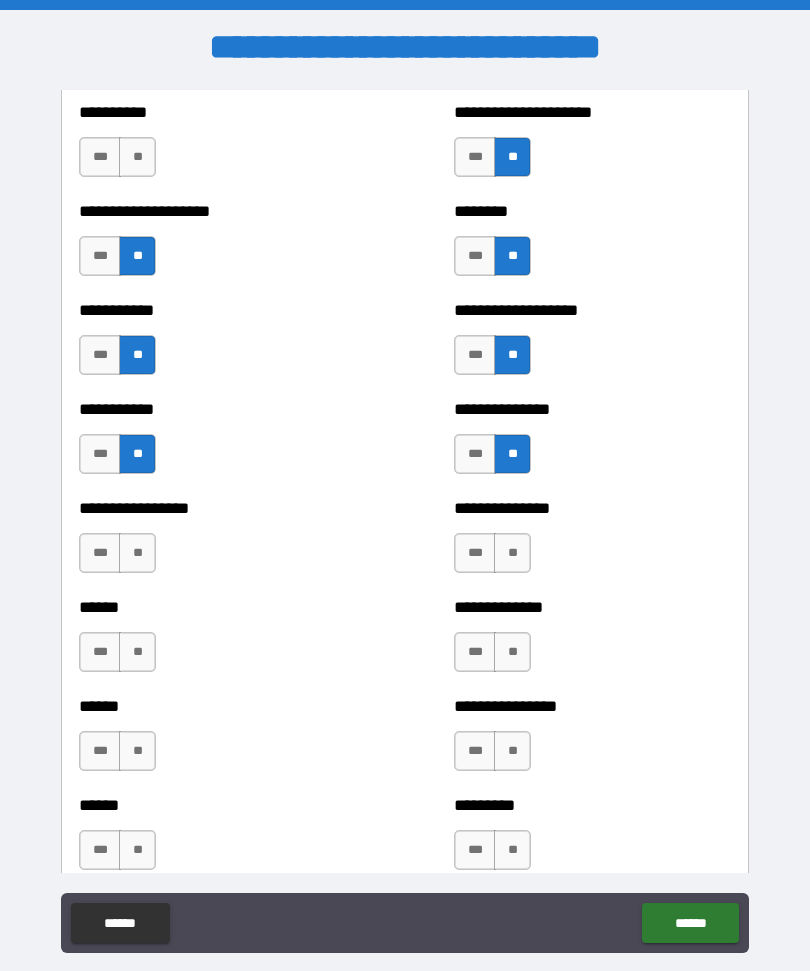 click on "**" at bounding box center [512, 553] 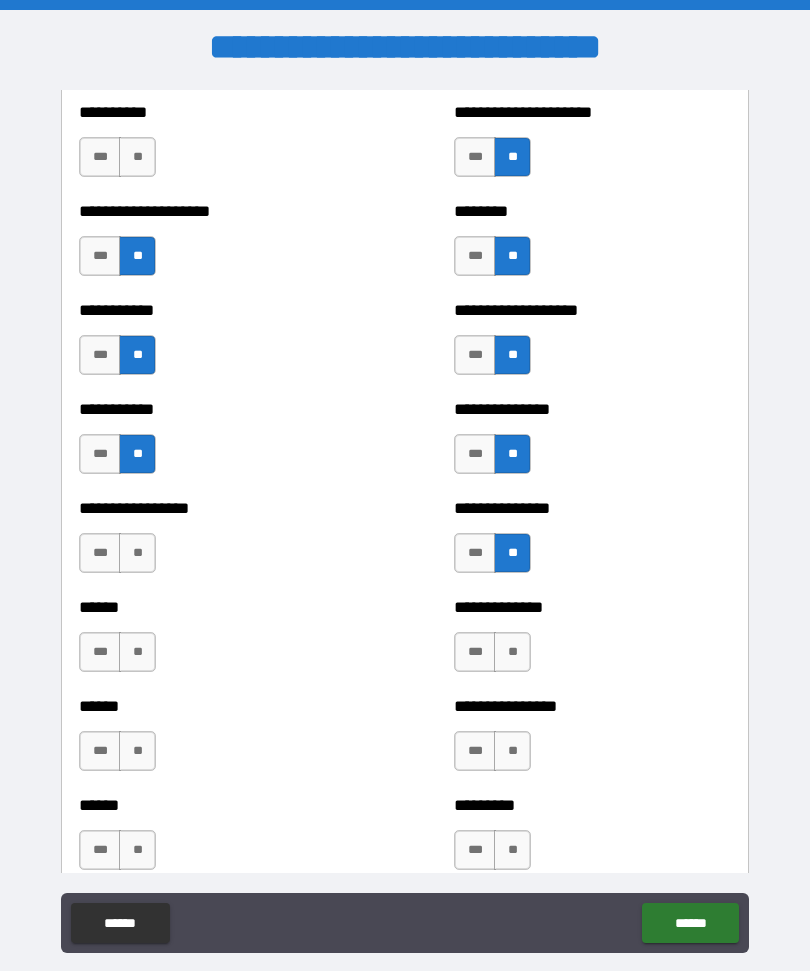 click on "**" at bounding box center (512, 652) 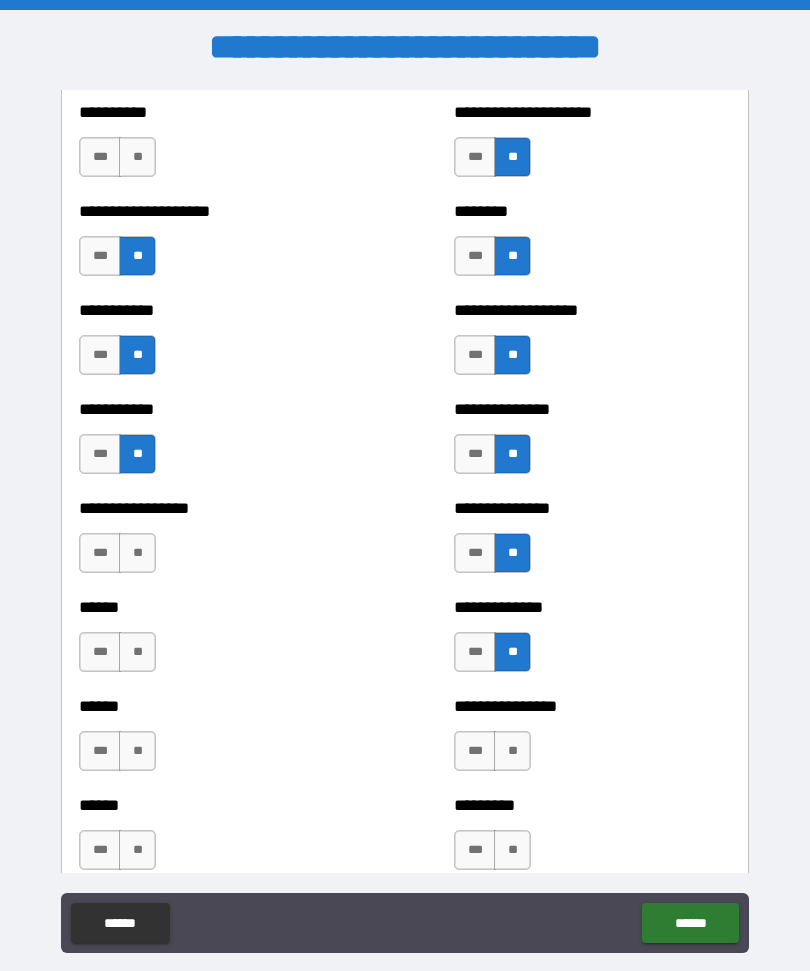 click on "**" at bounding box center [512, 751] 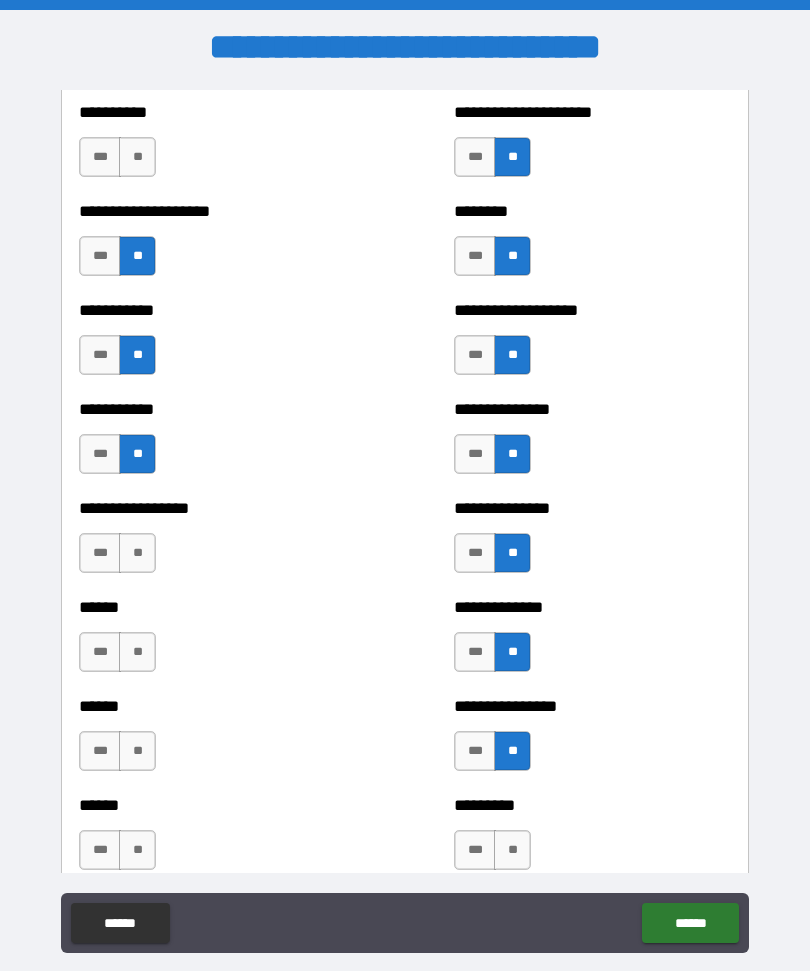 click on "**" at bounding box center [512, 850] 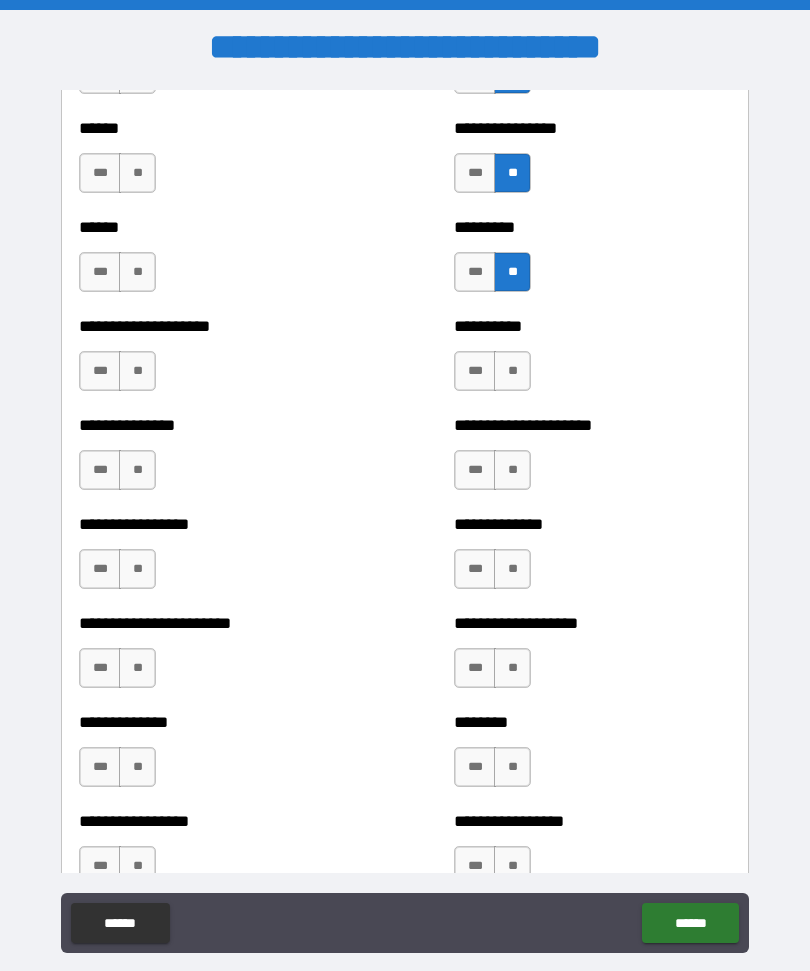 scroll, scrollTop: 3288, scrollLeft: 0, axis: vertical 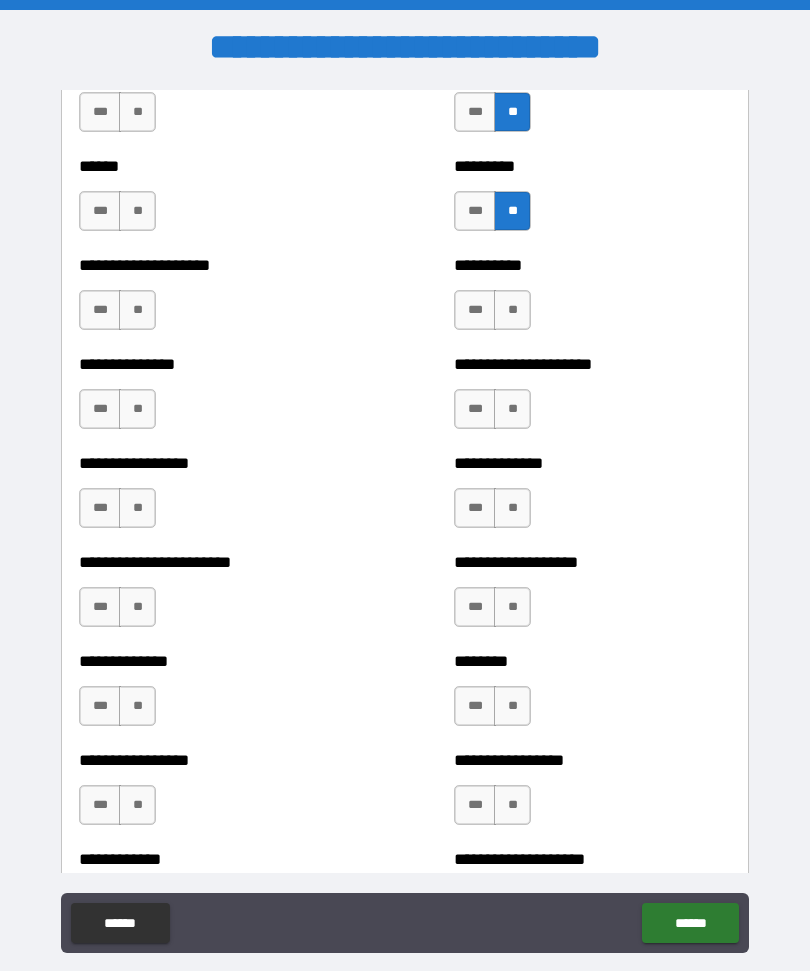 click on "**" at bounding box center (512, 310) 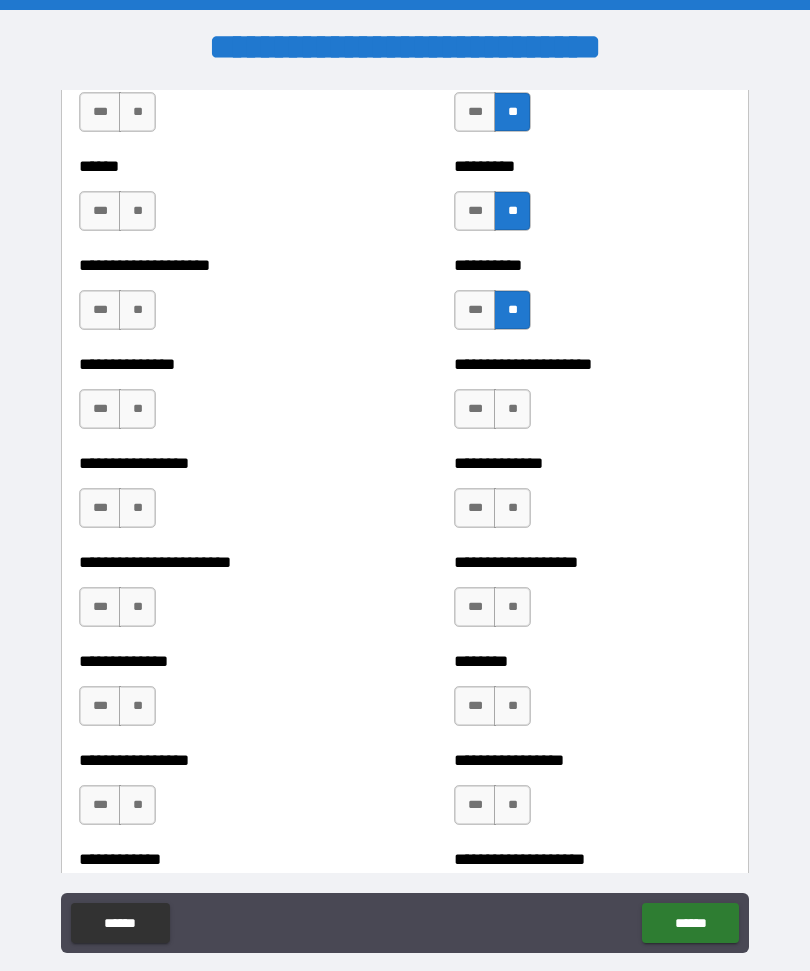 click on "**" at bounding box center (512, 409) 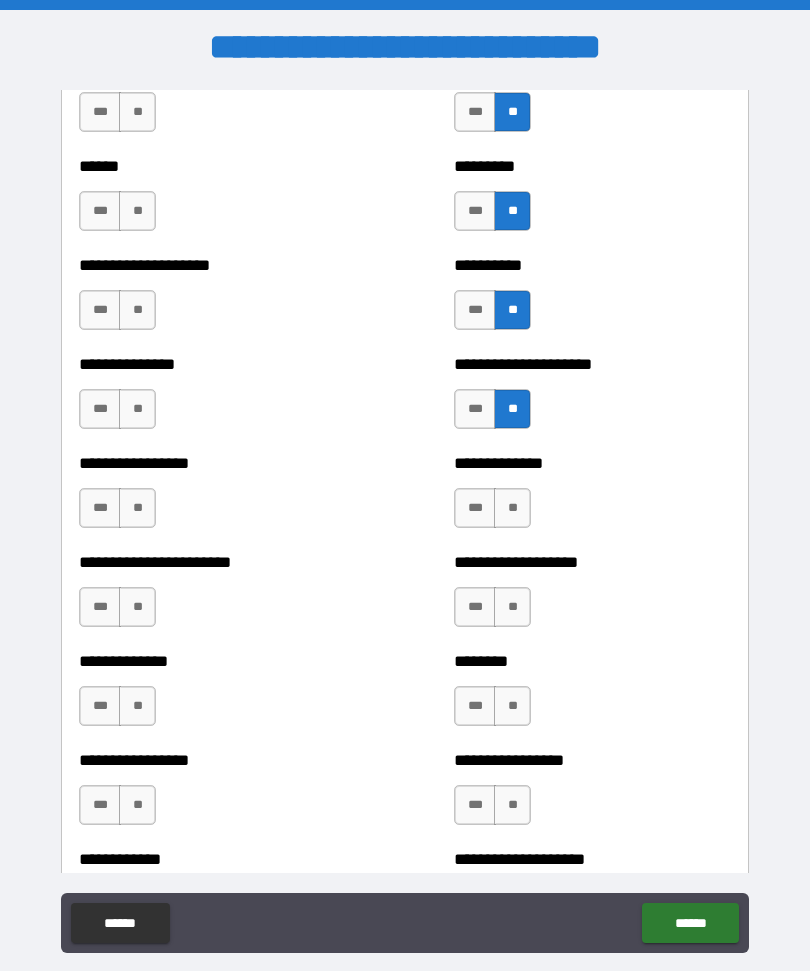 click on "**" at bounding box center [512, 508] 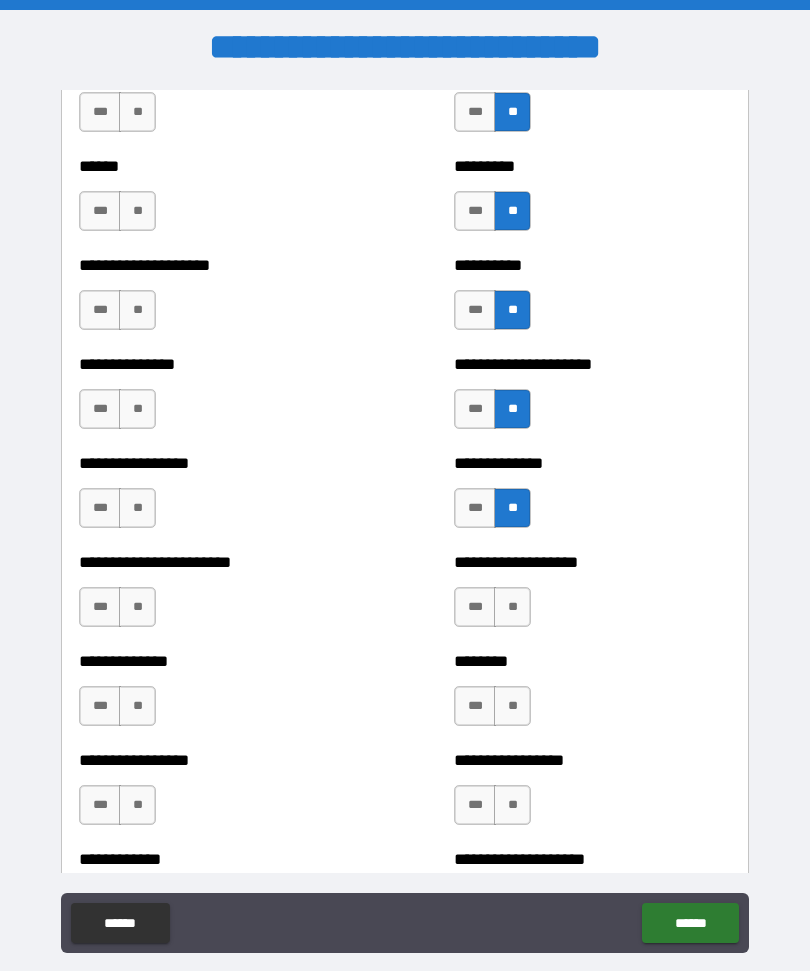 click on "**" at bounding box center [512, 607] 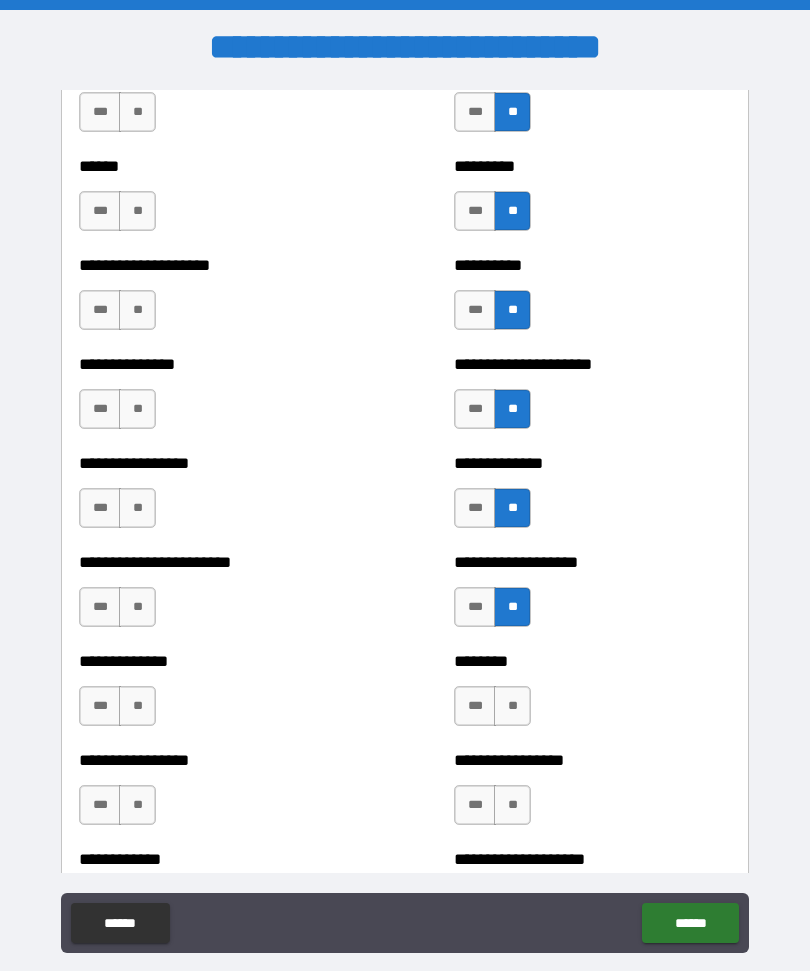 click on "**" at bounding box center (512, 706) 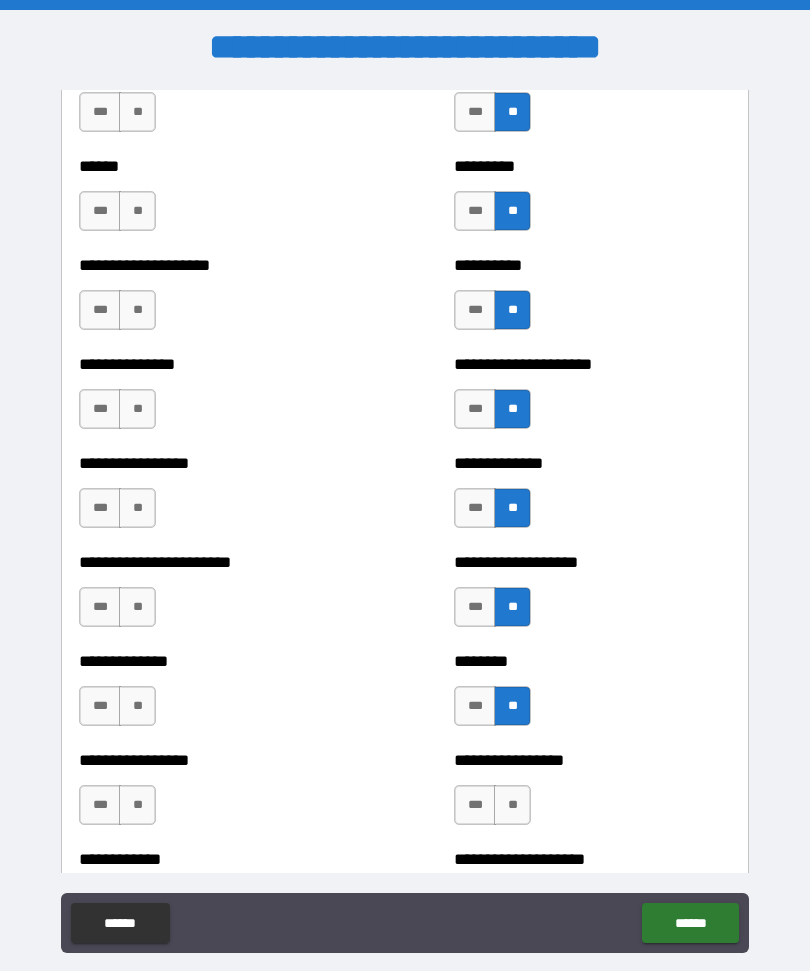 click on "**" at bounding box center [512, 805] 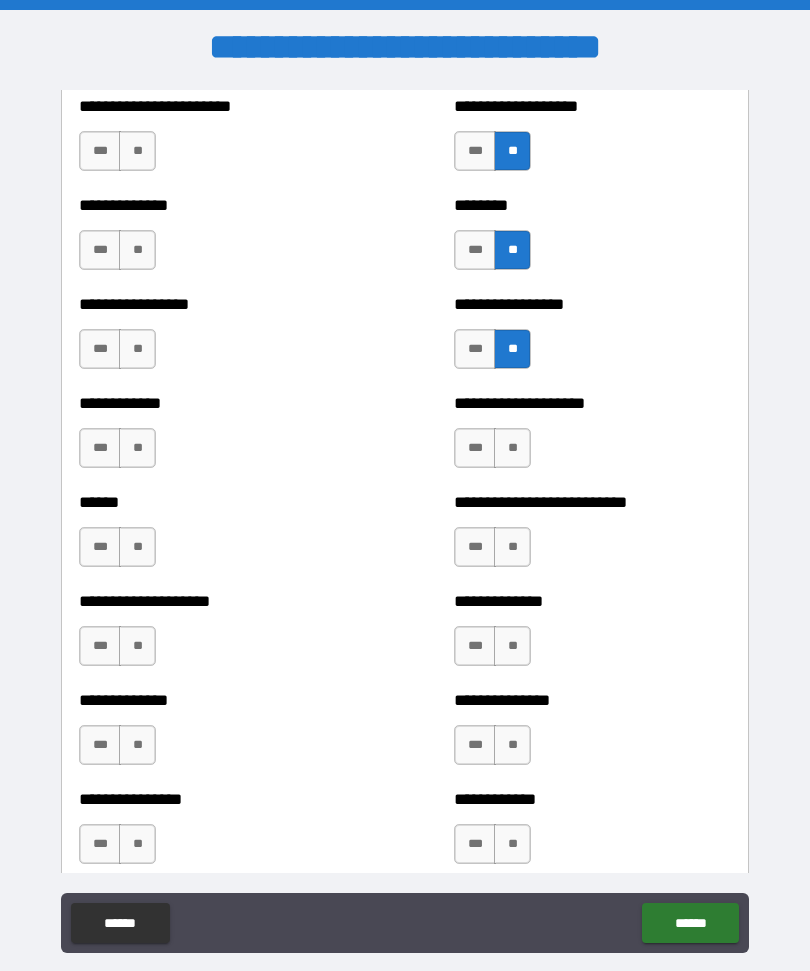 scroll, scrollTop: 3777, scrollLeft: 0, axis: vertical 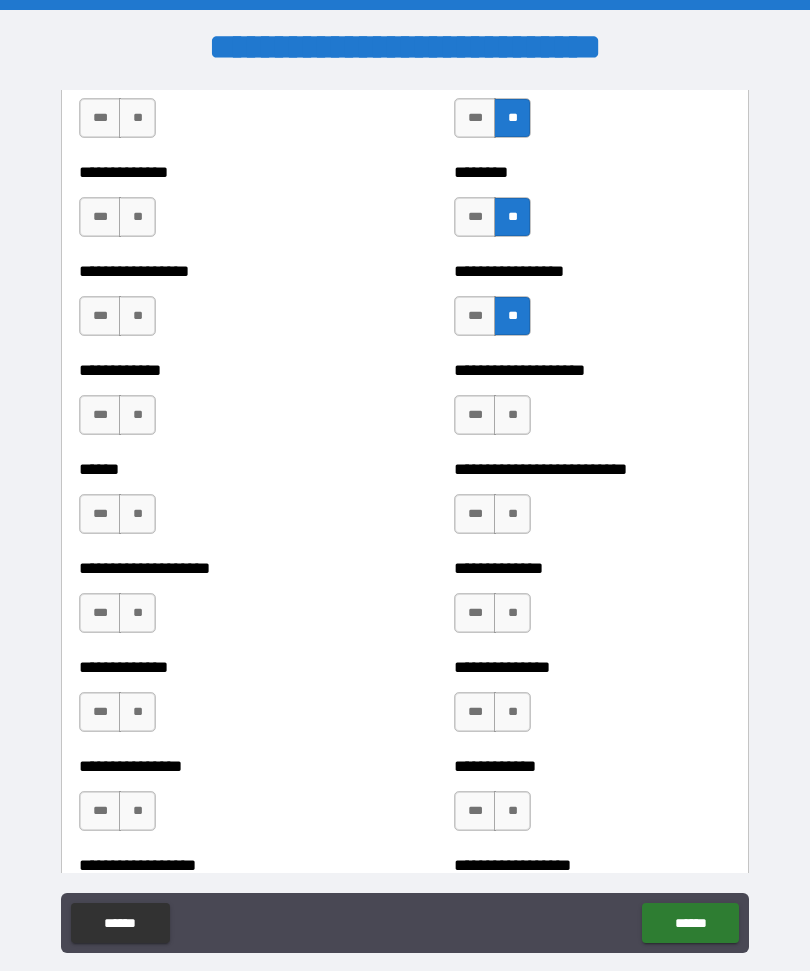 click on "**" at bounding box center [512, 415] 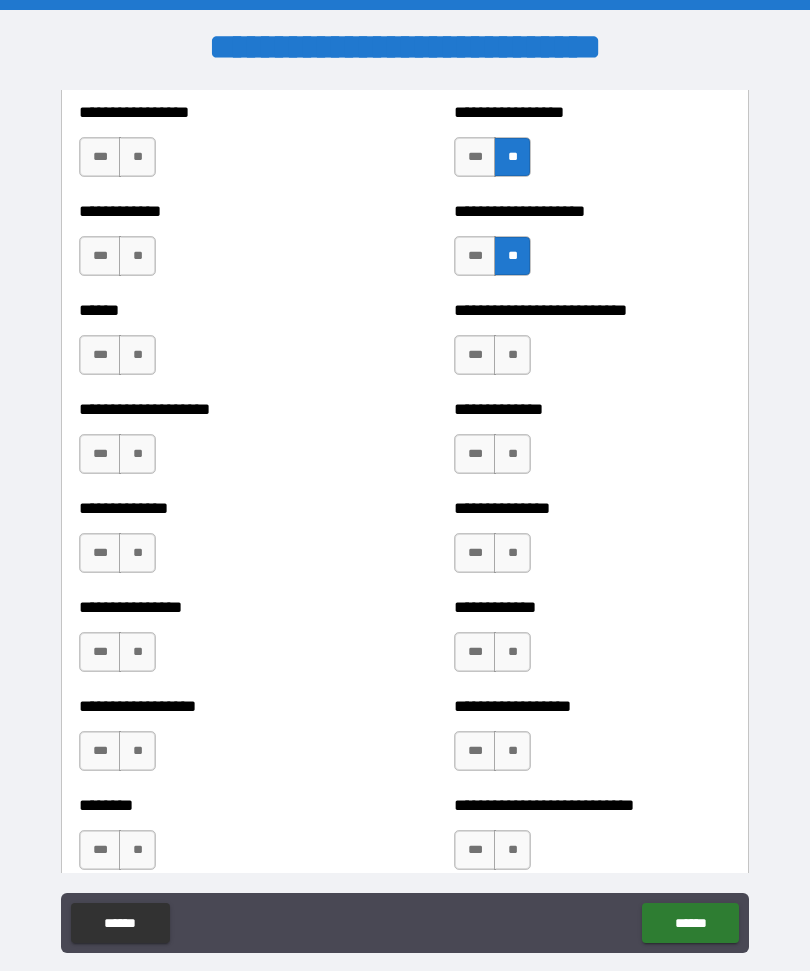 scroll, scrollTop: 3944, scrollLeft: 0, axis: vertical 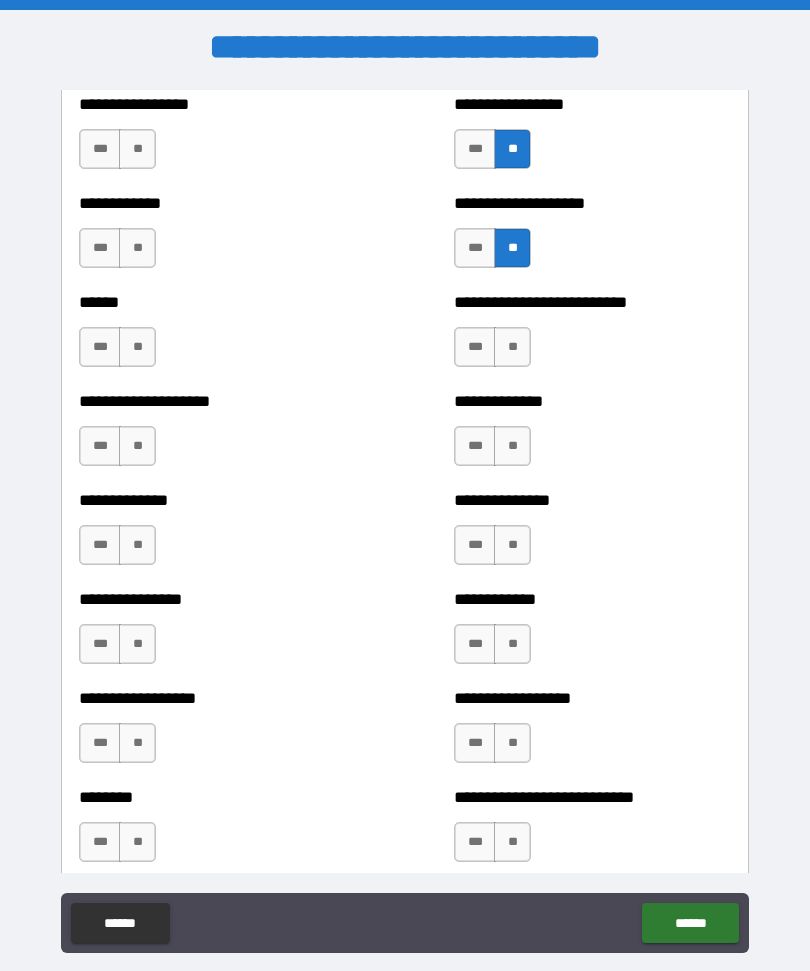 click on "**" at bounding box center (512, 347) 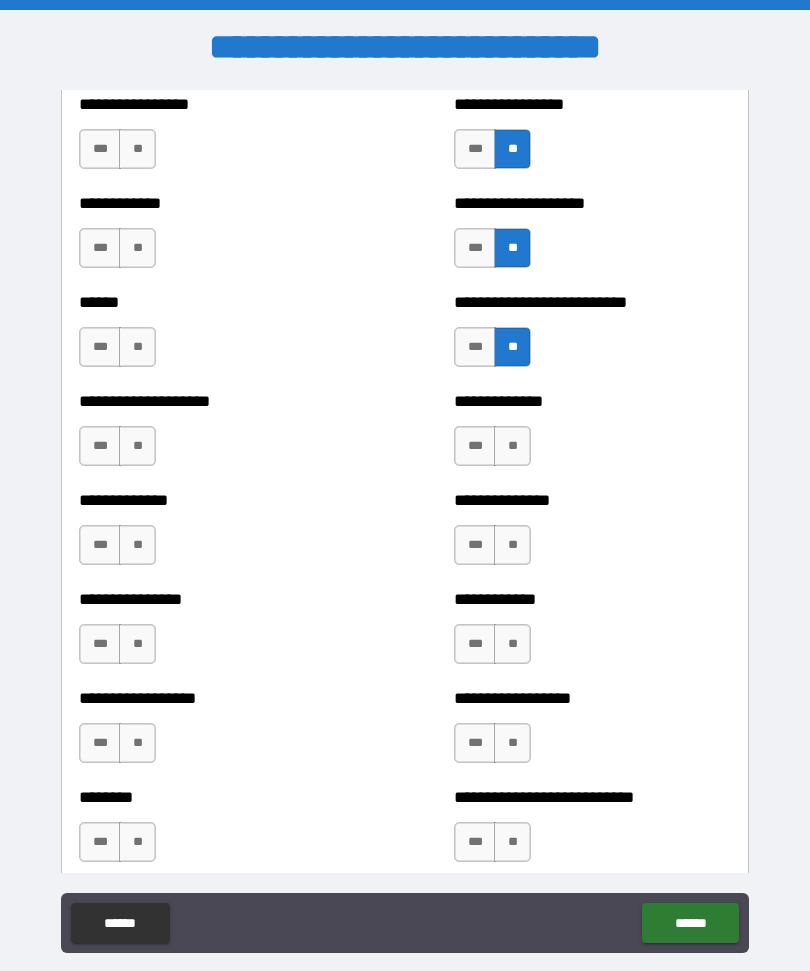 click on "**" at bounding box center (512, 545) 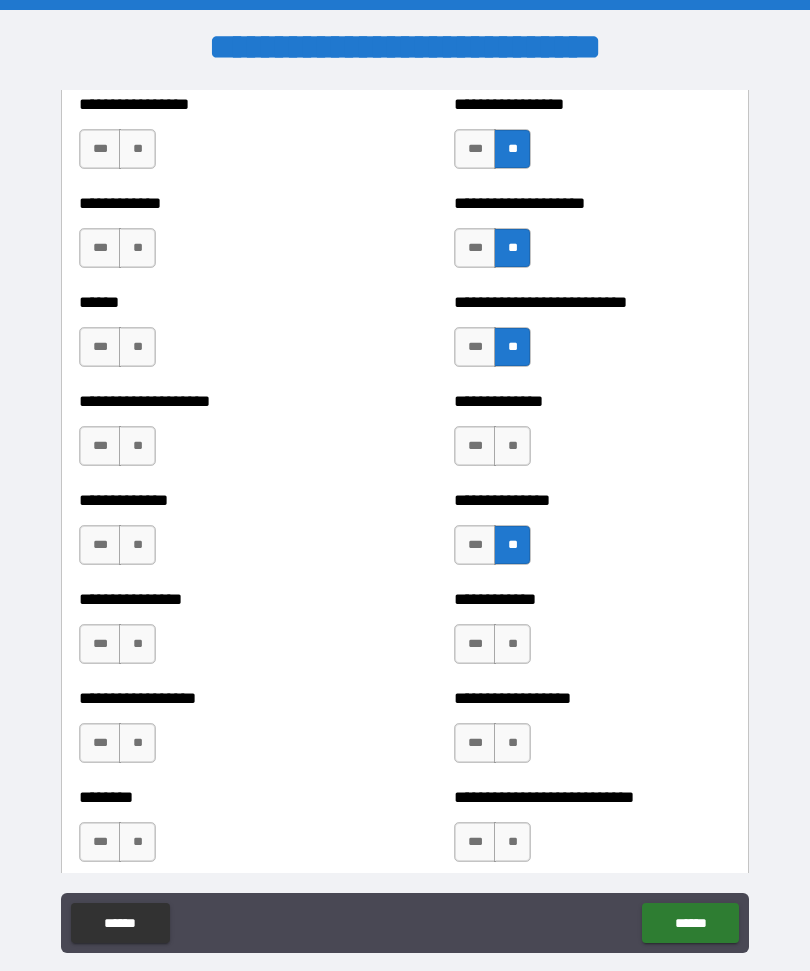 click on "**" at bounding box center [512, 644] 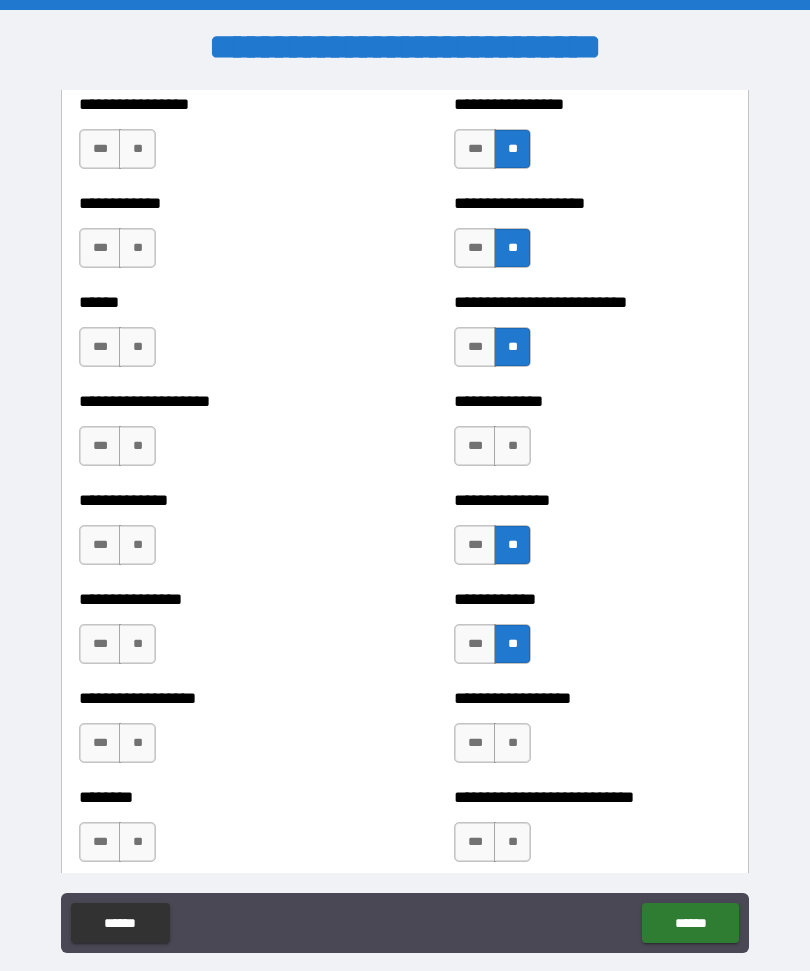 click on "**" at bounding box center [512, 743] 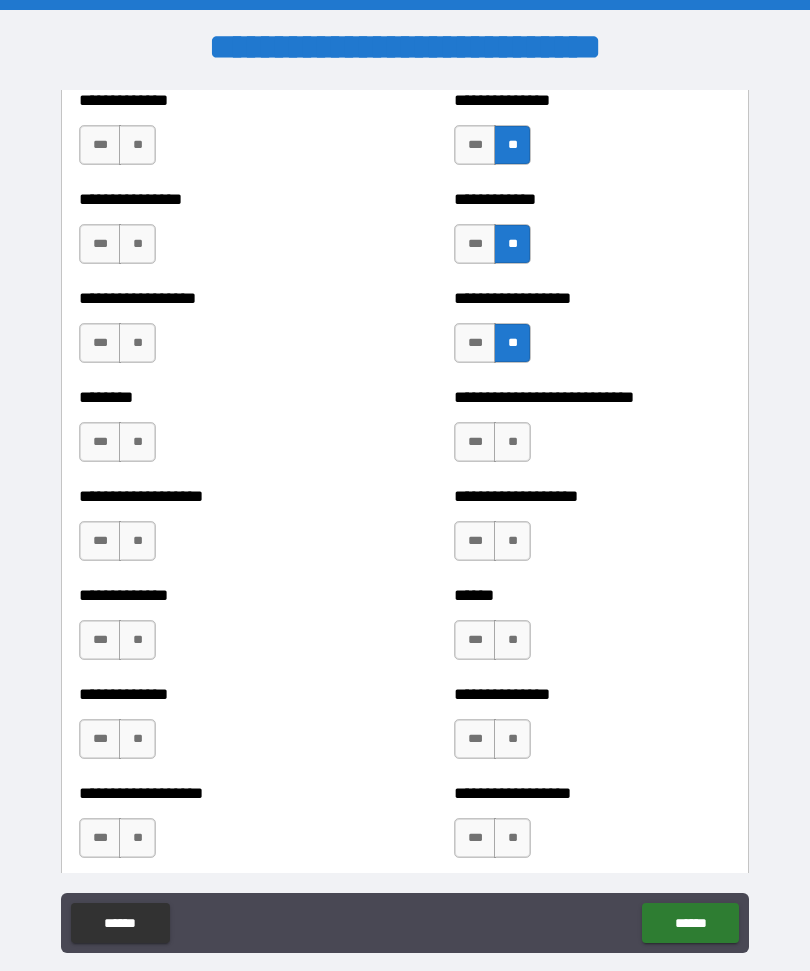 scroll, scrollTop: 4345, scrollLeft: 0, axis: vertical 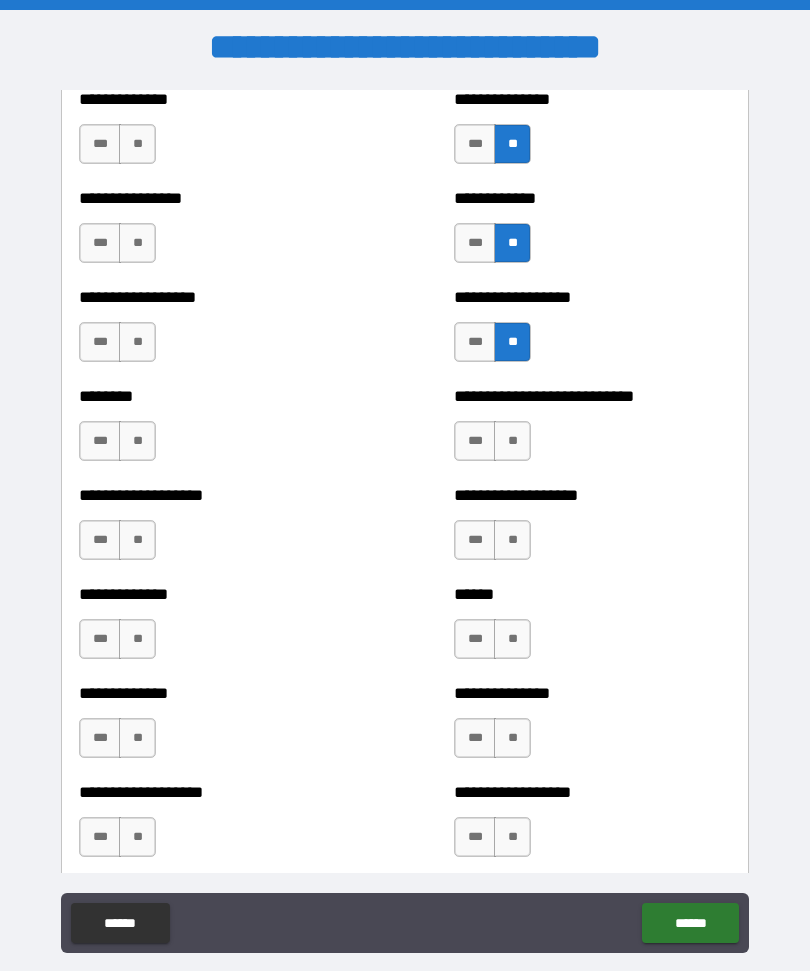 click on "**" at bounding box center [512, 441] 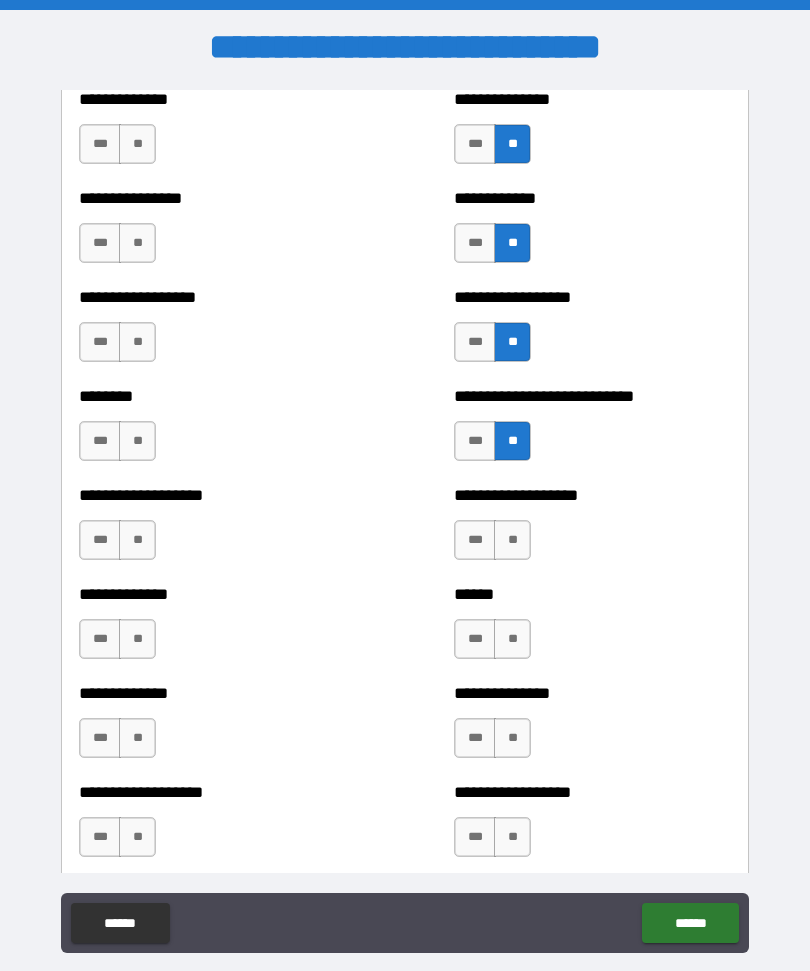 click on "**" at bounding box center [512, 540] 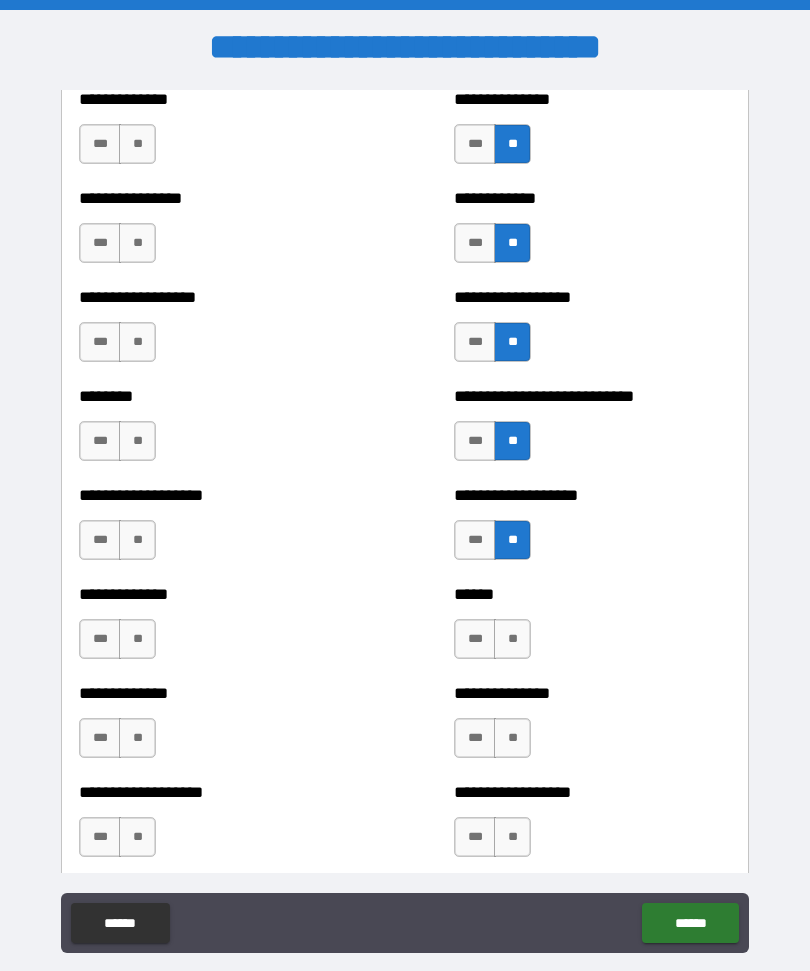 click on "**" at bounding box center [512, 639] 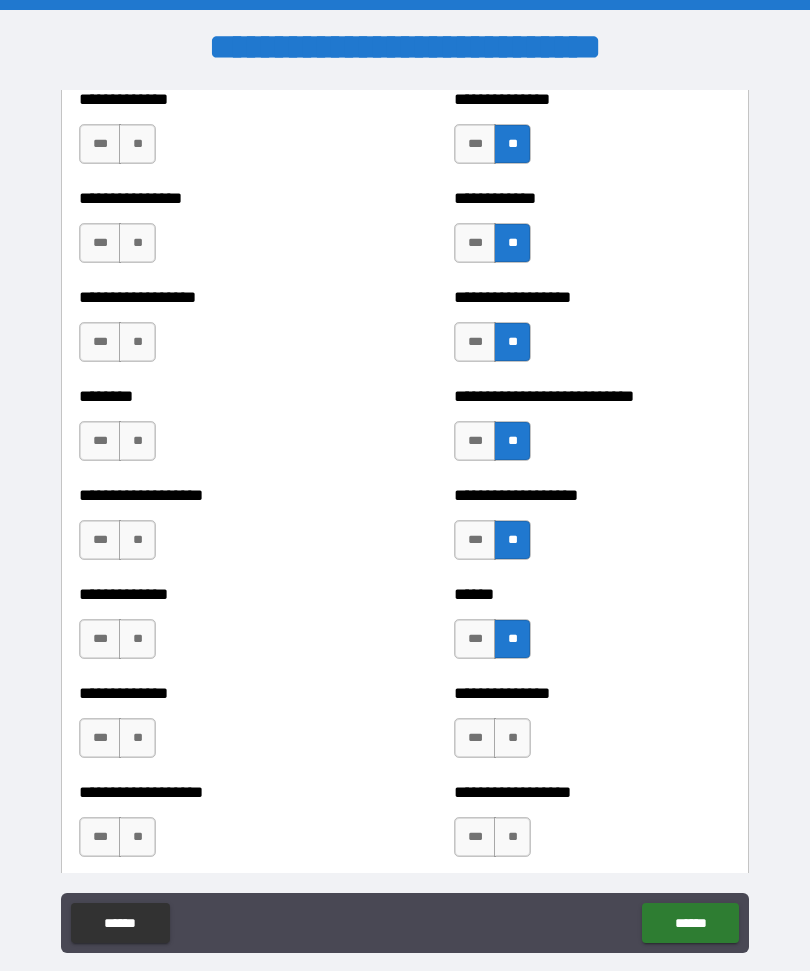 click on "**" at bounding box center [512, 738] 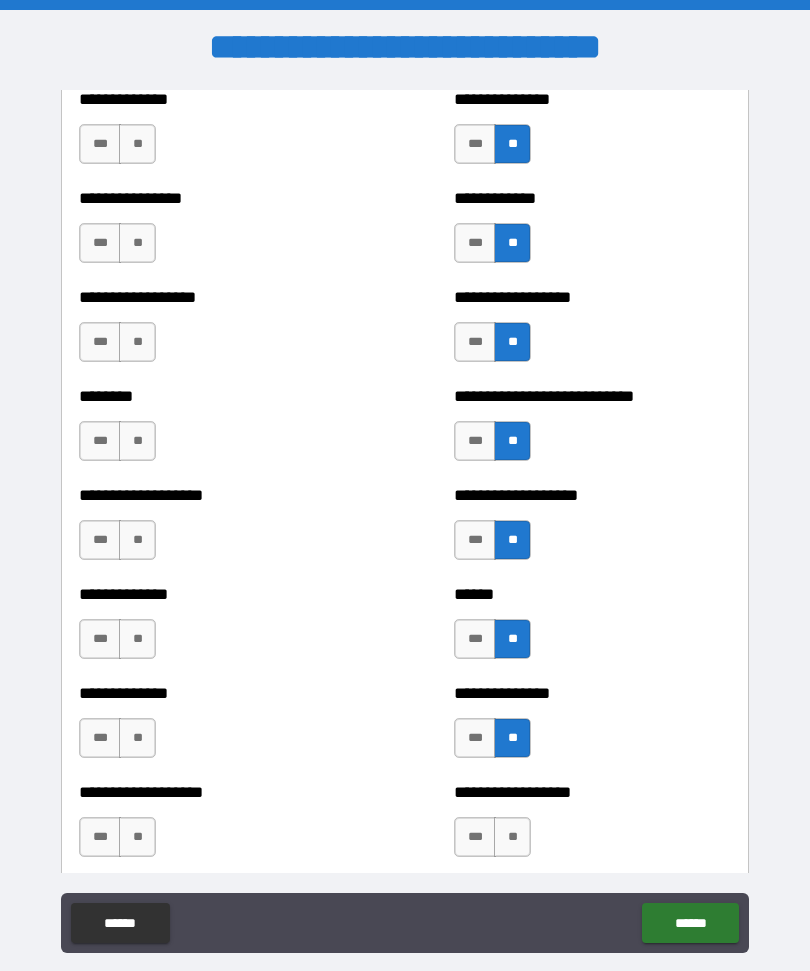 click on "**" at bounding box center (512, 837) 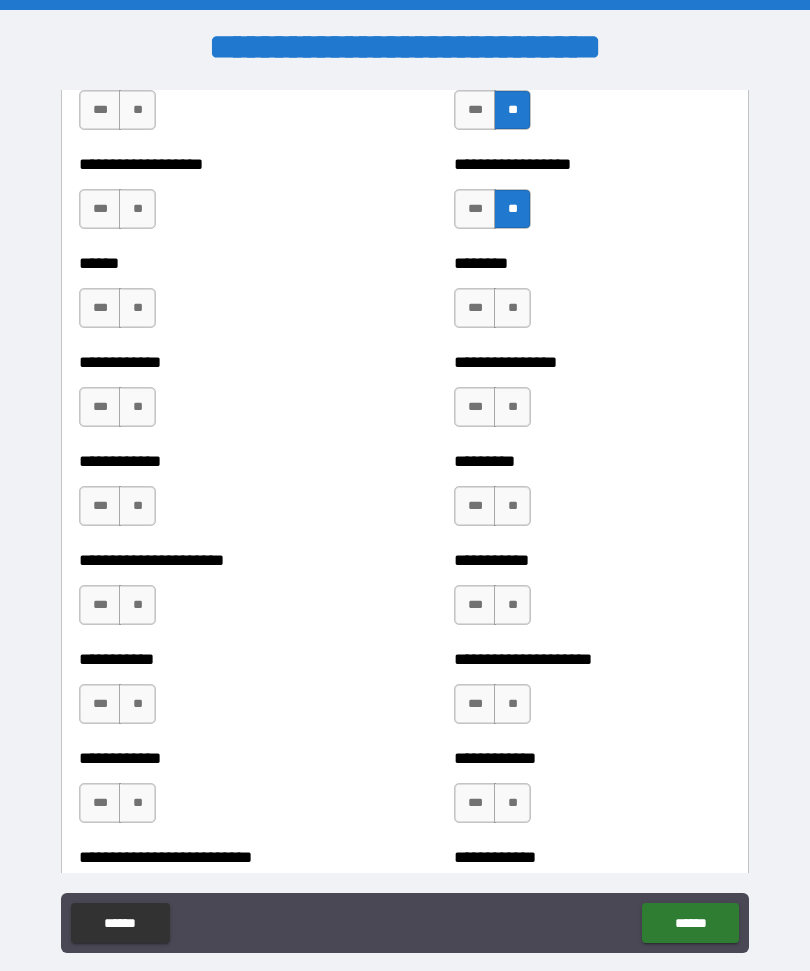 scroll, scrollTop: 4978, scrollLeft: 0, axis: vertical 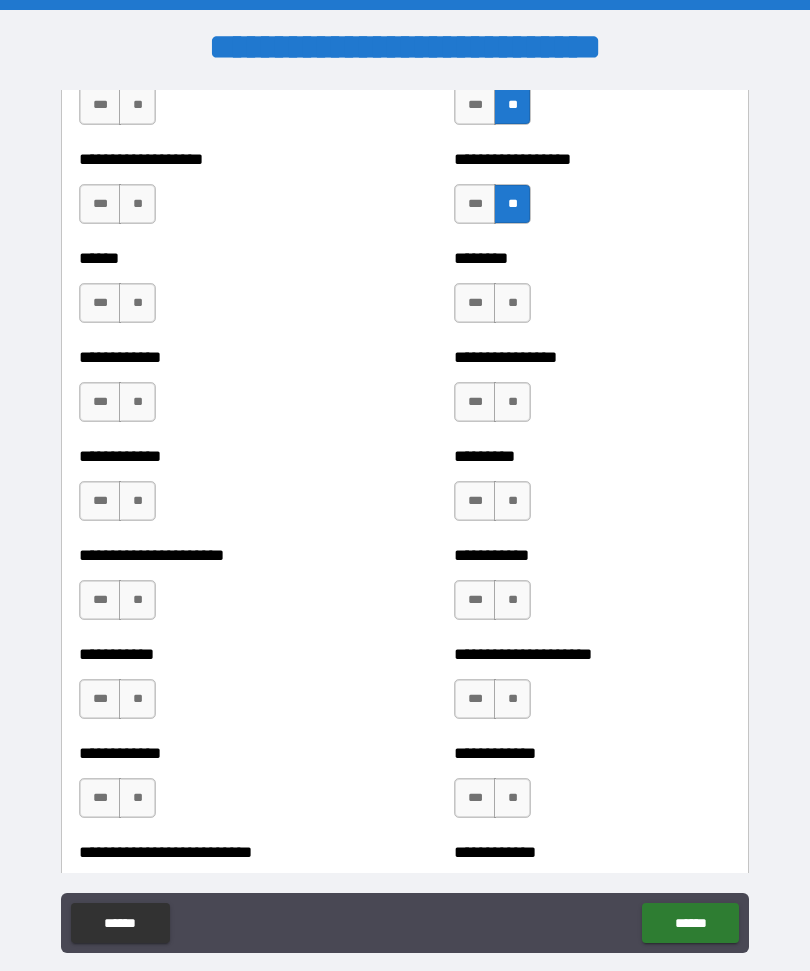 click on "***" at bounding box center [475, 303] 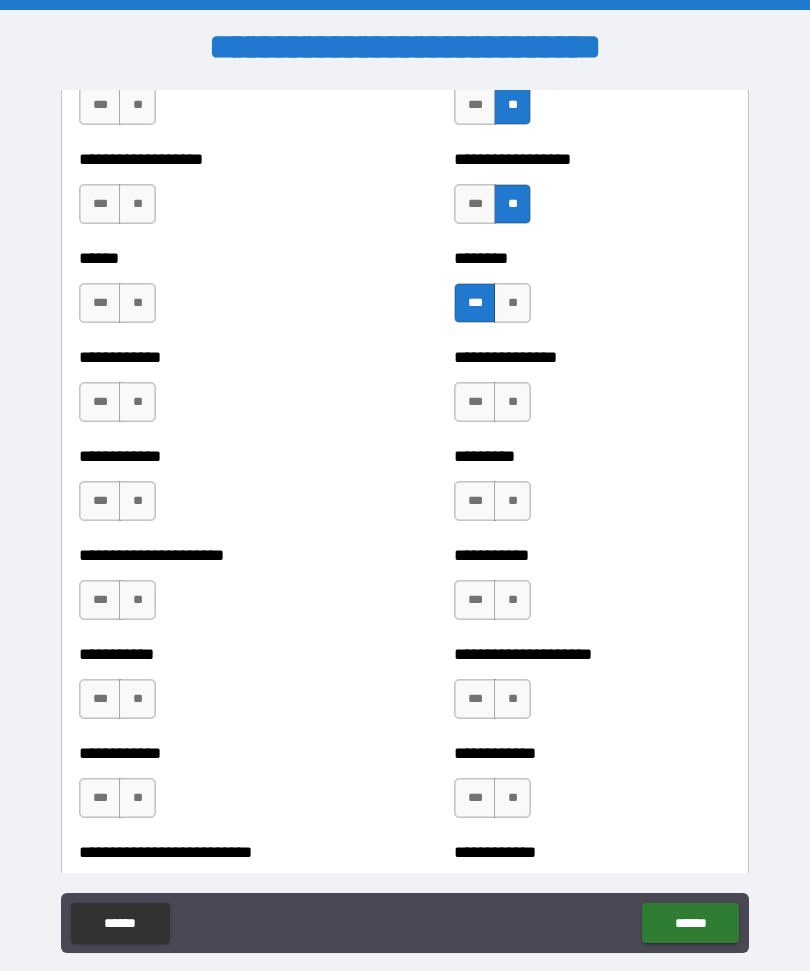 click on "**" at bounding box center (512, 402) 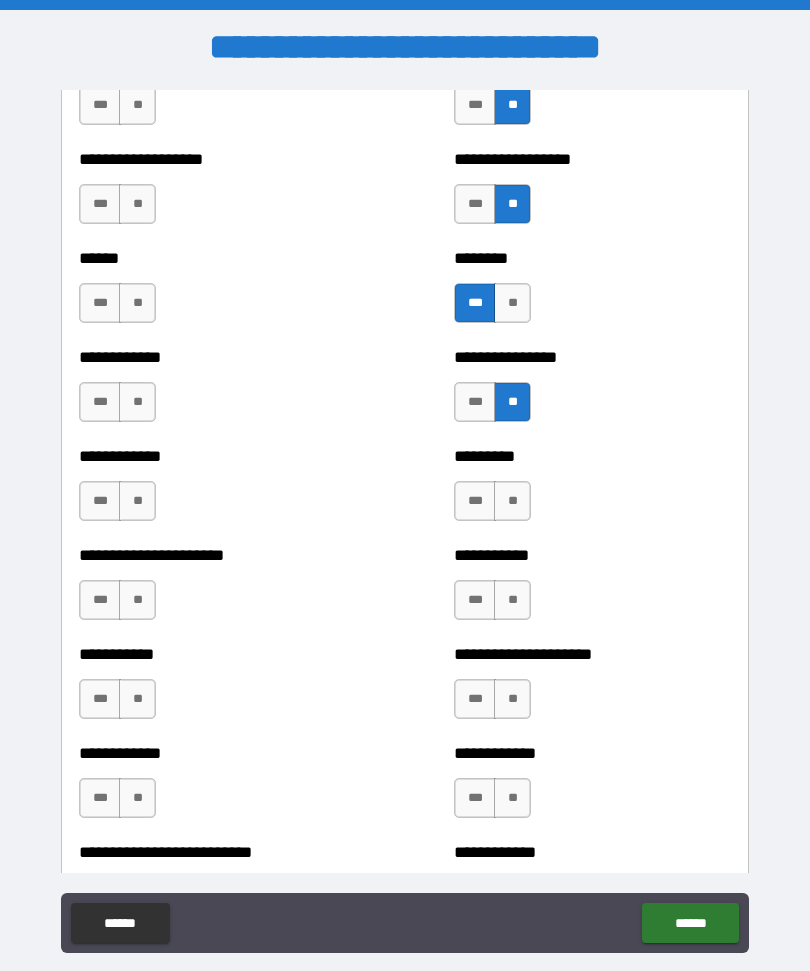 click on "**" at bounding box center [512, 501] 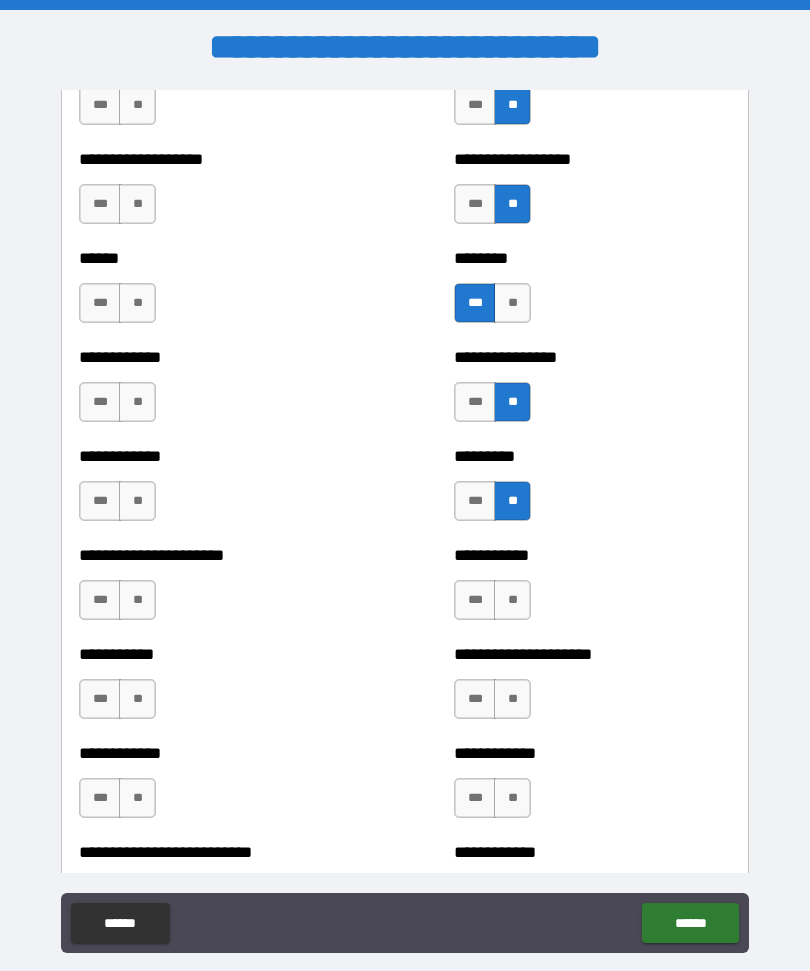 click on "**" at bounding box center (512, 600) 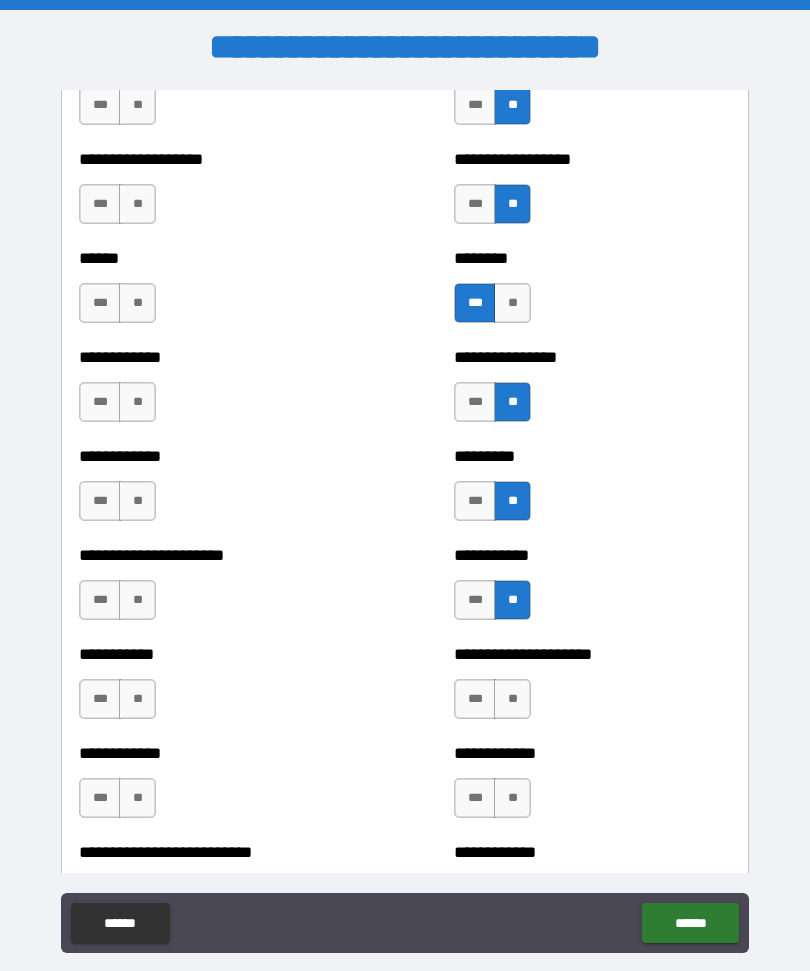 click on "**" at bounding box center (512, 699) 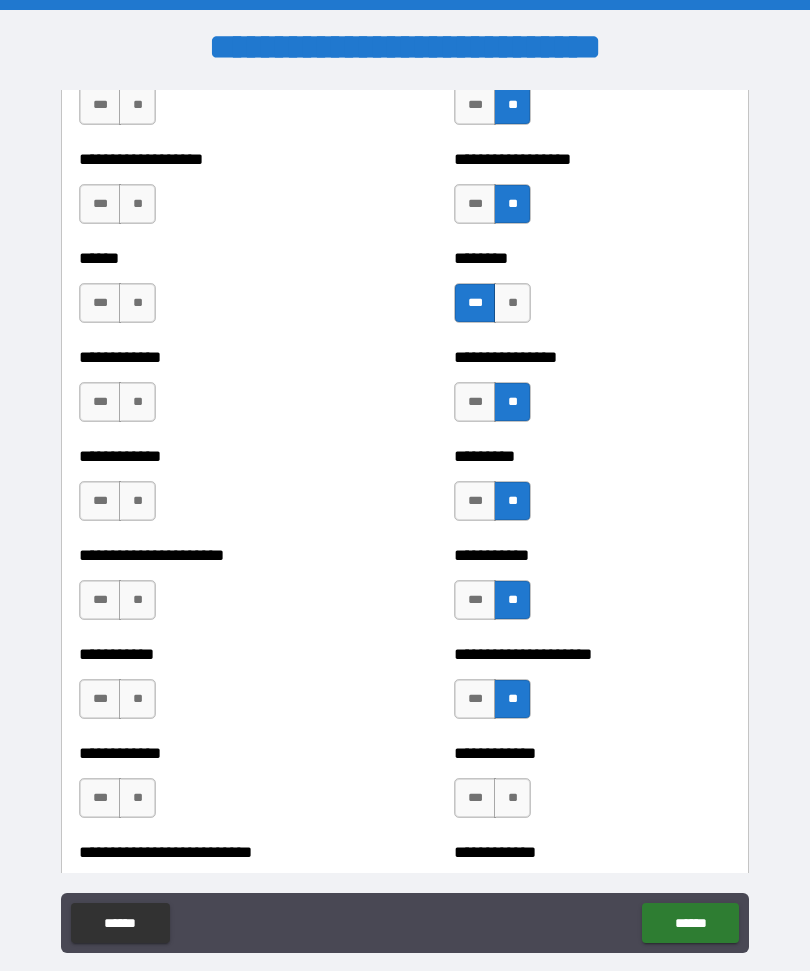 click on "**" at bounding box center (512, 798) 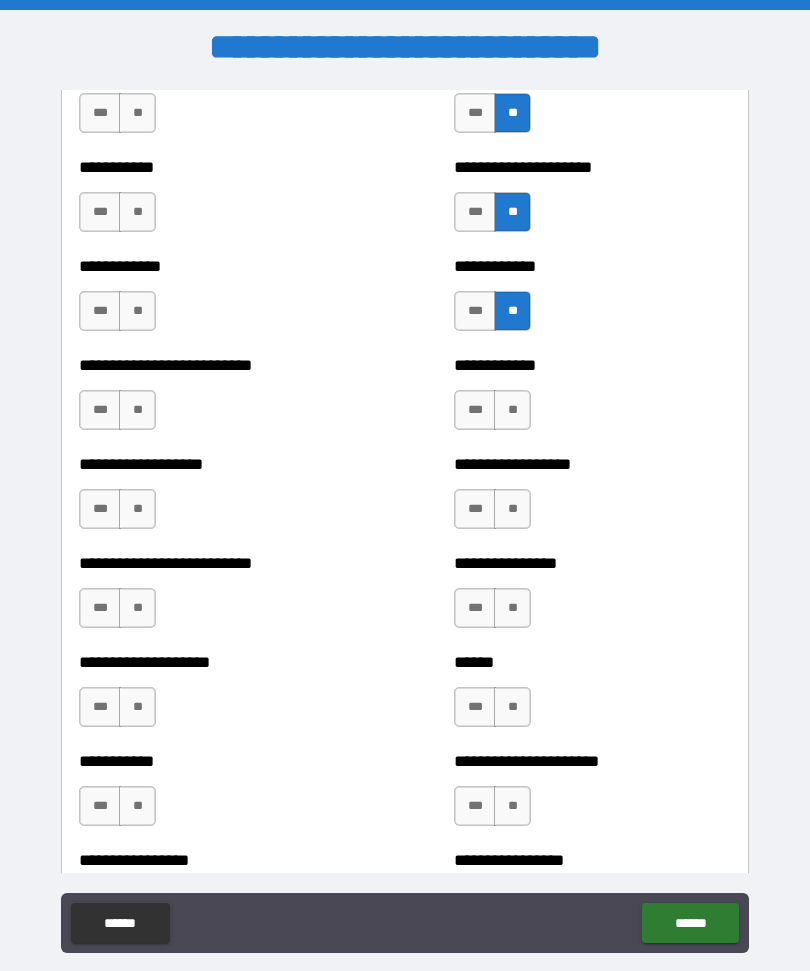 scroll, scrollTop: 5470, scrollLeft: 0, axis: vertical 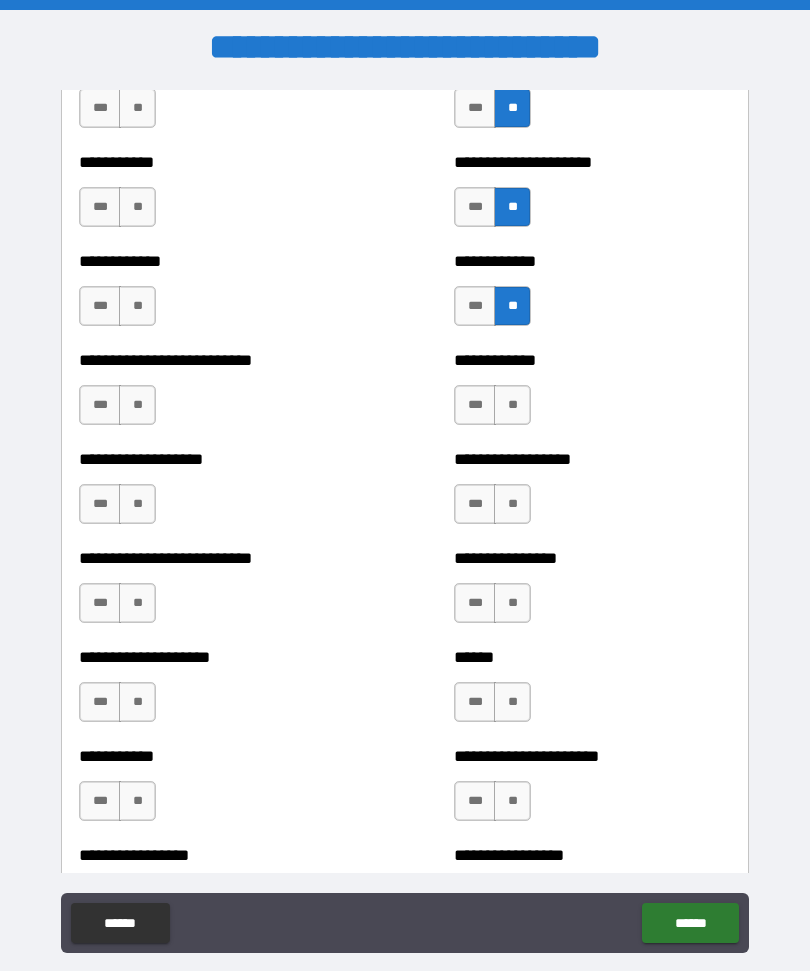 click on "**" at bounding box center (512, 405) 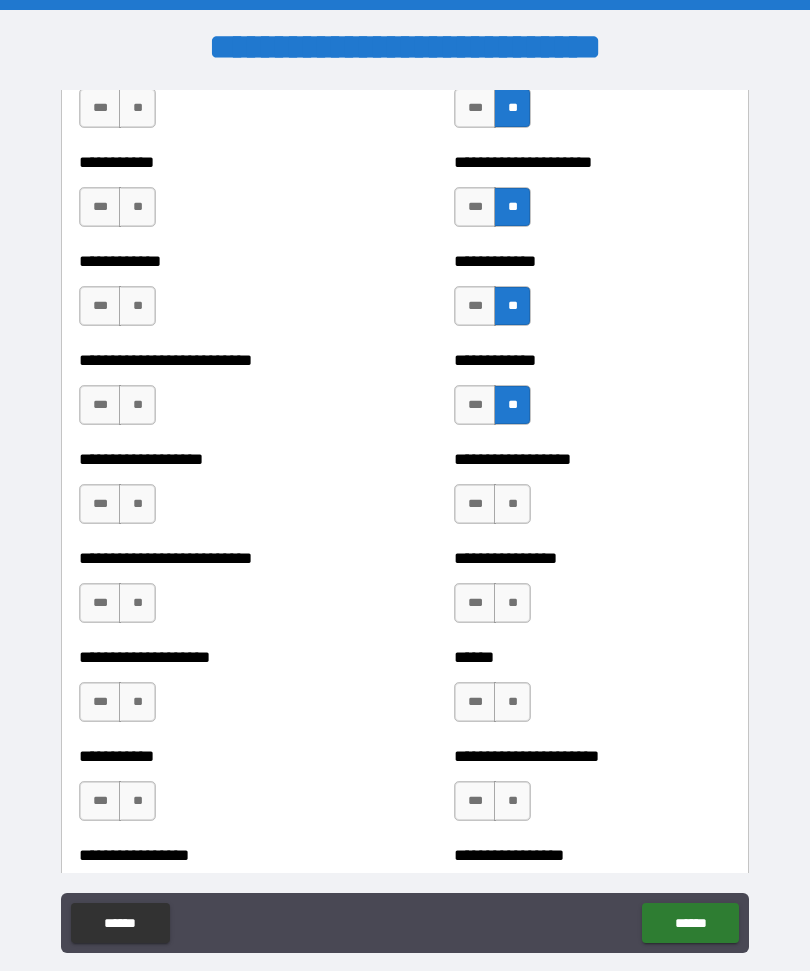 click on "**" at bounding box center [512, 504] 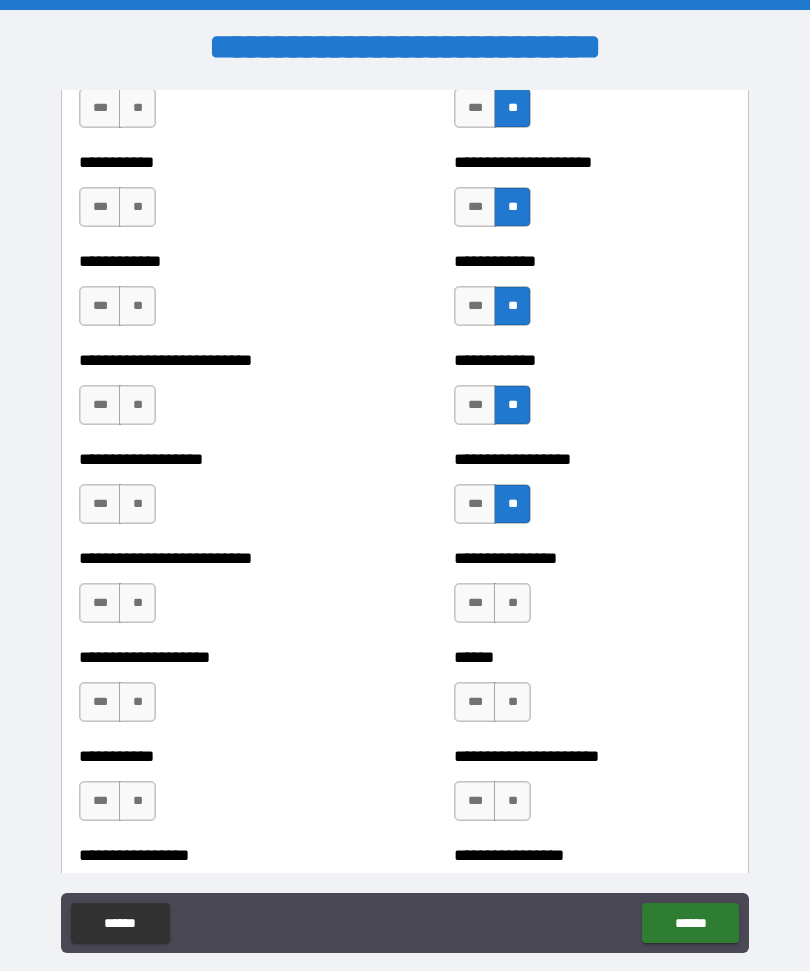click on "**" at bounding box center [512, 603] 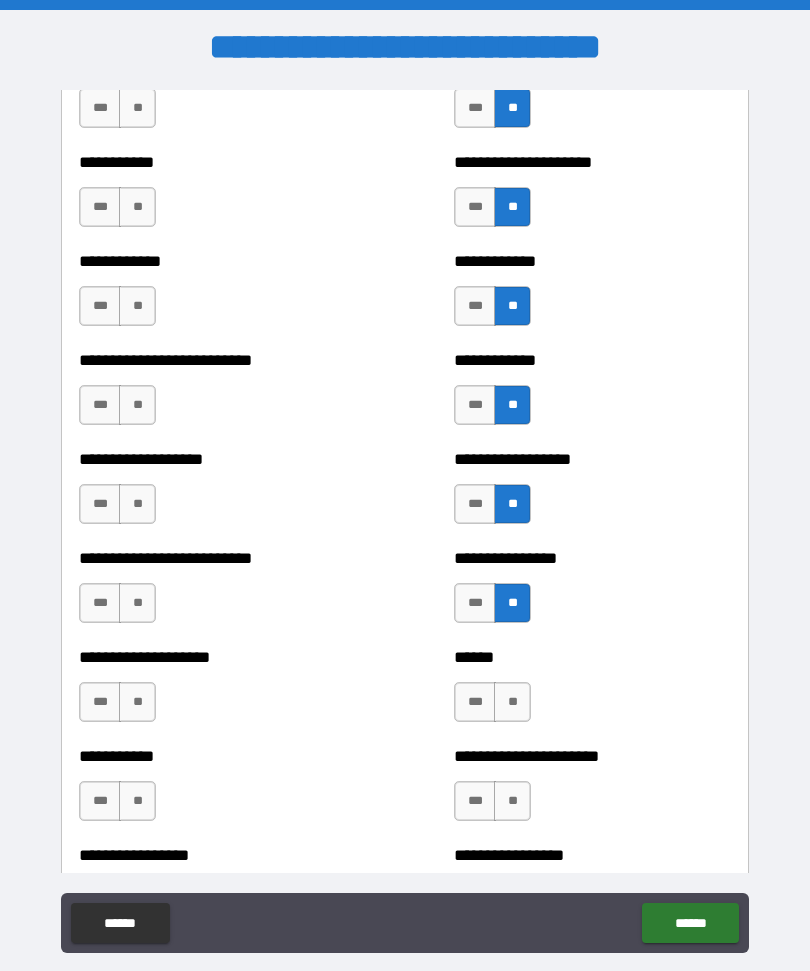 click on "**" at bounding box center [512, 702] 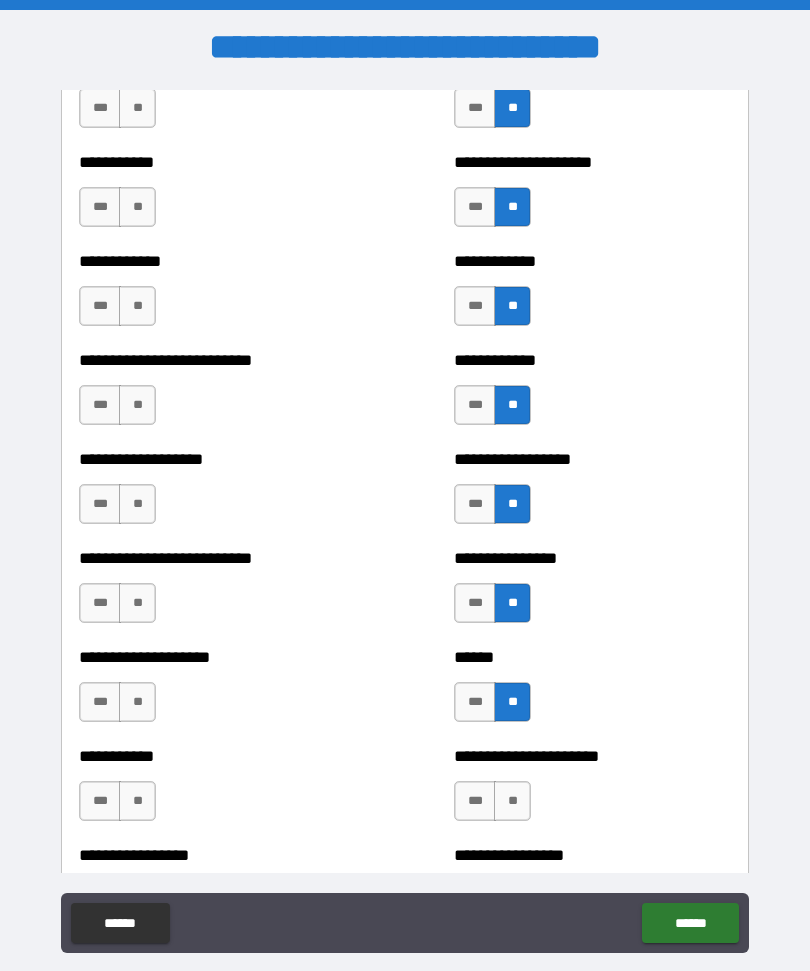 click on "**" at bounding box center [512, 801] 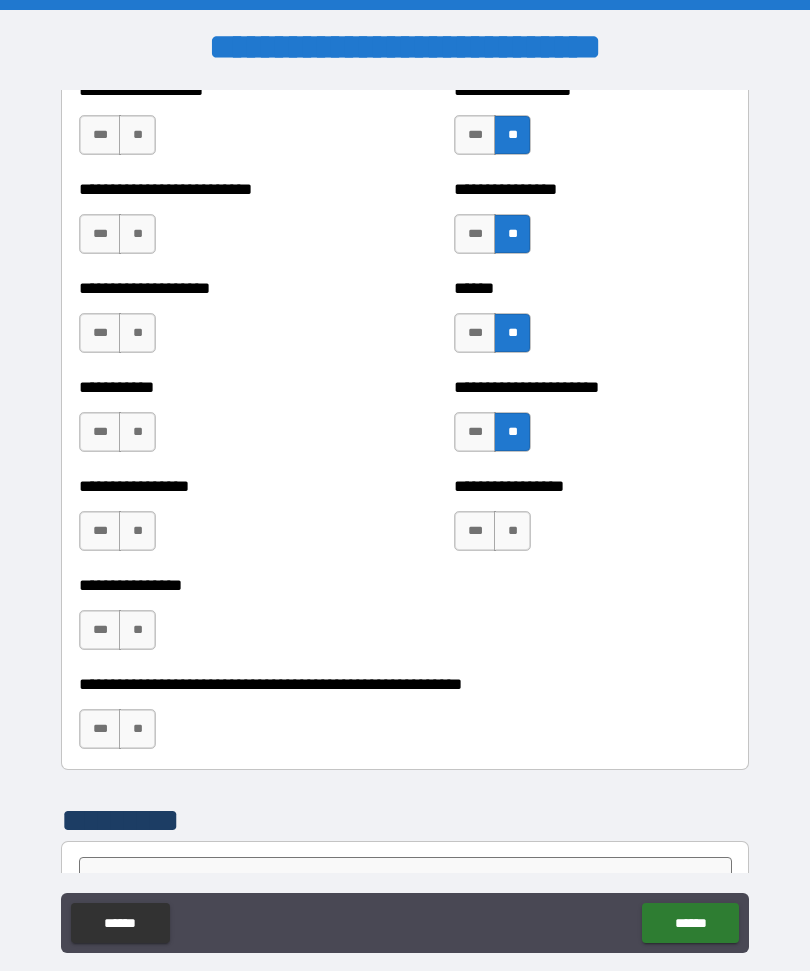 scroll, scrollTop: 5852, scrollLeft: 0, axis: vertical 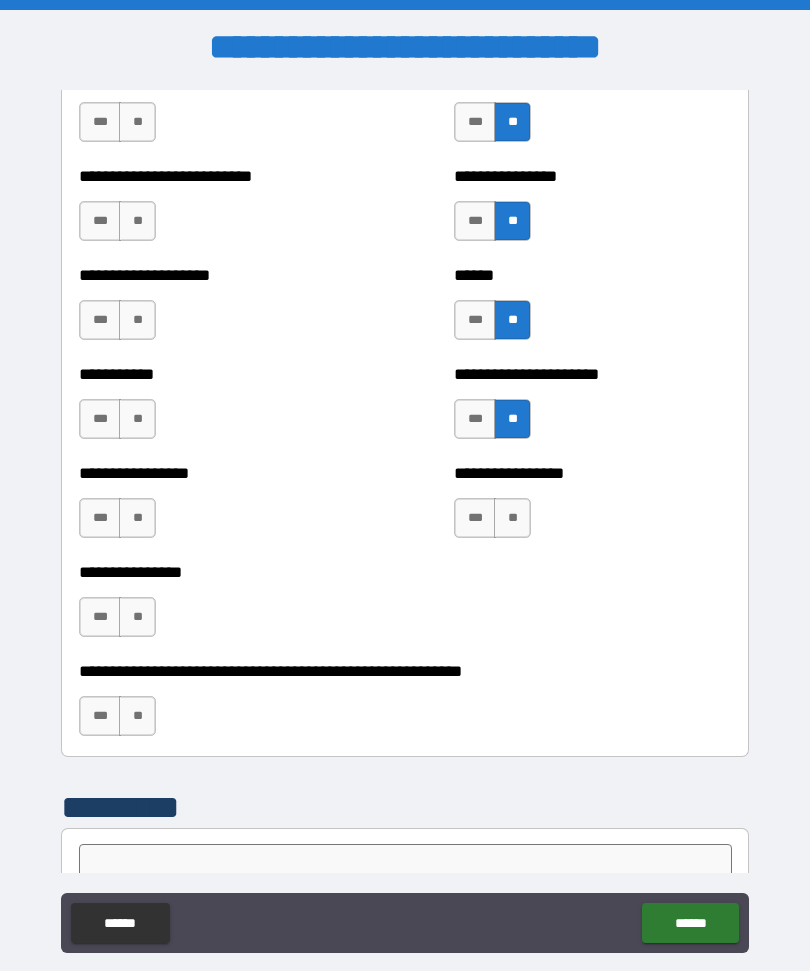 click on "**" at bounding box center (512, 518) 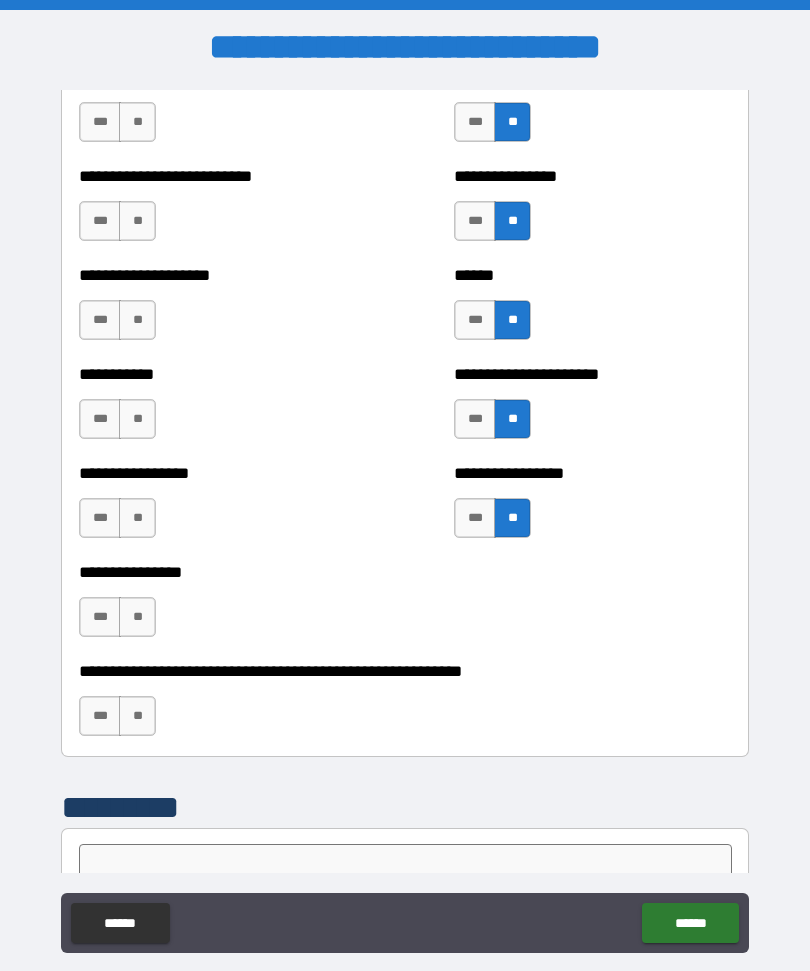 click on "**" at bounding box center (137, 617) 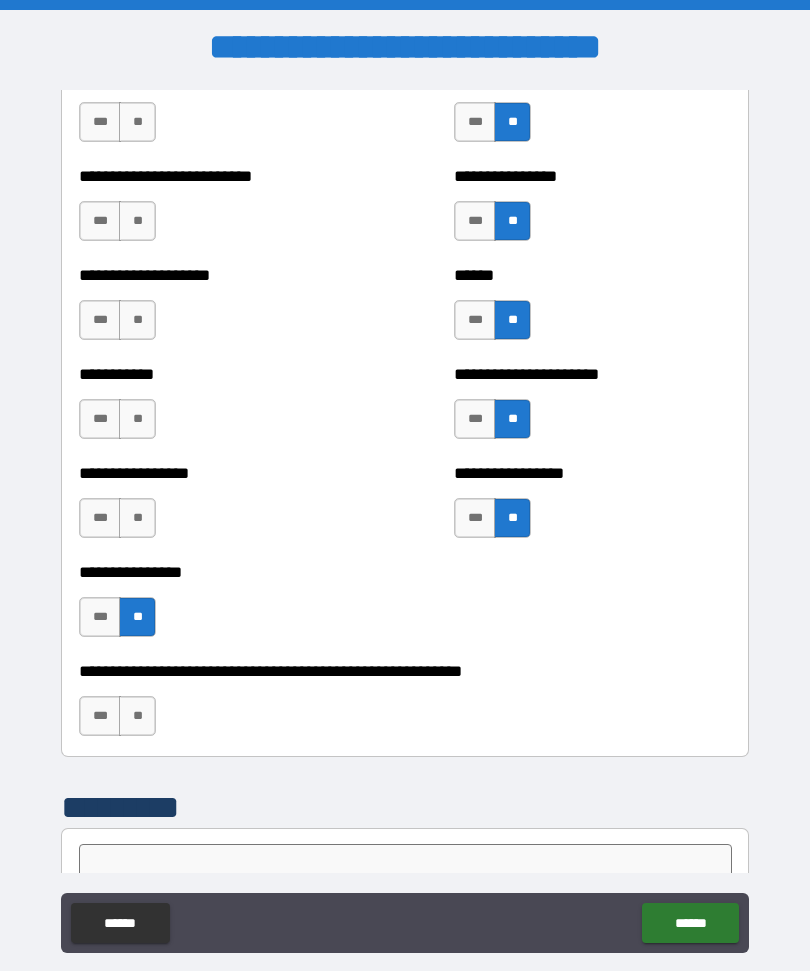 click on "**" at bounding box center [137, 518] 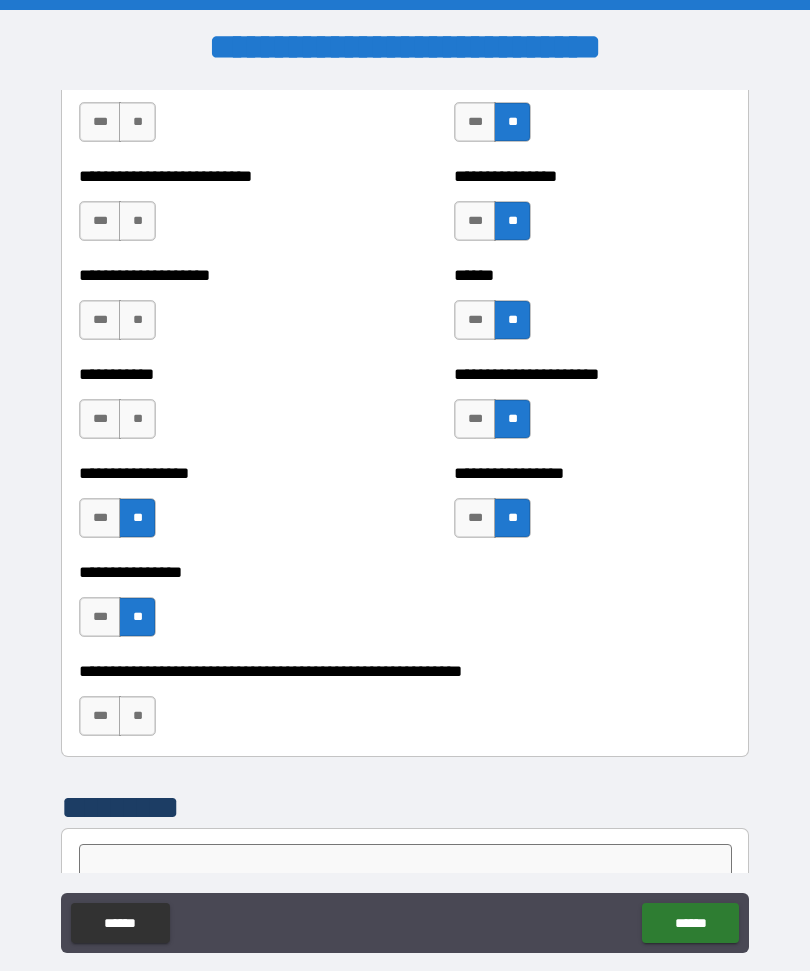 click on "**" at bounding box center [137, 419] 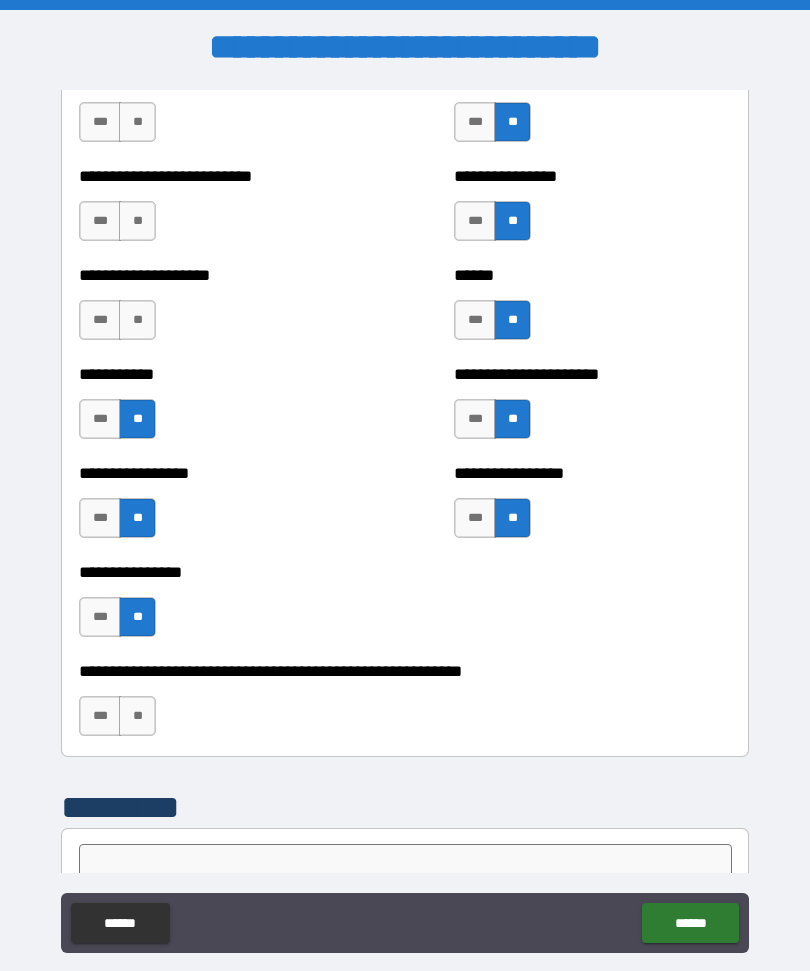 click on "**" at bounding box center (137, 320) 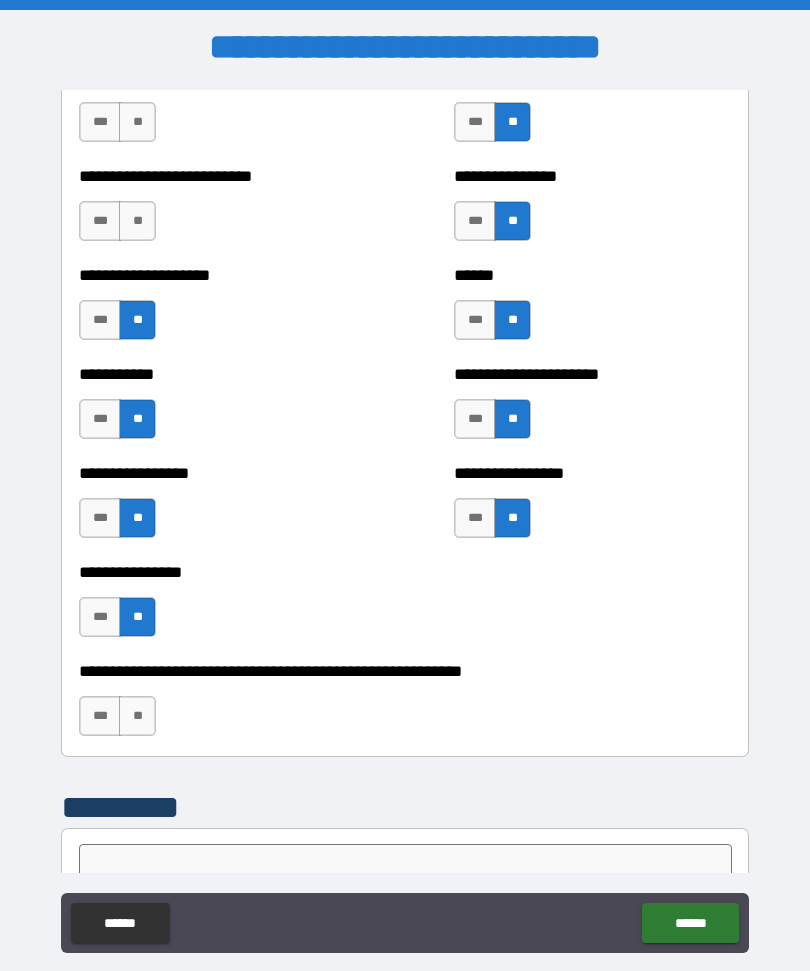 click on "**" at bounding box center (137, 221) 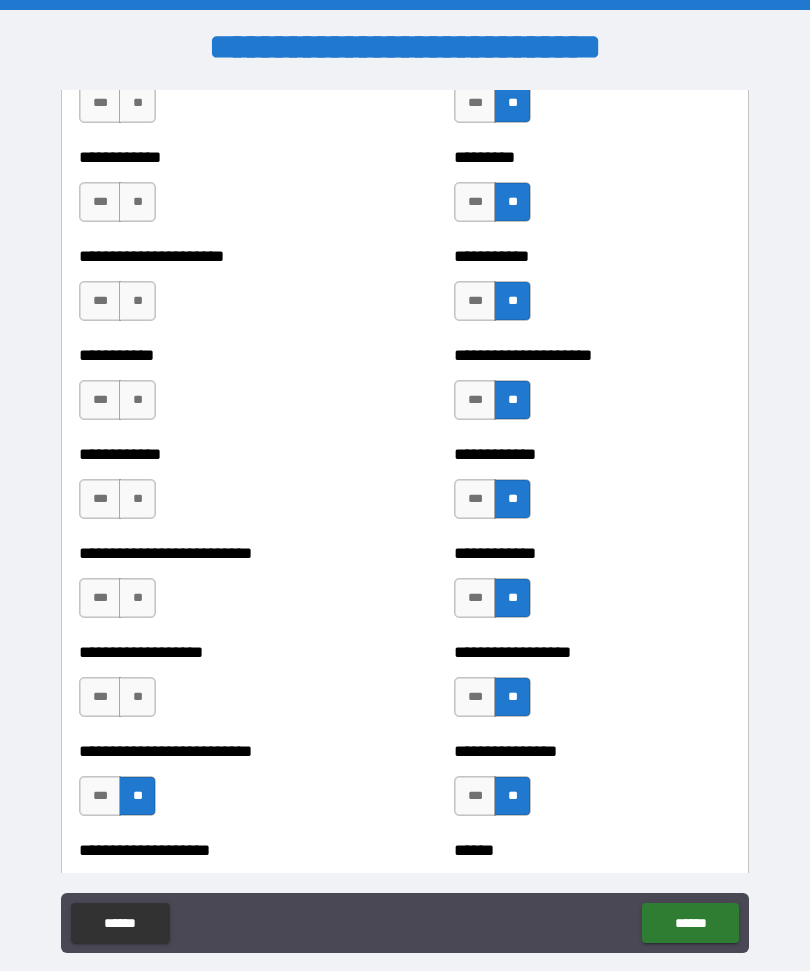 scroll, scrollTop: 5281, scrollLeft: 0, axis: vertical 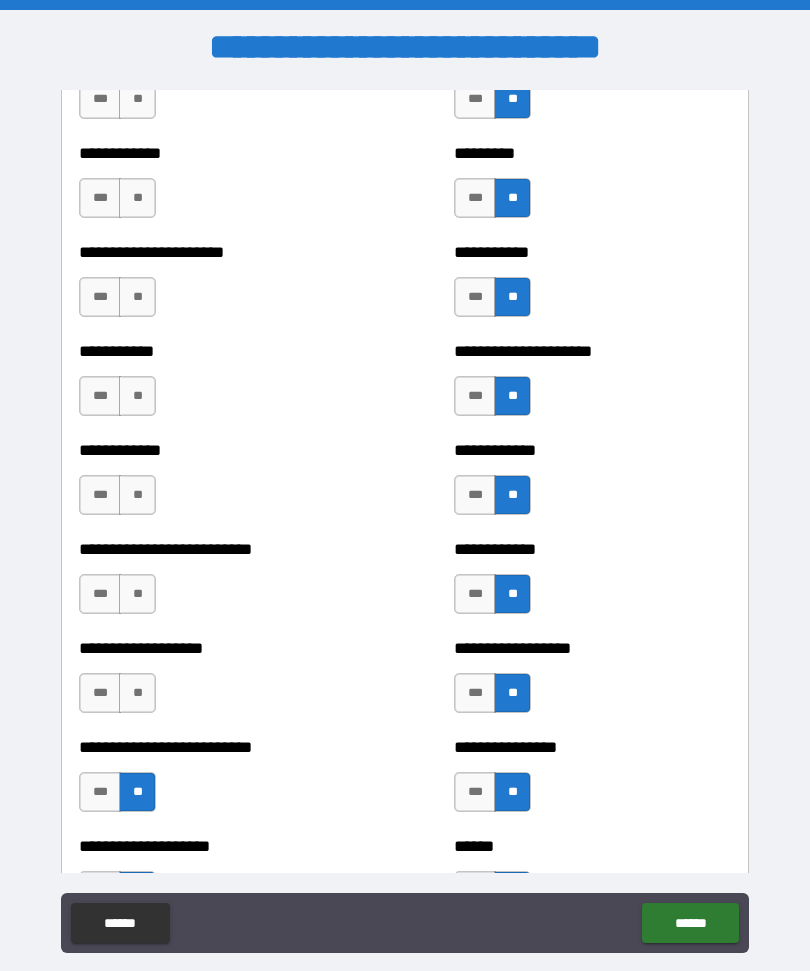 click on "**" at bounding box center [137, 693] 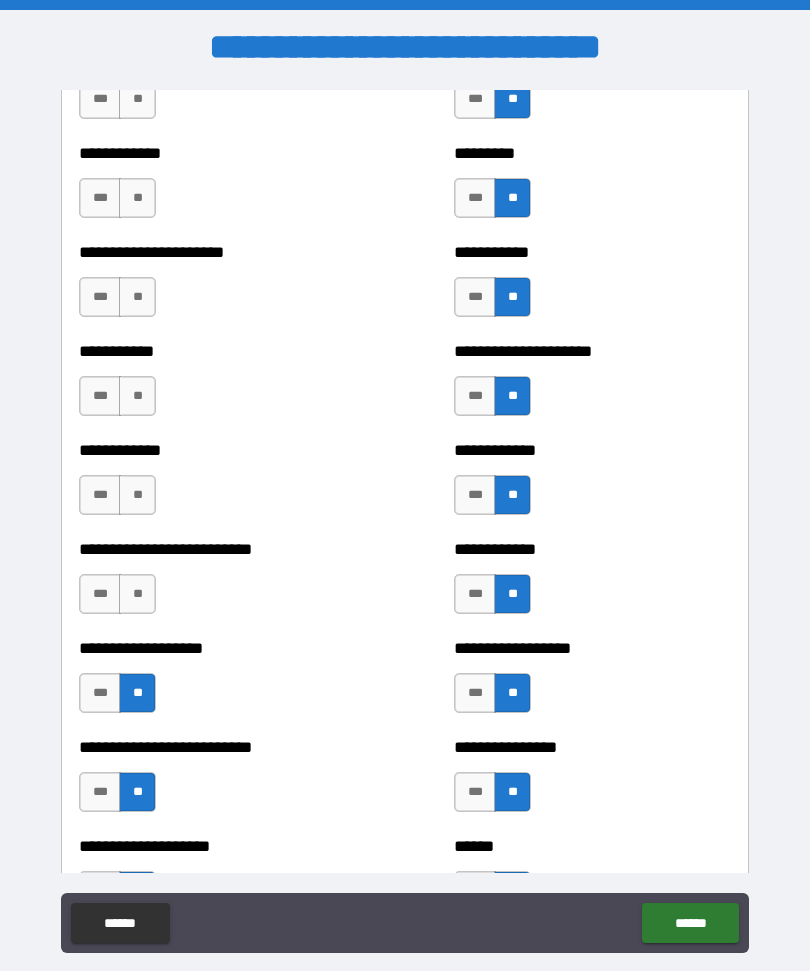 click on "***" at bounding box center (100, 594) 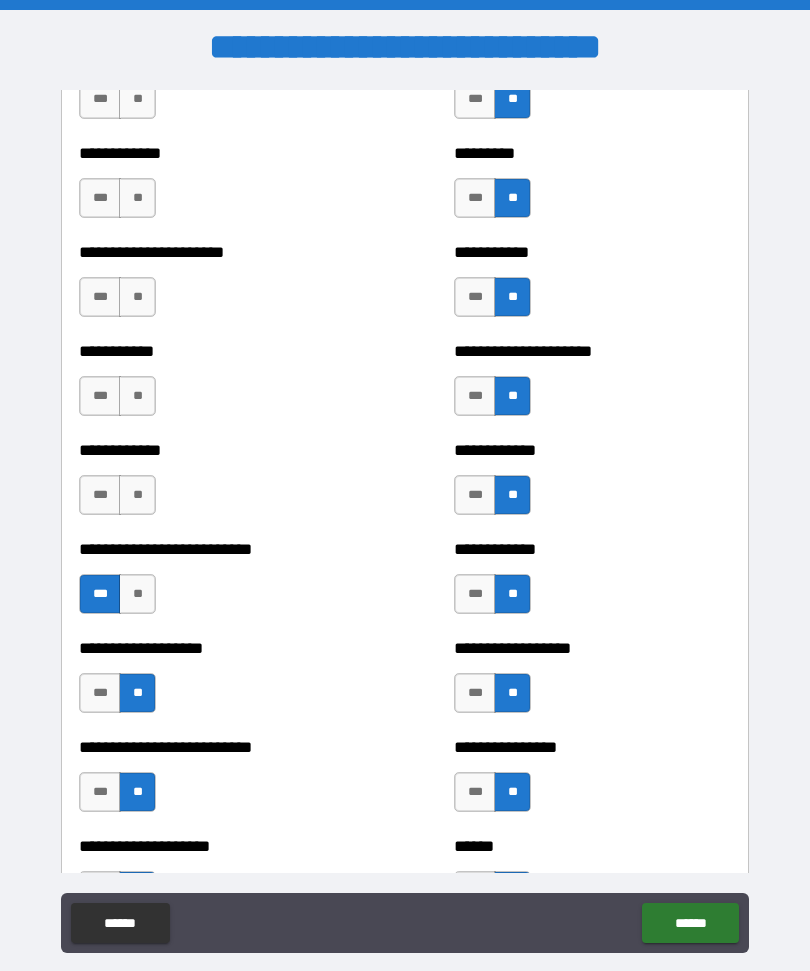 click on "**" at bounding box center (137, 495) 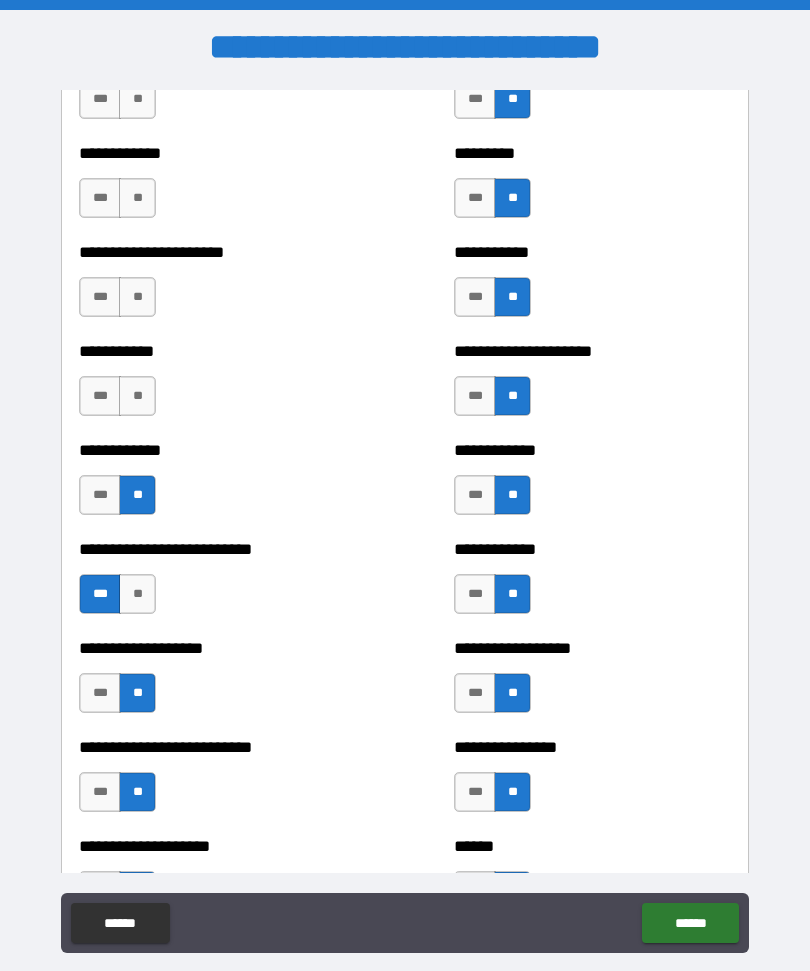 click on "**" at bounding box center [137, 396] 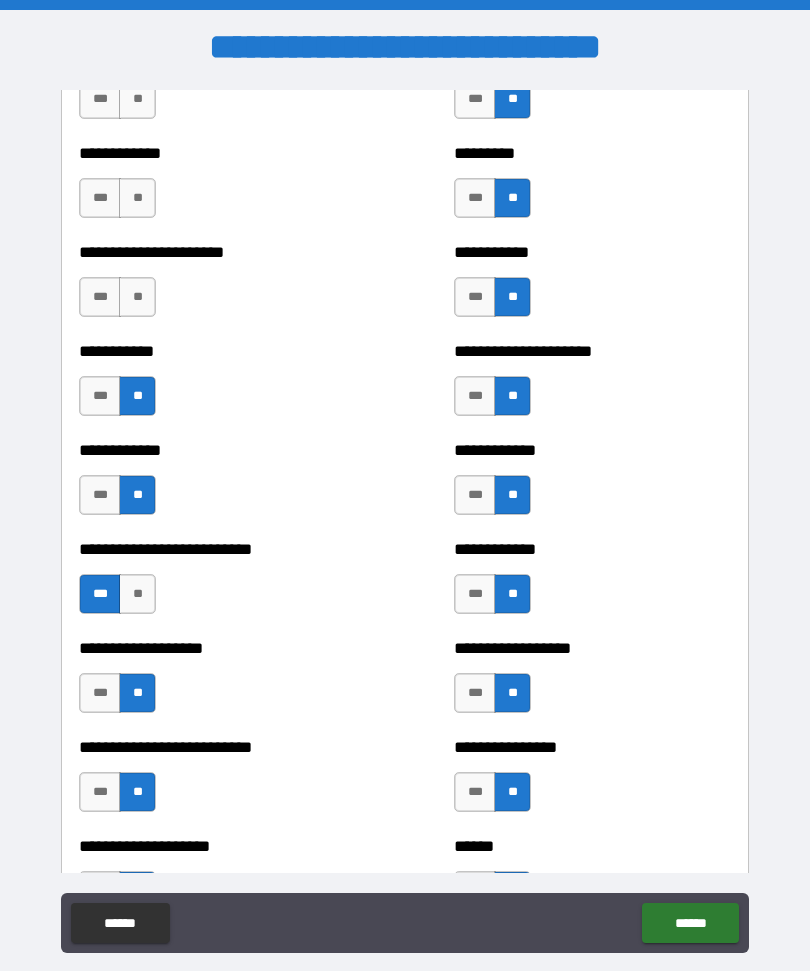 click on "**" at bounding box center (137, 198) 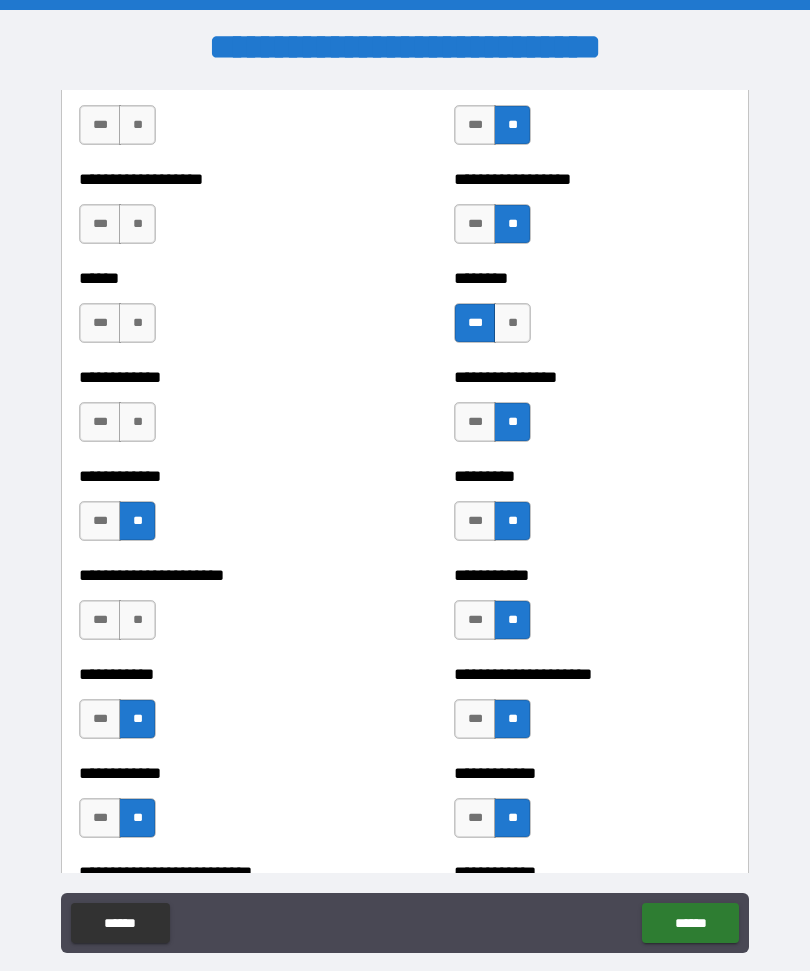 scroll, scrollTop: 4955, scrollLeft: 0, axis: vertical 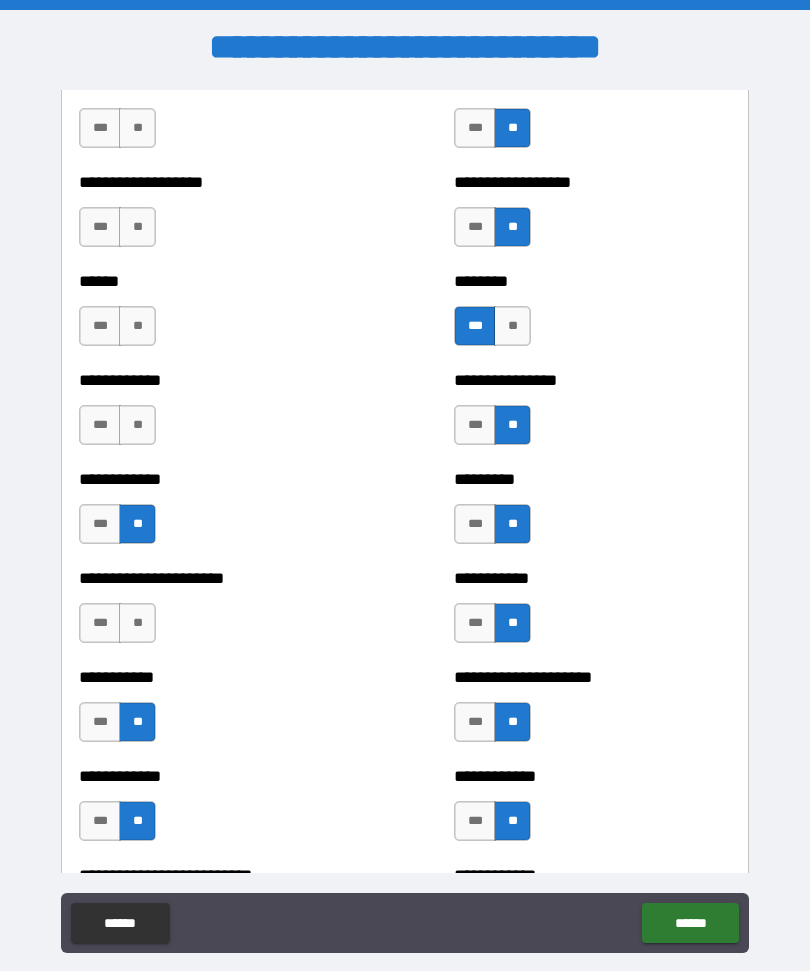 click on "**" at bounding box center [137, 623] 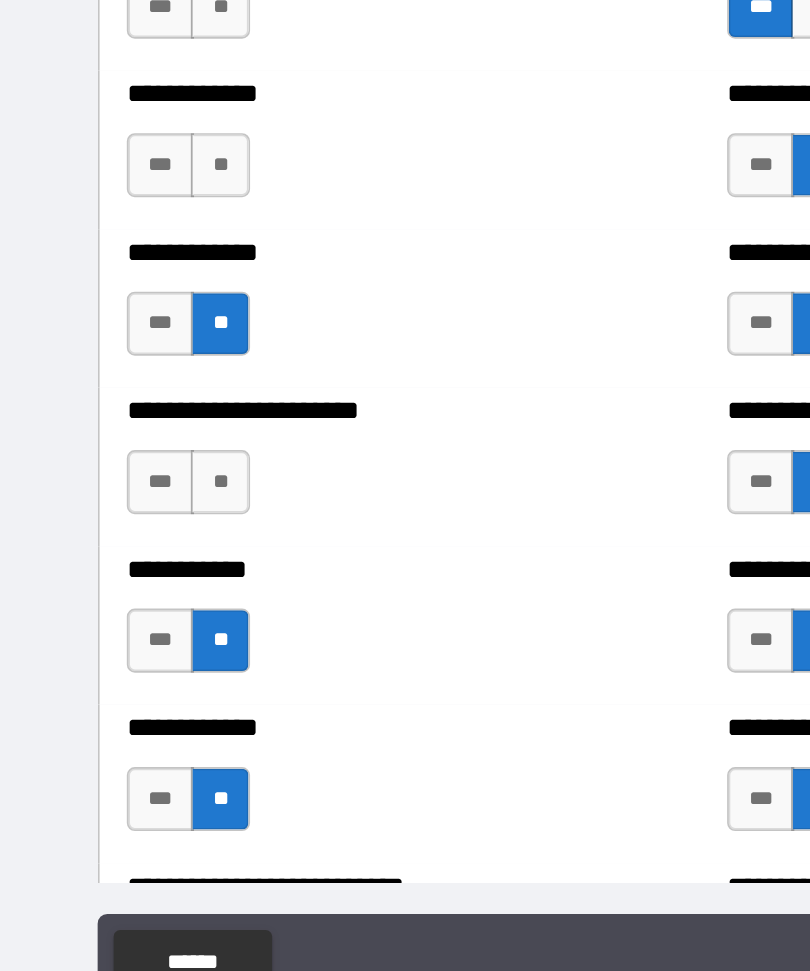 click on "**" at bounding box center (137, 623) 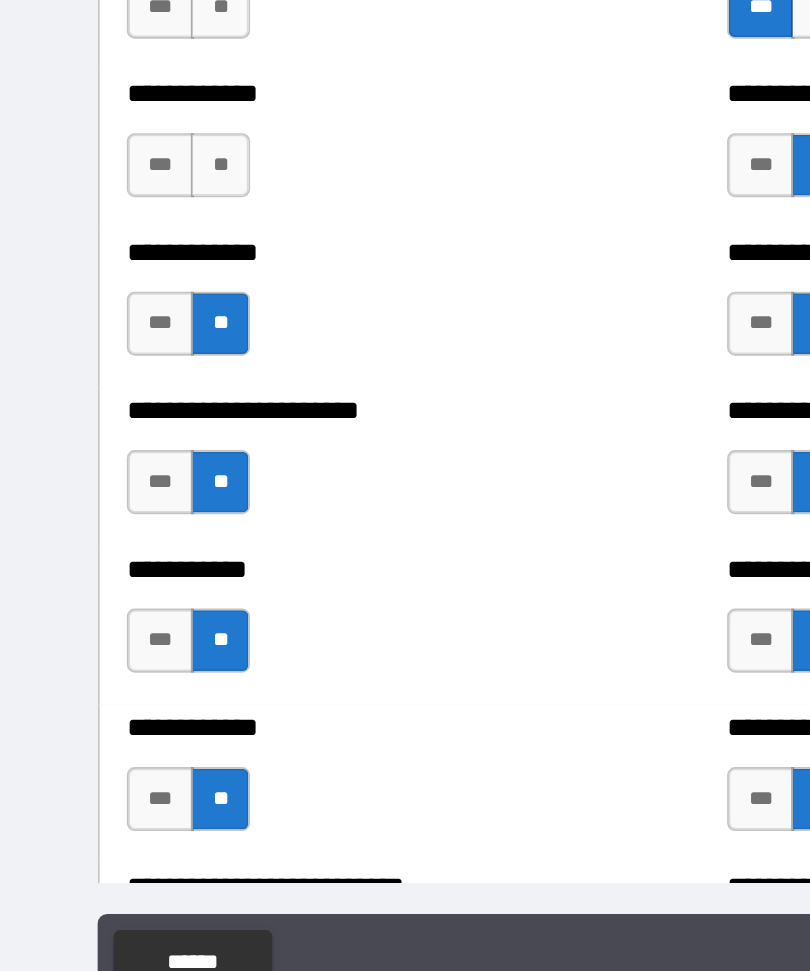 click on "**********" at bounding box center (217, 415) 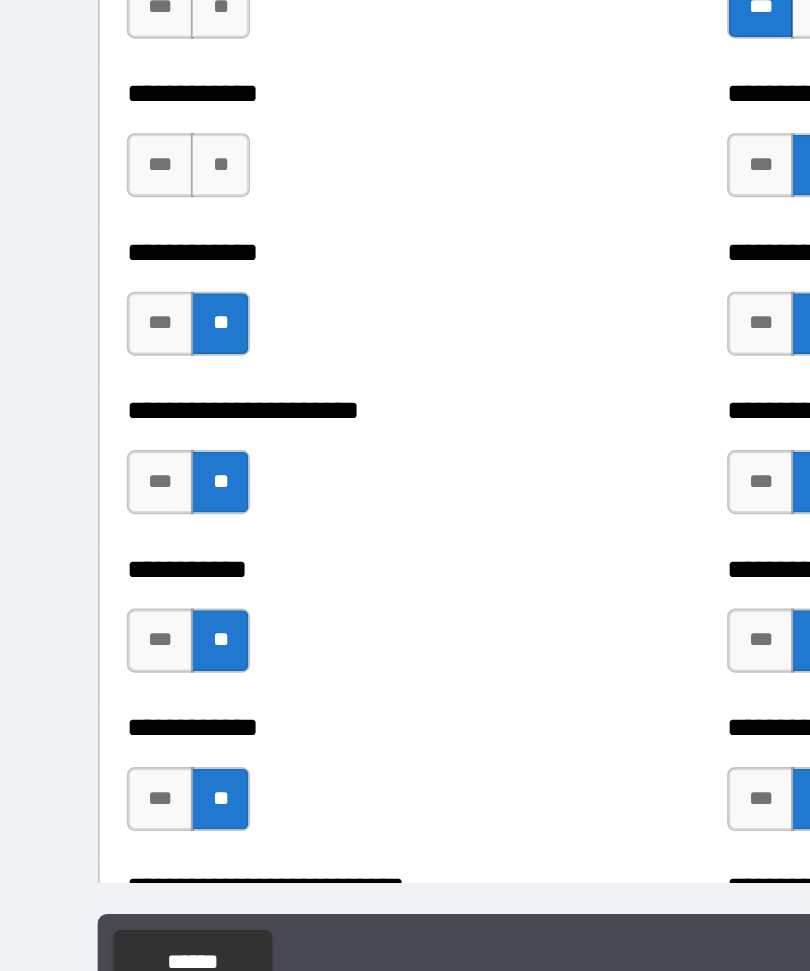 scroll, scrollTop: 67, scrollLeft: 0, axis: vertical 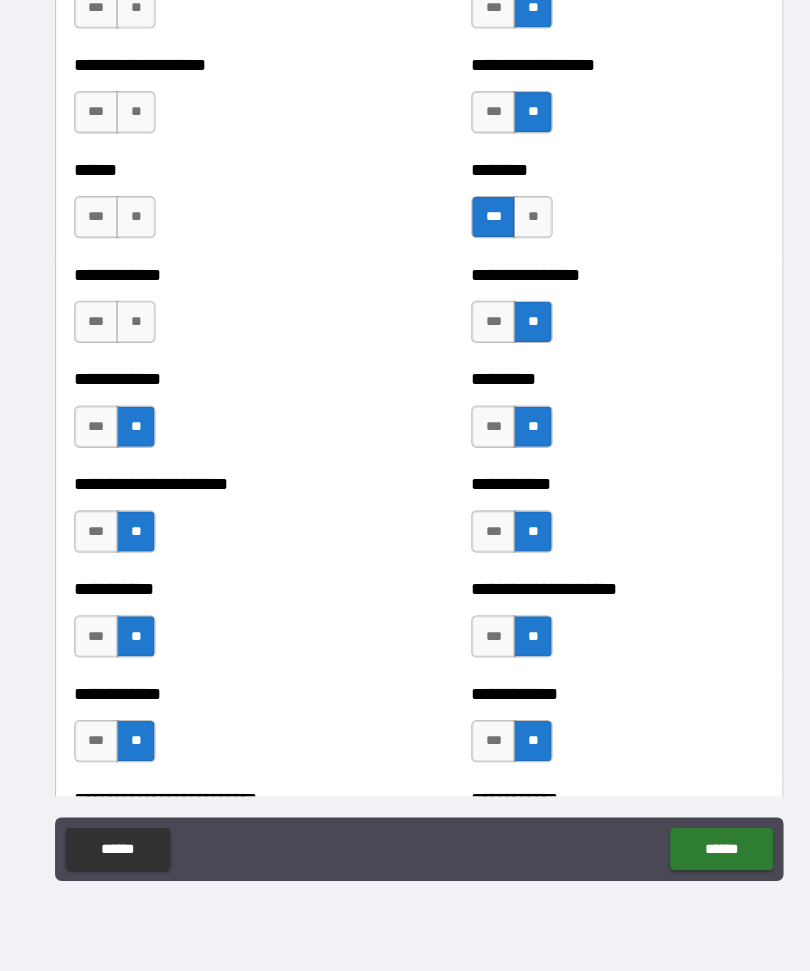 click on "**" at bounding box center [137, 358] 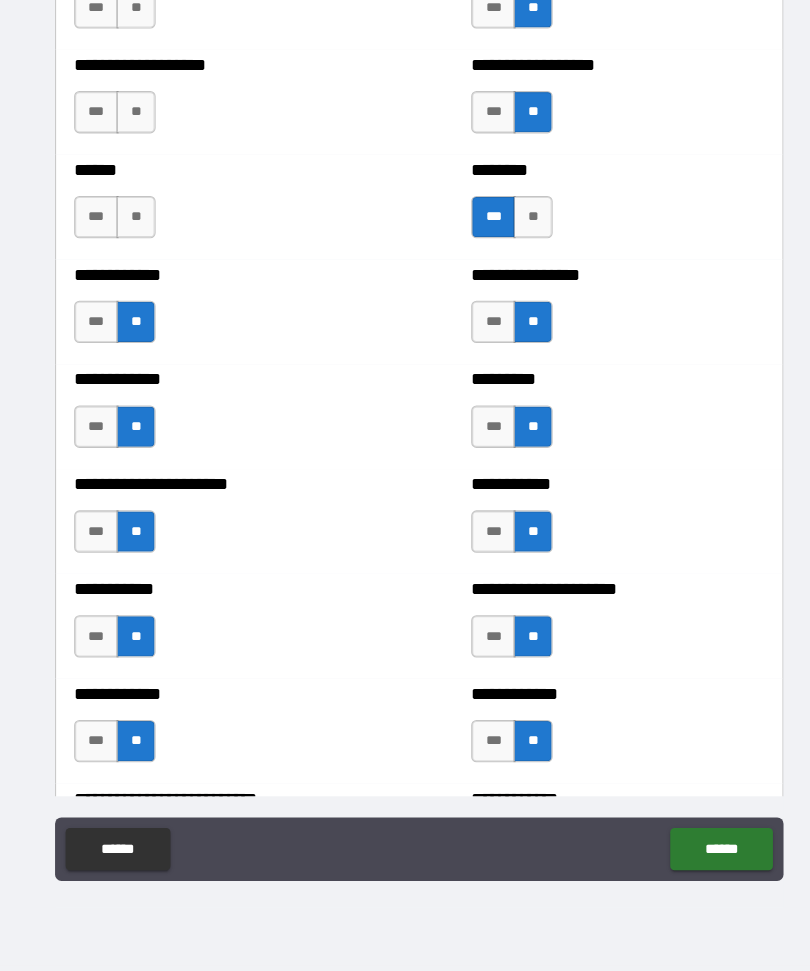 click on "**" at bounding box center (137, 259) 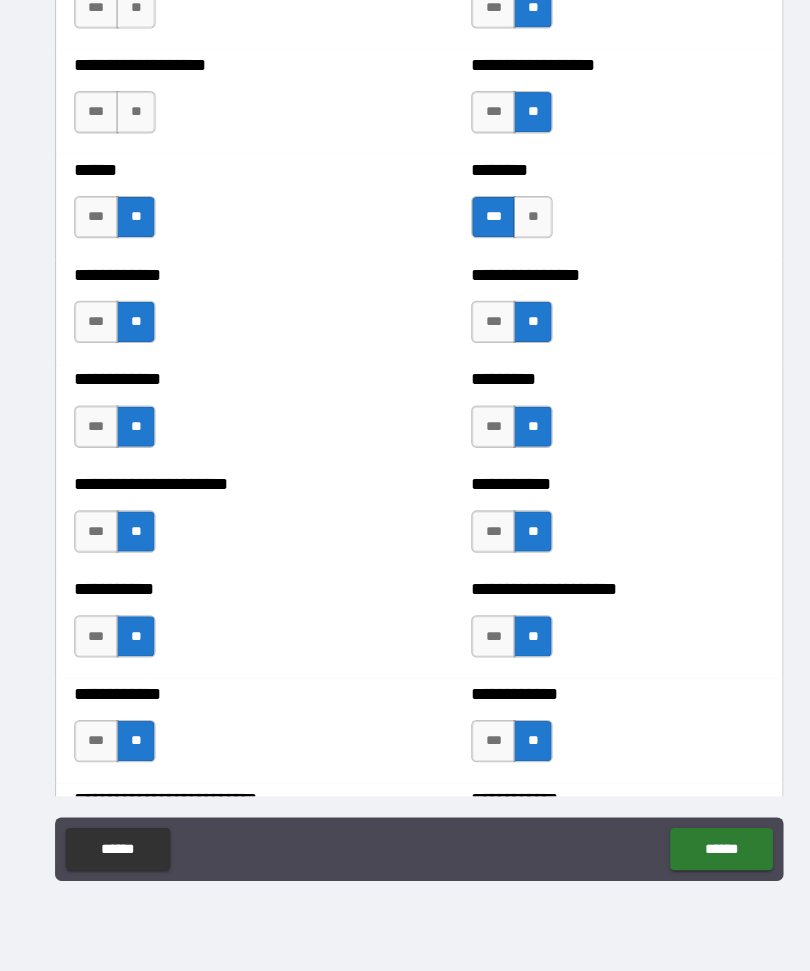 click on "**" at bounding box center [137, 160] 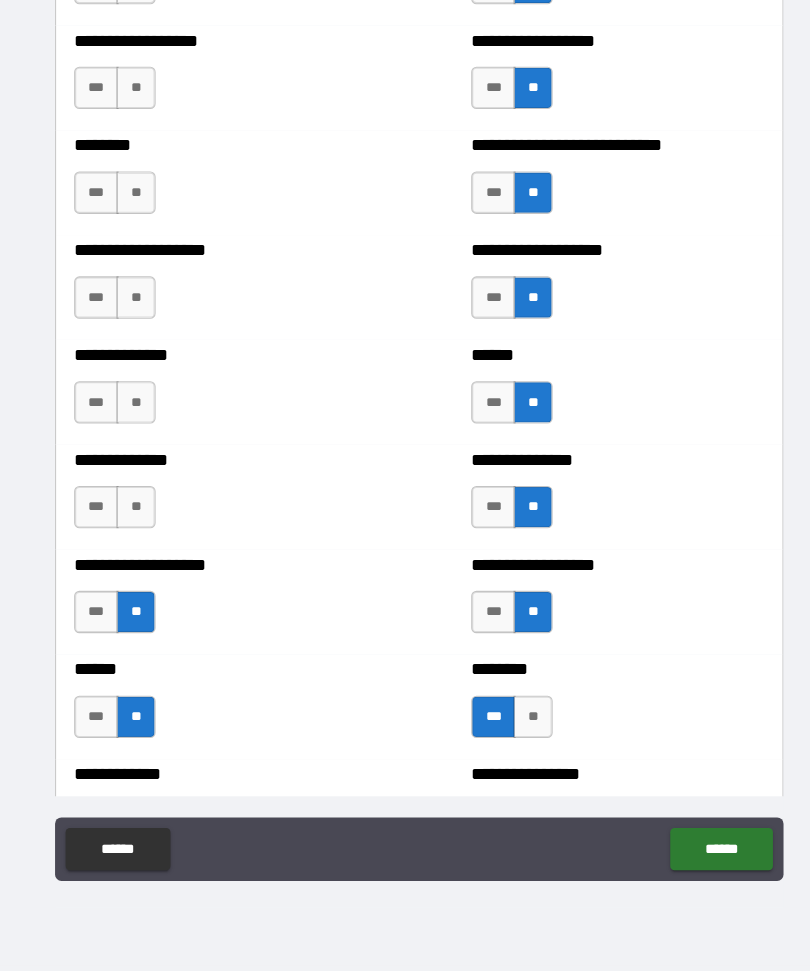 scroll, scrollTop: 4481, scrollLeft: 0, axis: vertical 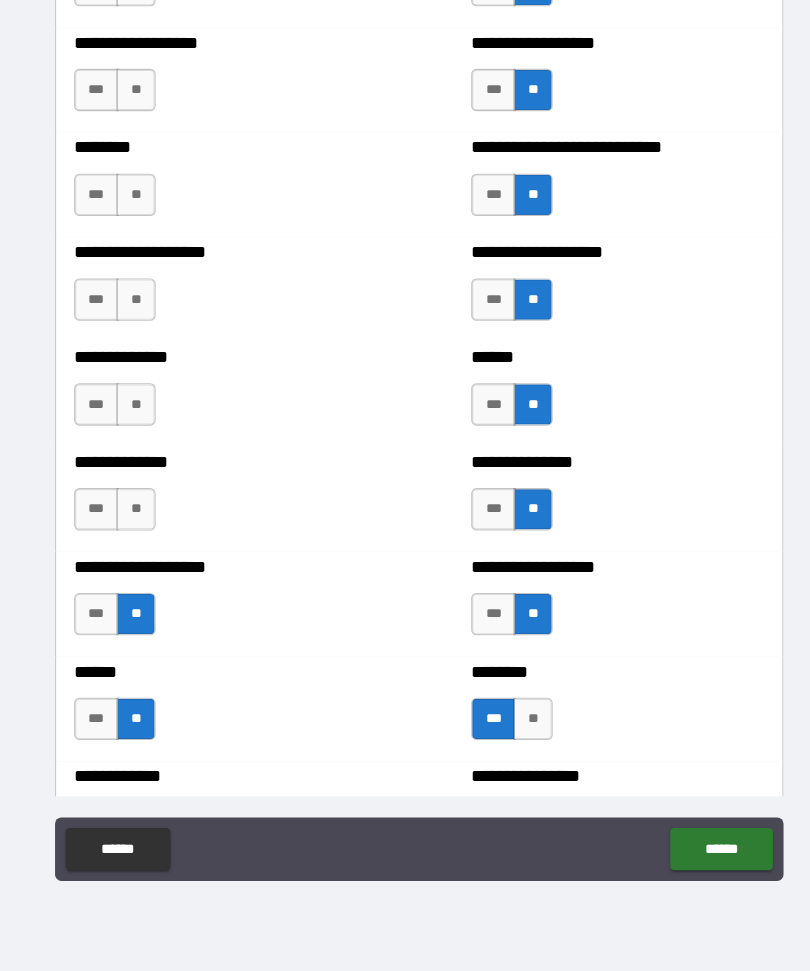 click on "***" at bounding box center [100, 535] 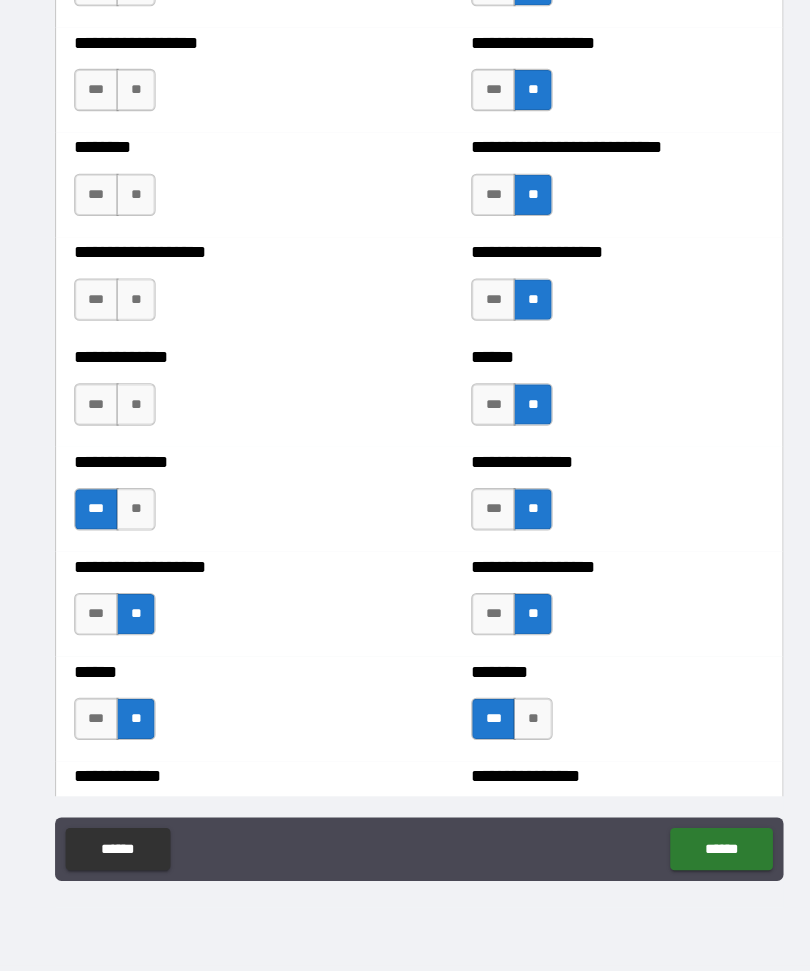 click on "**" at bounding box center (137, 436) 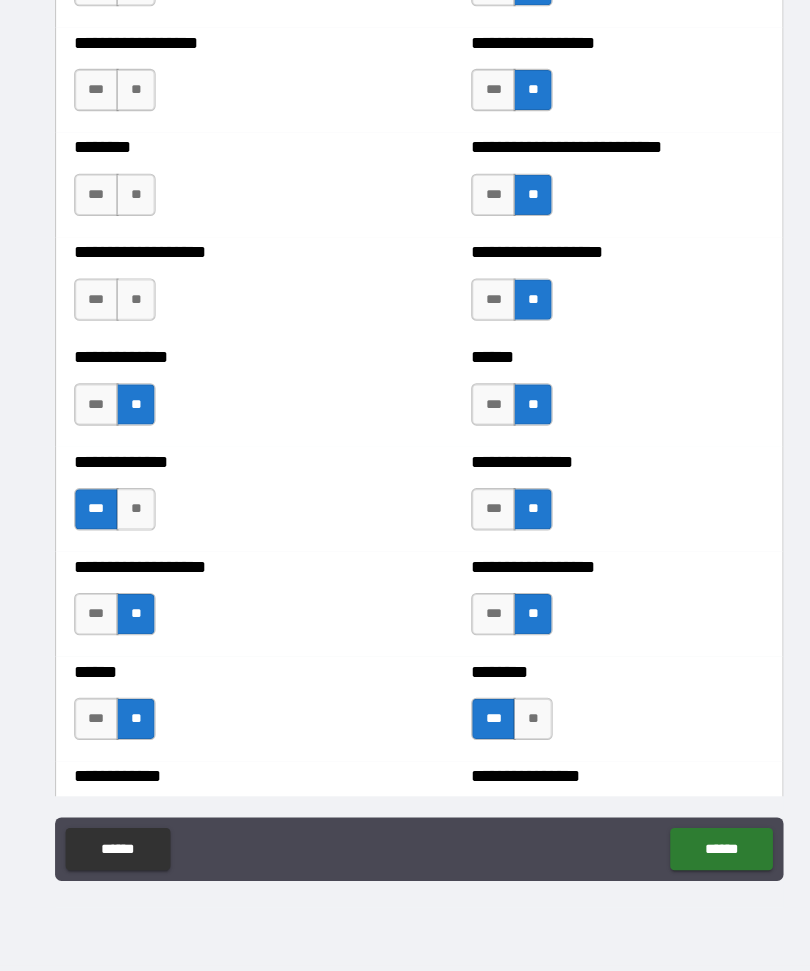 click on "**" at bounding box center (137, 337) 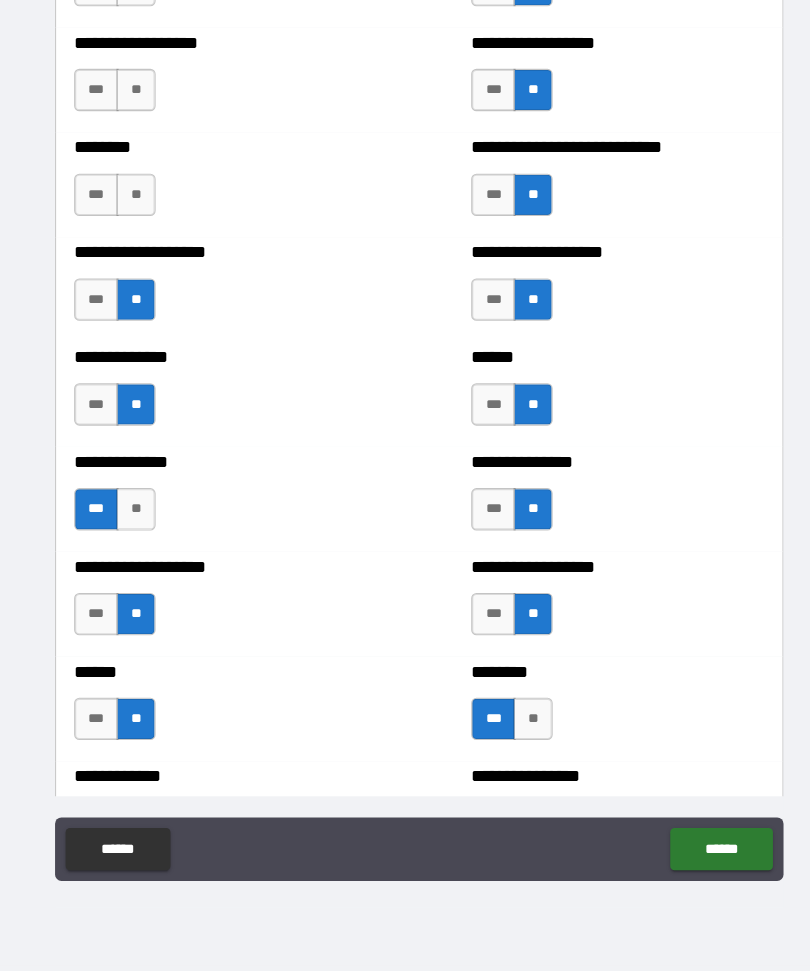 click on "**" at bounding box center (137, 238) 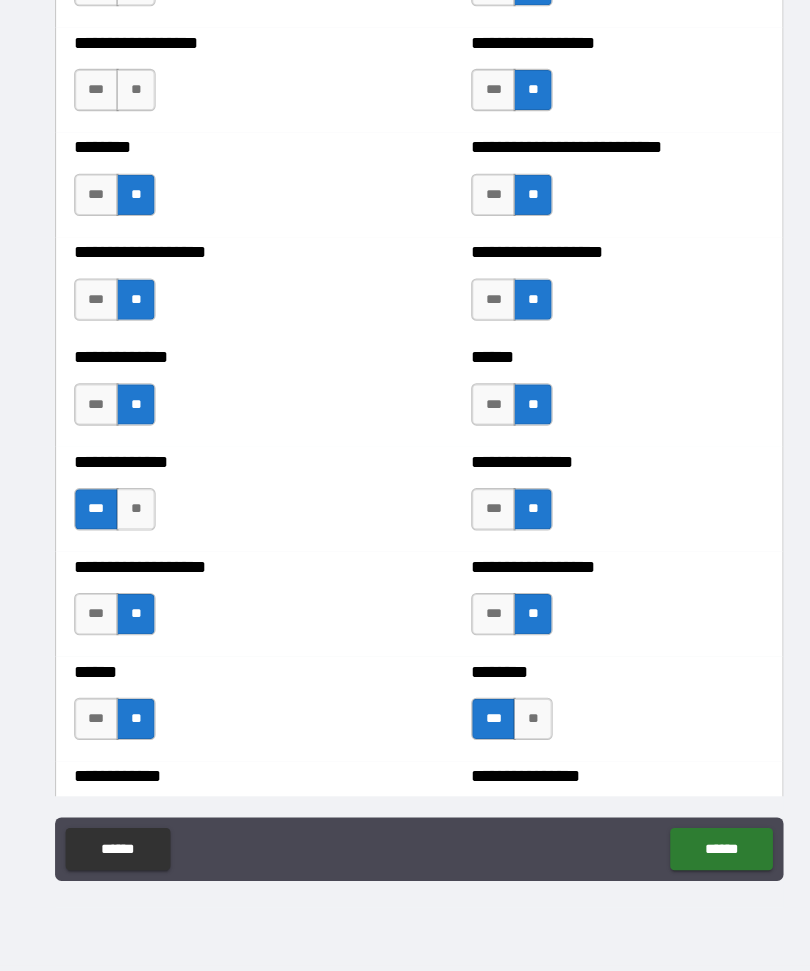 click on "**" at bounding box center [137, 139] 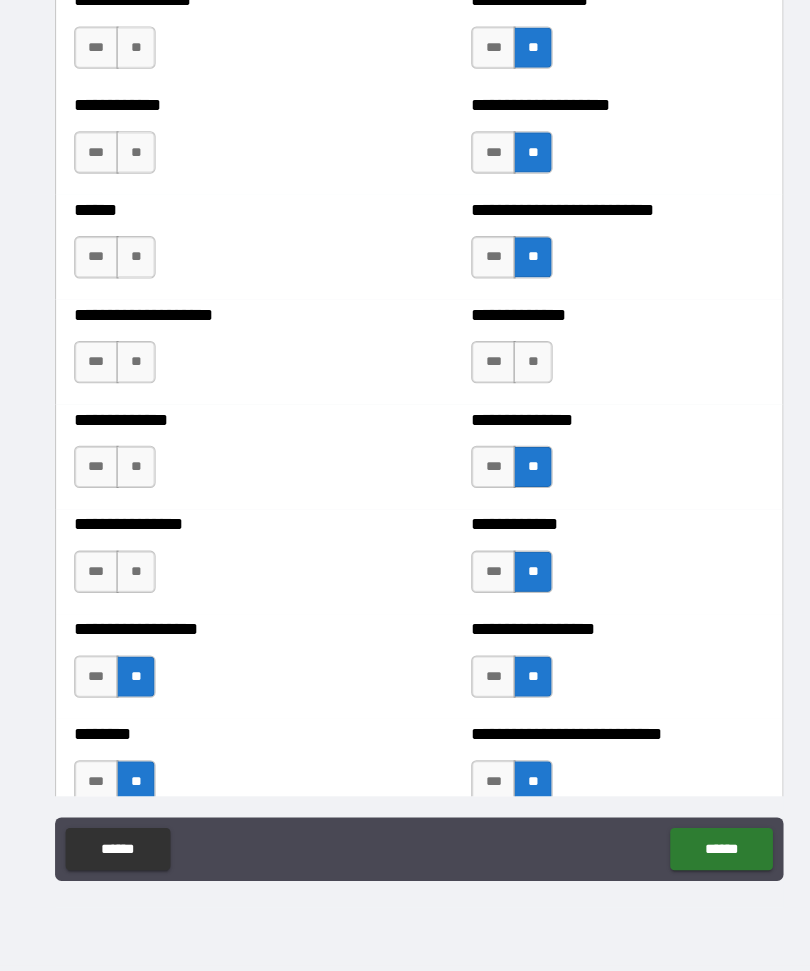 scroll, scrollTop: 3927, scrollLeft: 0, axis: vertical 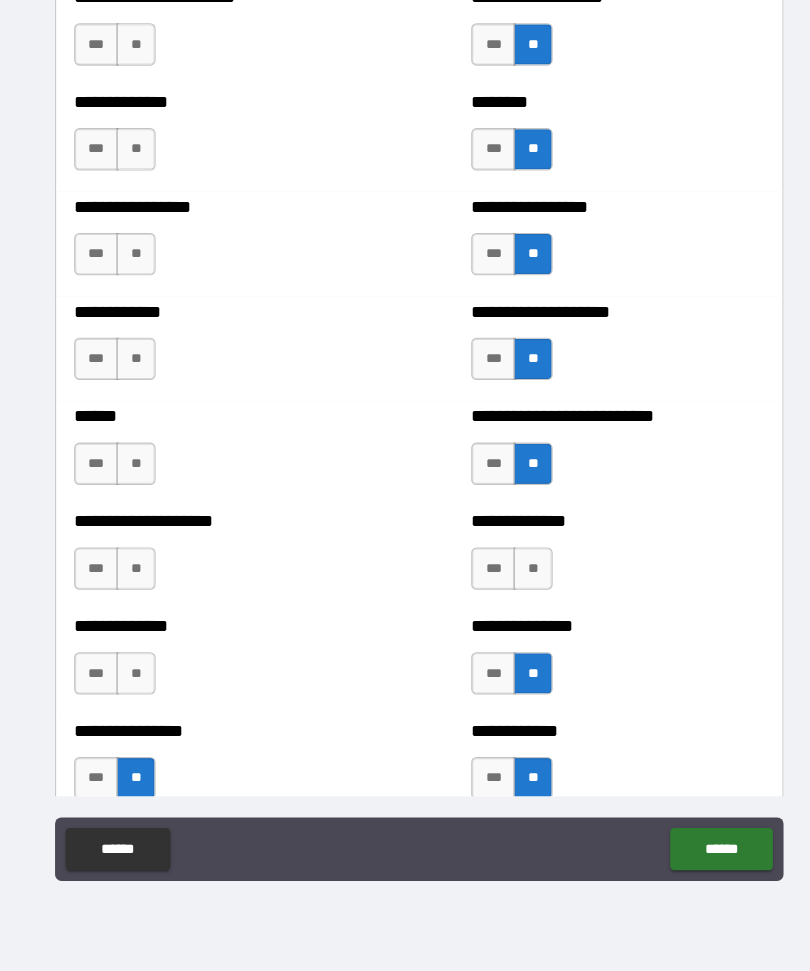 click on "**" at bounding box center (137, 690) 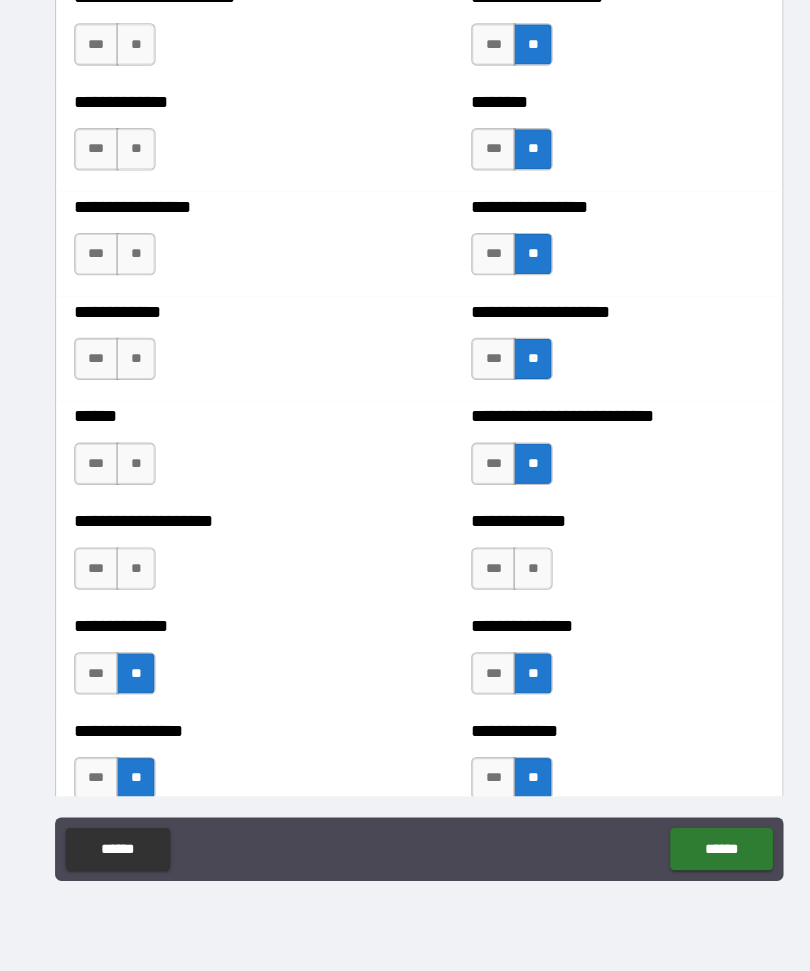 click on "**" at bounding box center (137, 591) 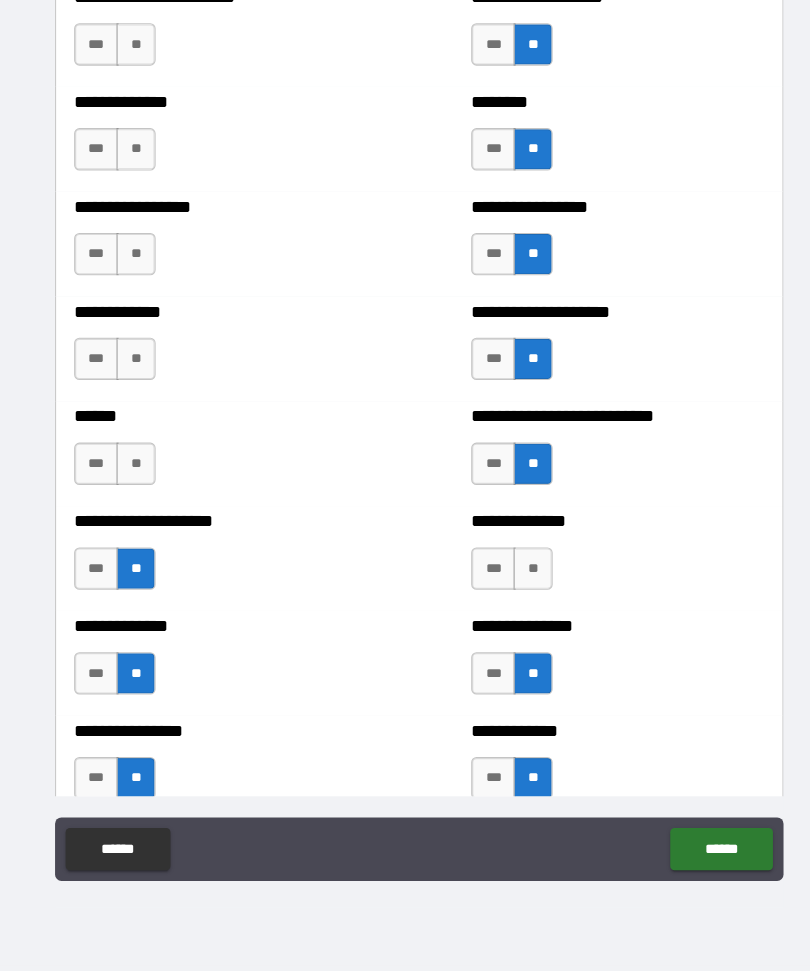 click on "**" at bounding box center (137, 492) 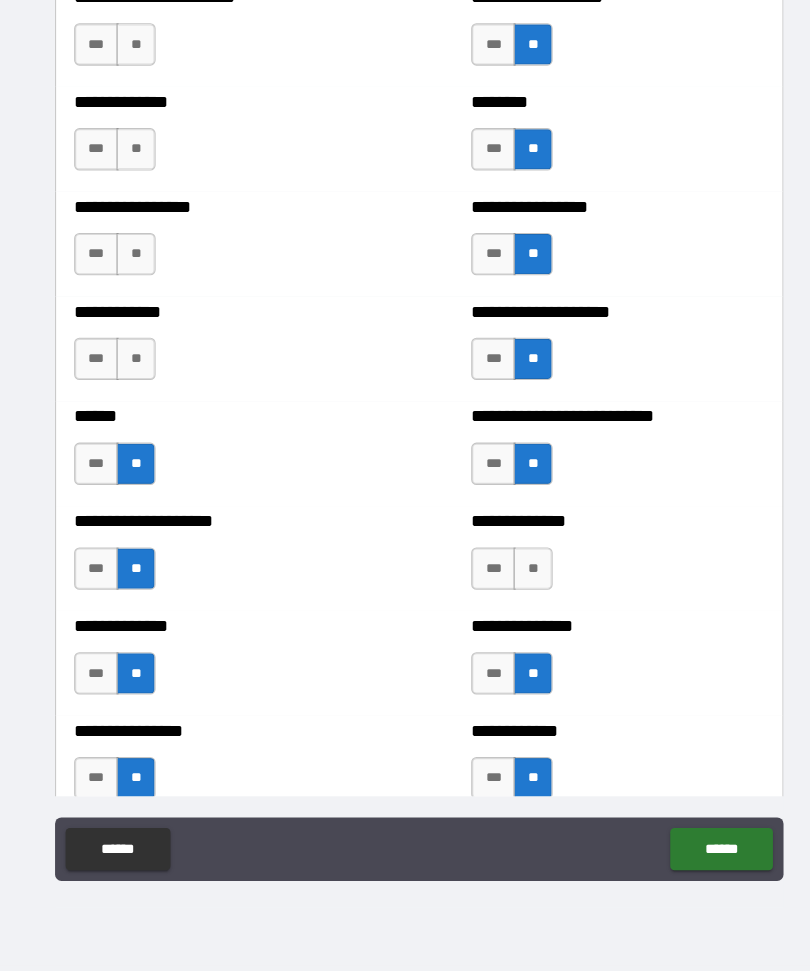 click on "**" at bounding box center (137, 393) 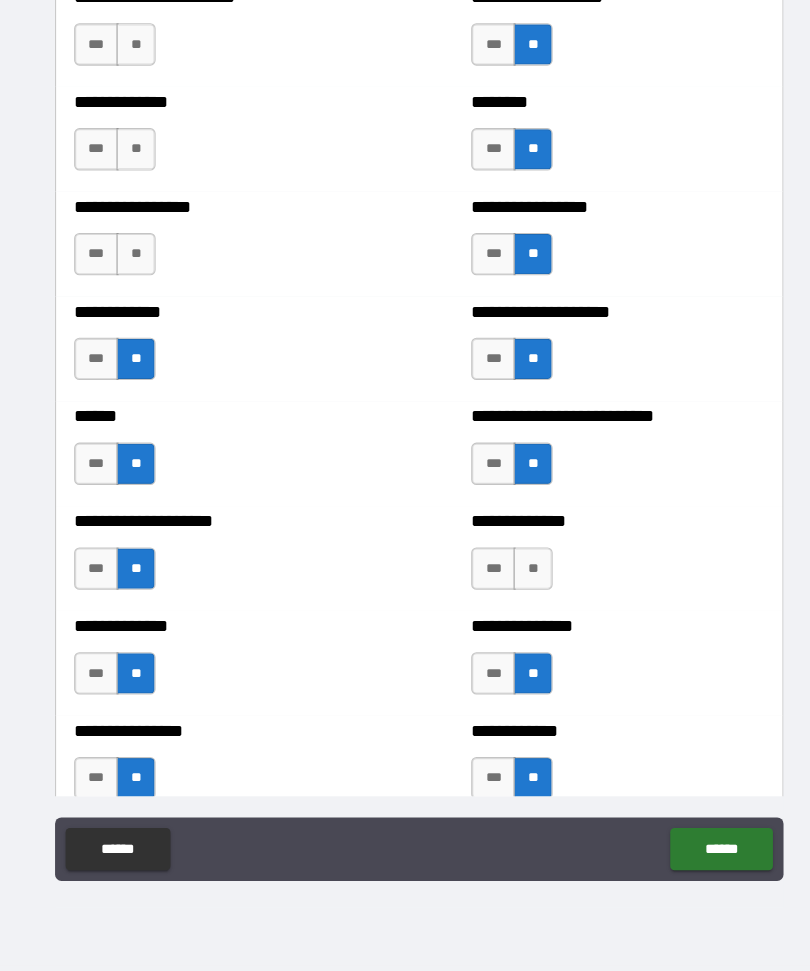 click on "**" at bounding box center [137, 294] 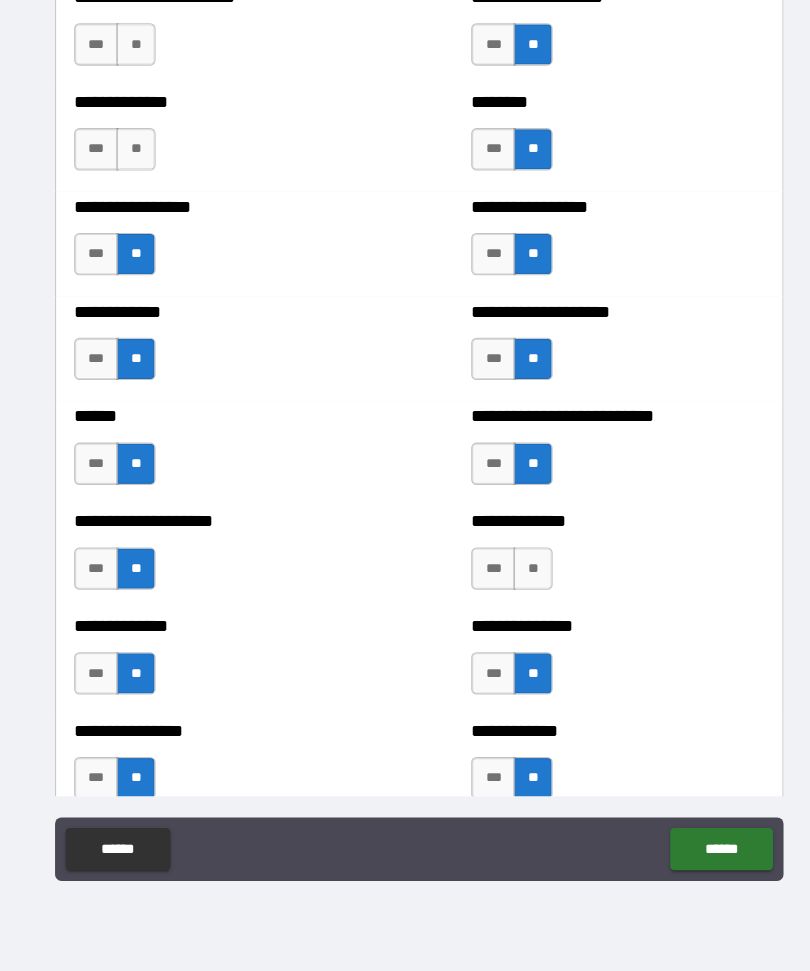 click on "**" at bounding box center (137, 195) 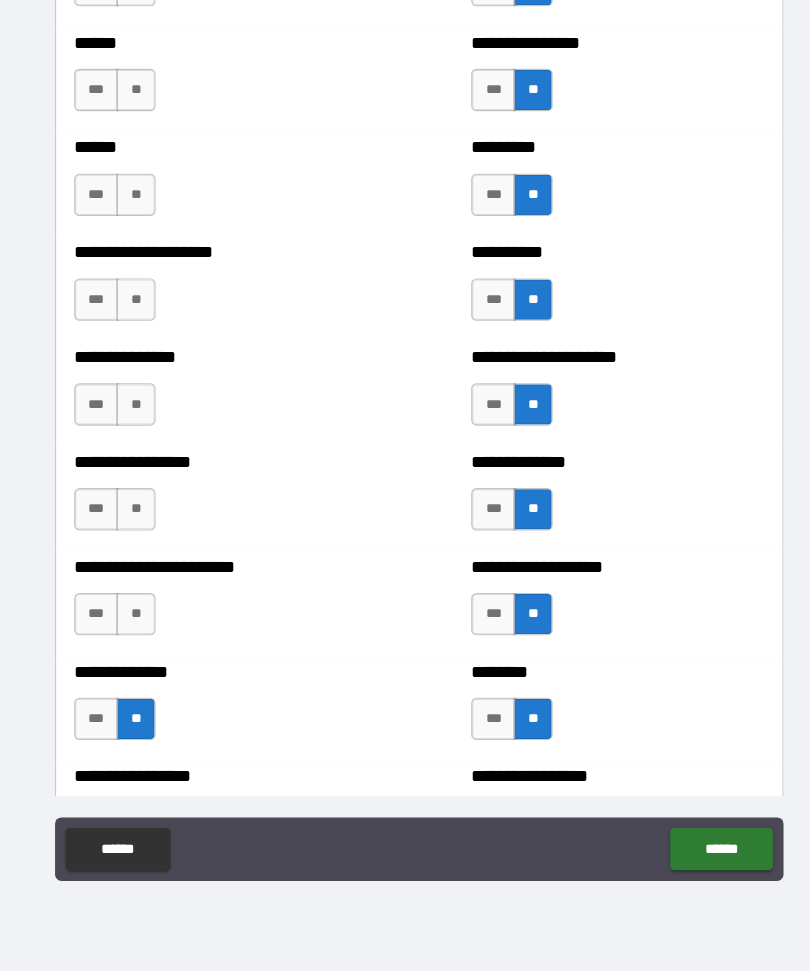 scroll, scrollTop: 3200, scrollLeft: 0, axis: vertical 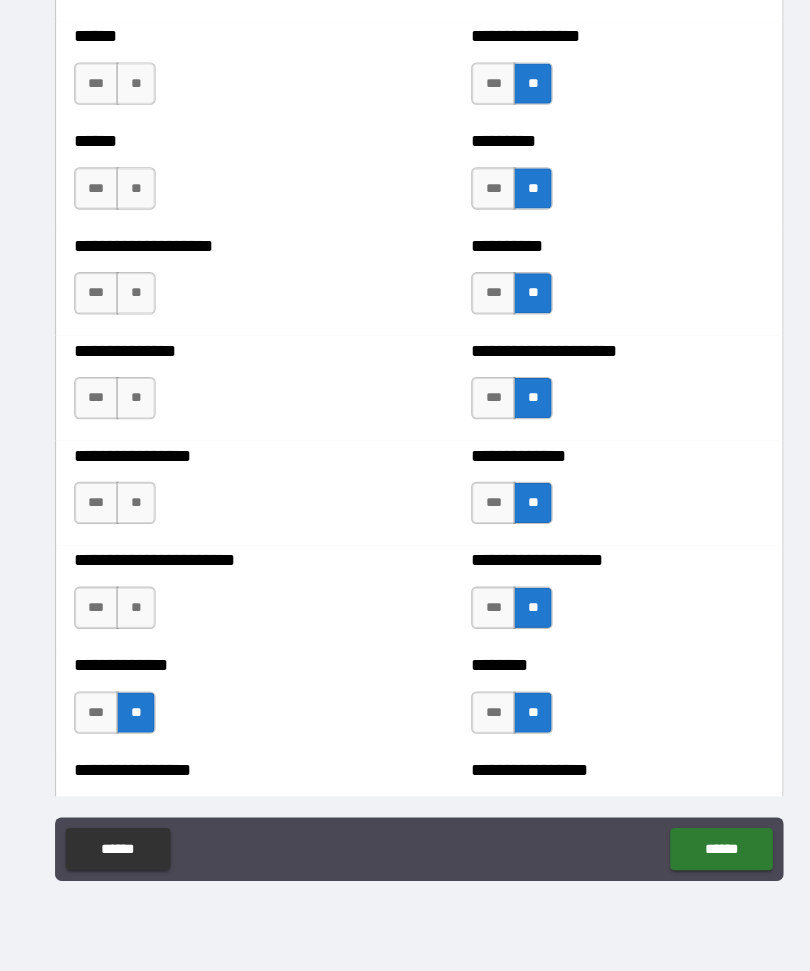 click on "**" at bounding box center [137, 628] 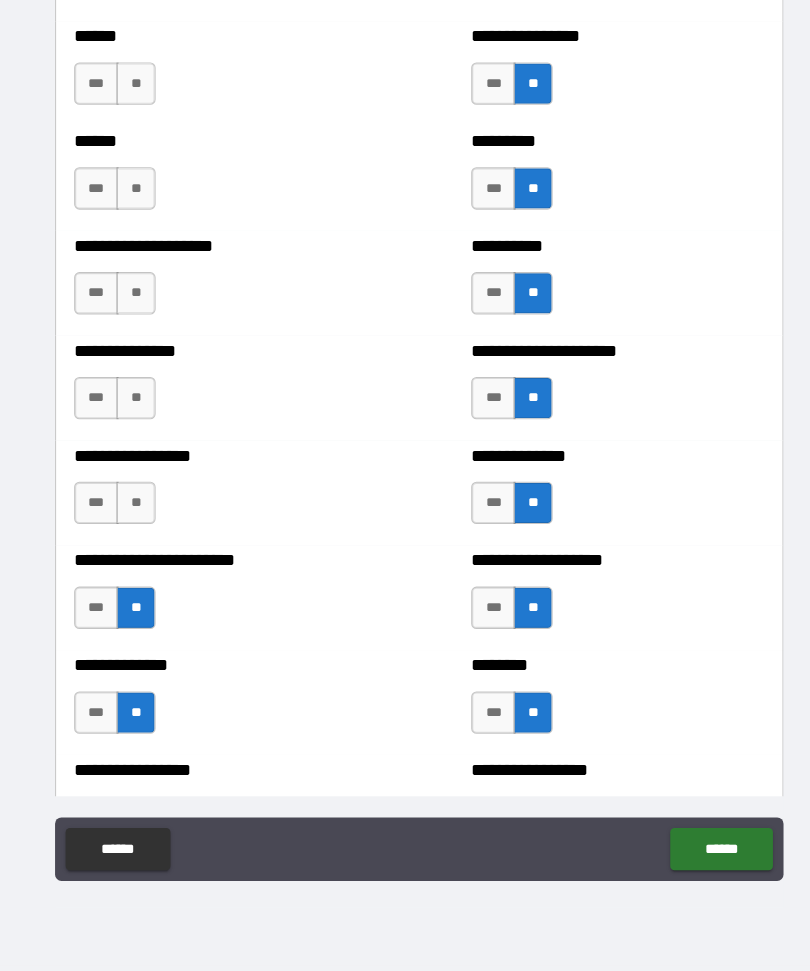 click on "***" at bounding box center [100, 529] 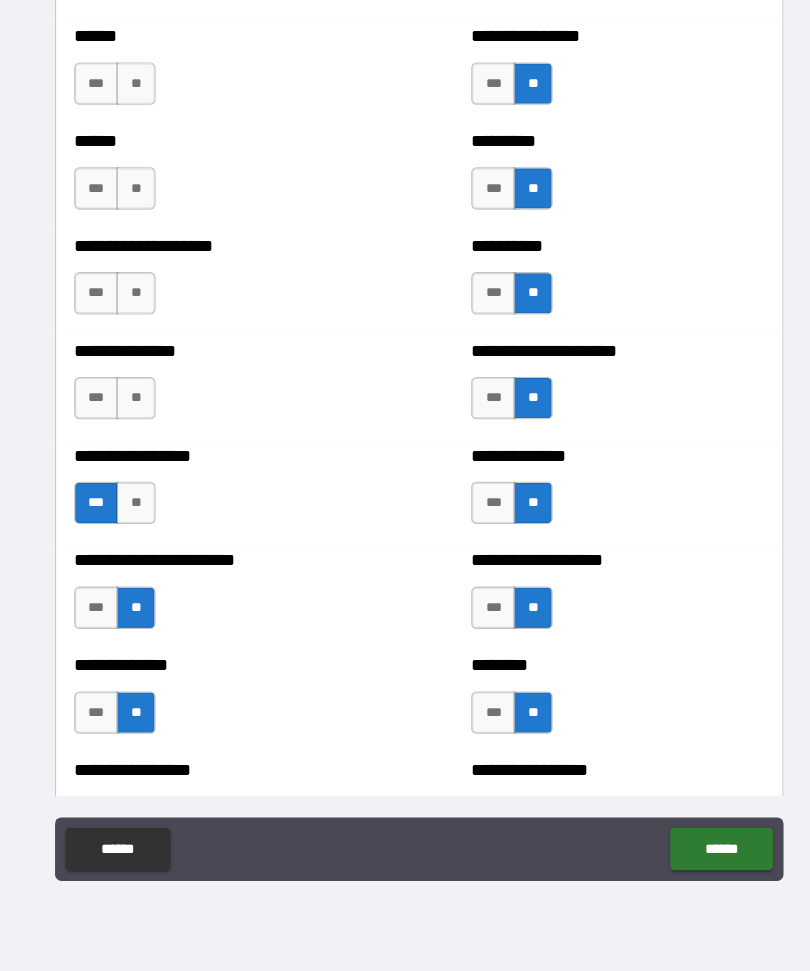 click on "**" at bounding box center [137, 430] 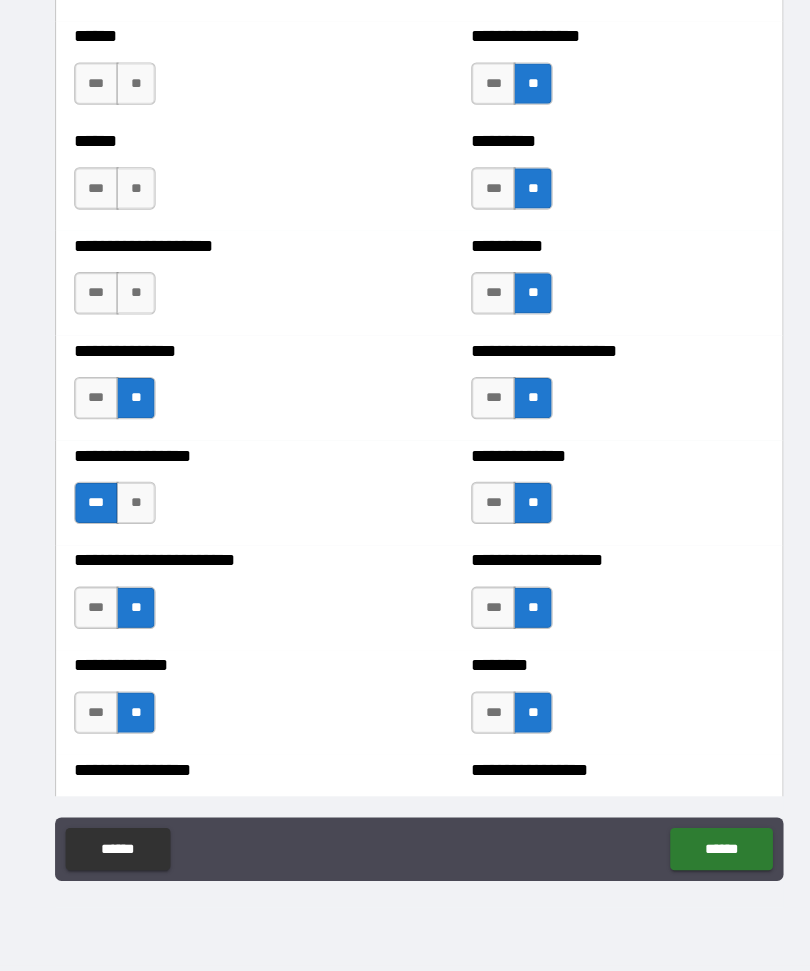click on "***" at bounding box center [100, 331] 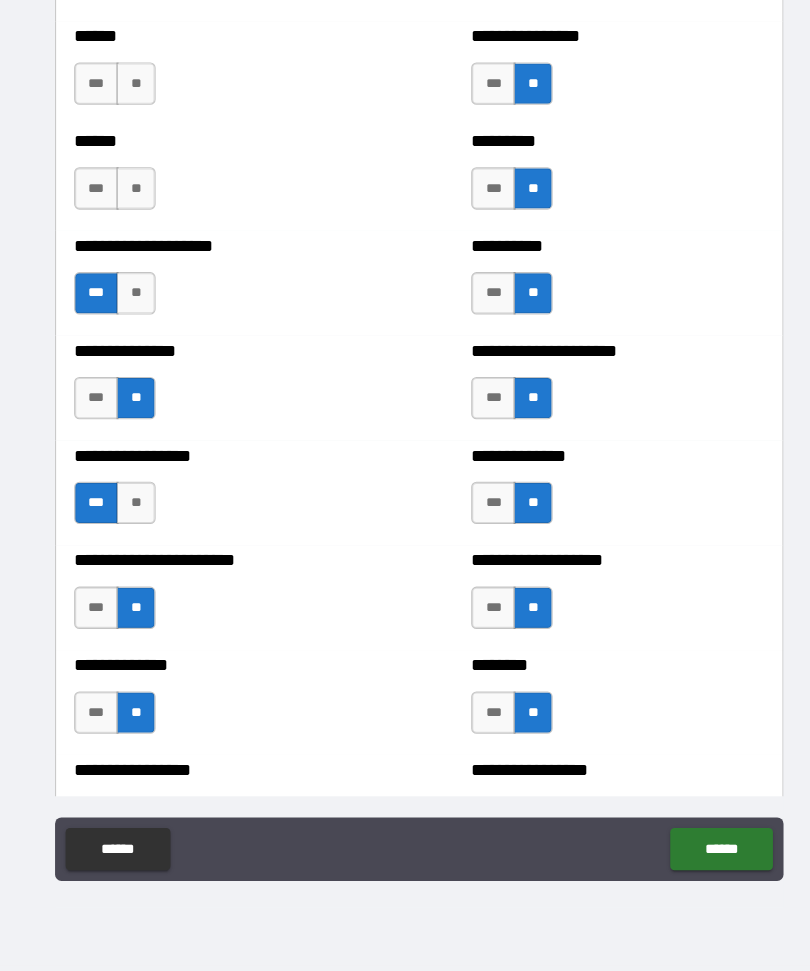 click on "**" at bounding box center [137, 232] 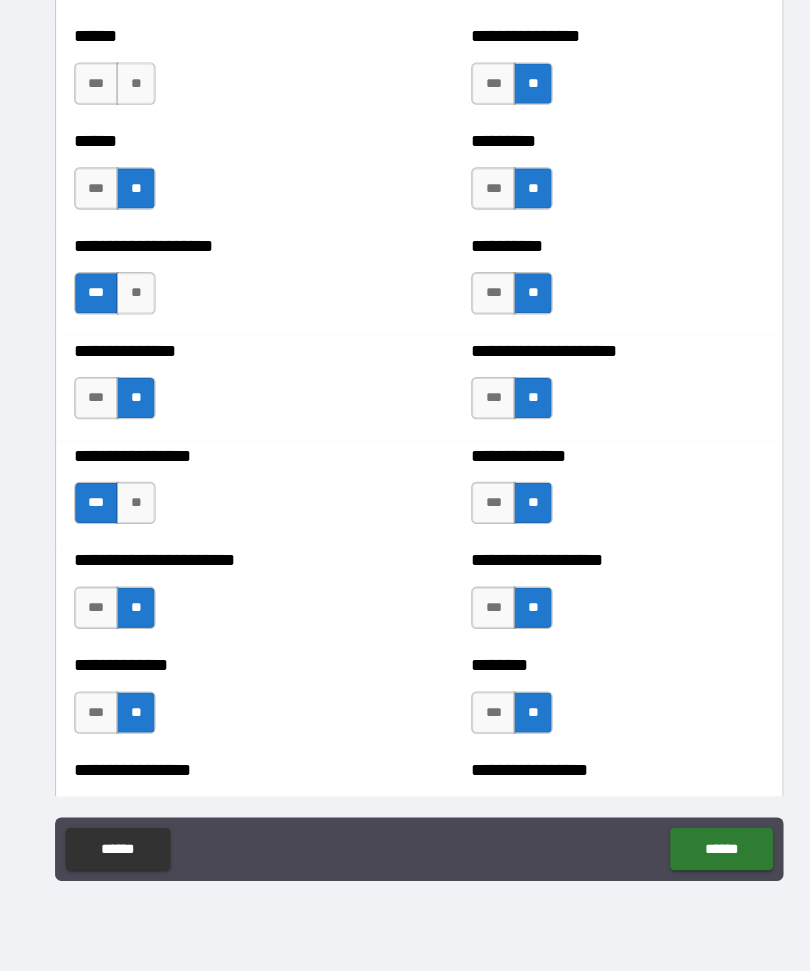 click on "**" at bounding box center (137, 133) 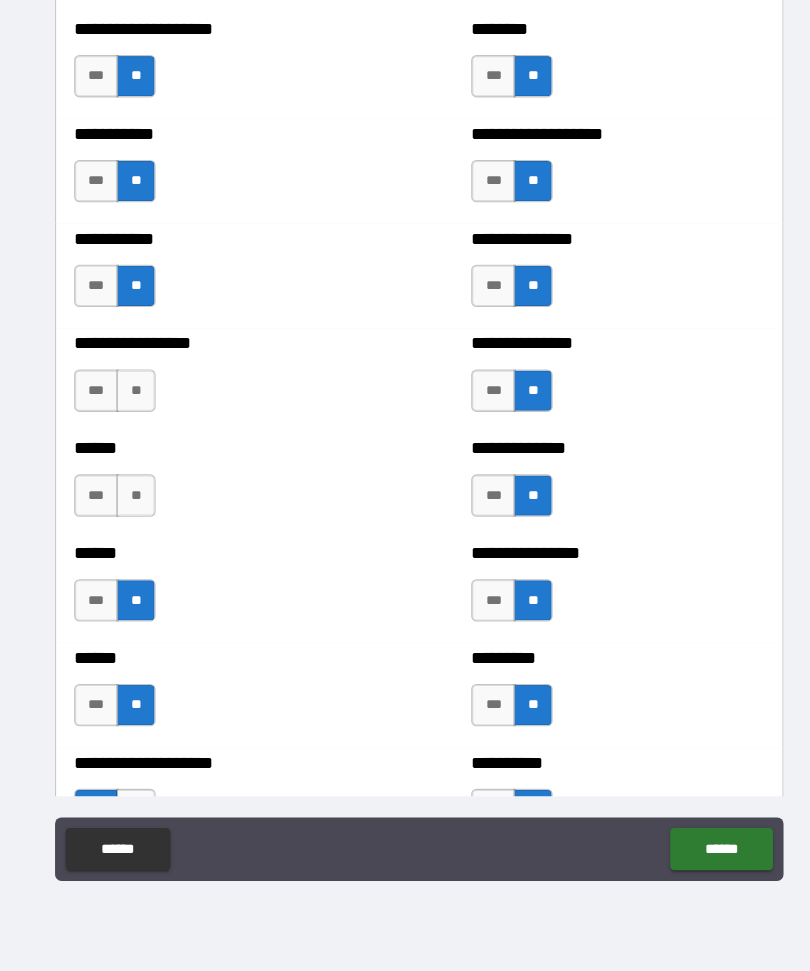 scroll, scrollTop: 2688, scrollLeft: 0, axis: vertical 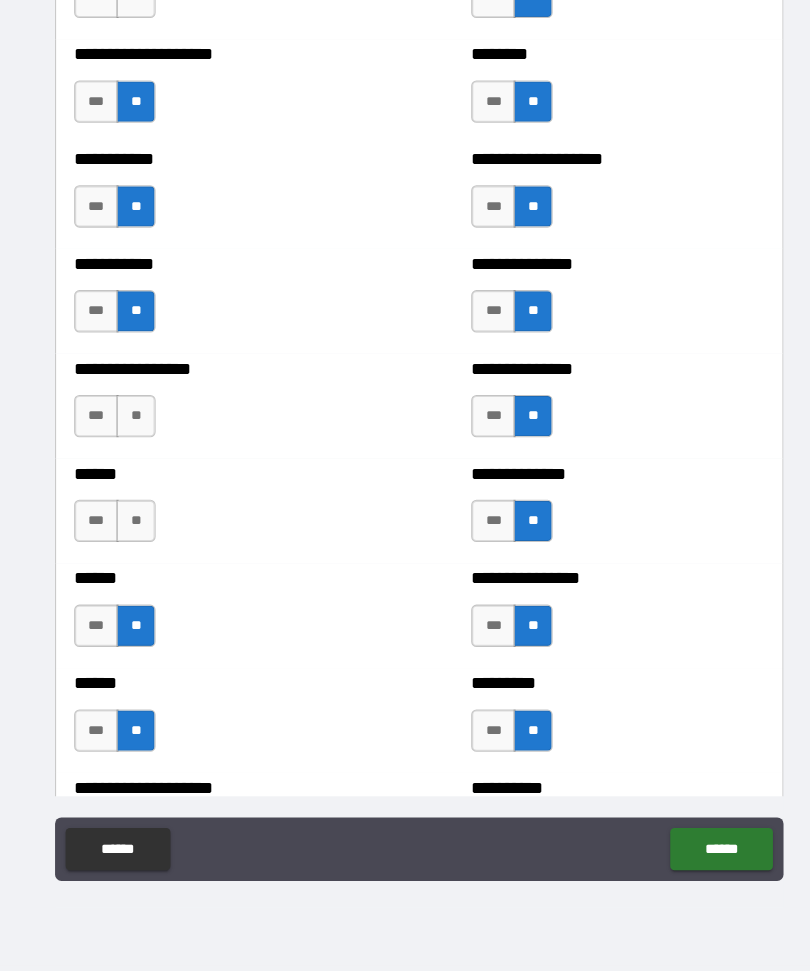 click on "***" at bounding box center (100, 546) 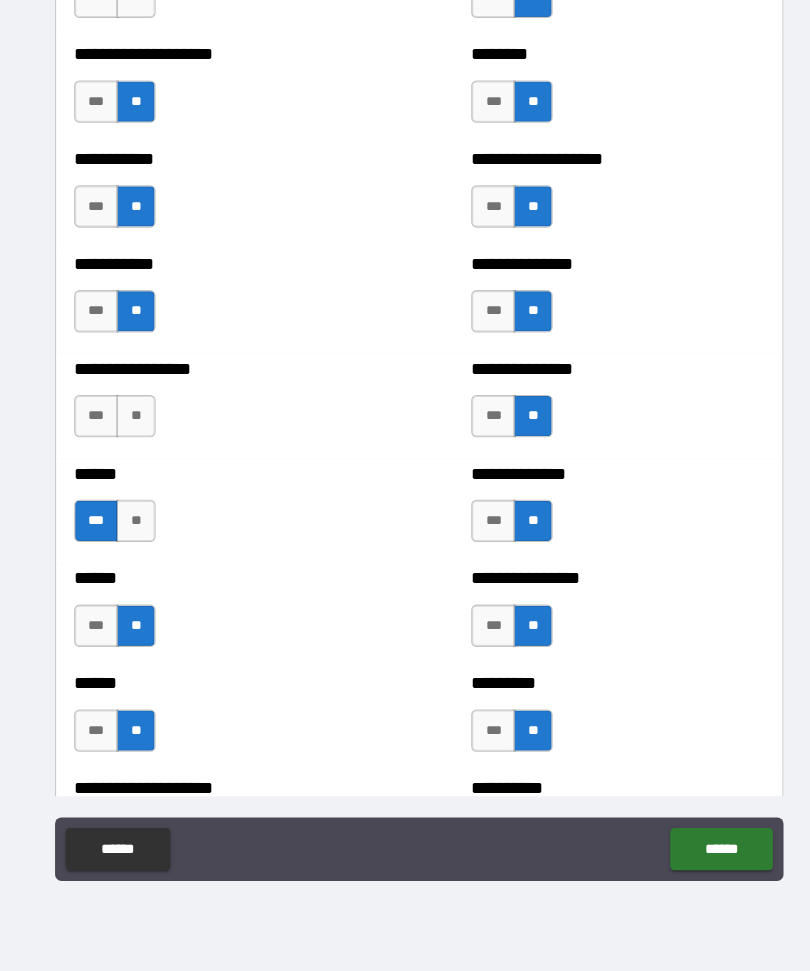 click on "**" at bounding box center (137, 447) 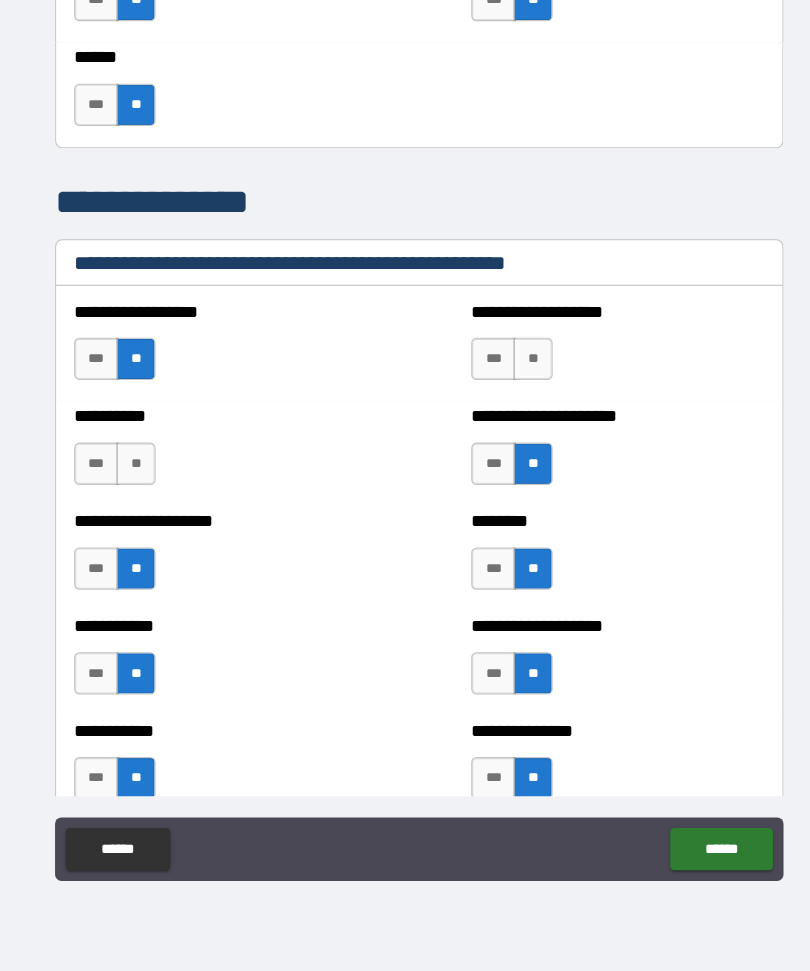 scroll, scrollTop: 2246, scrollLeft: 0, axis: vertical 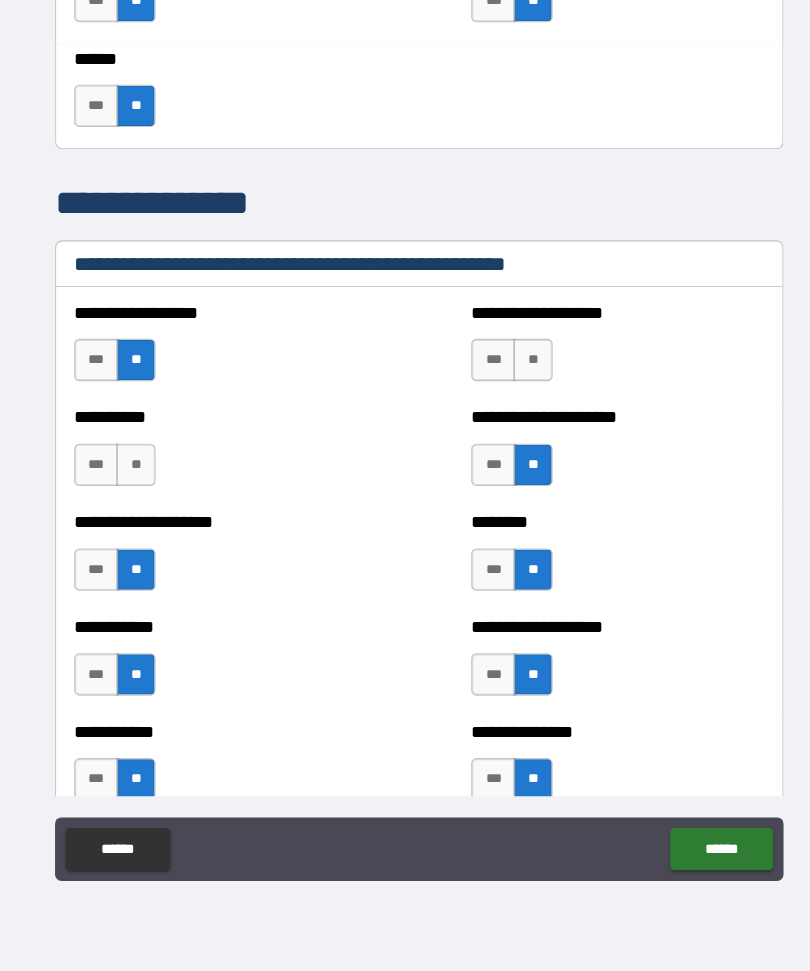 click on "**" at bounding box center [512, 394] 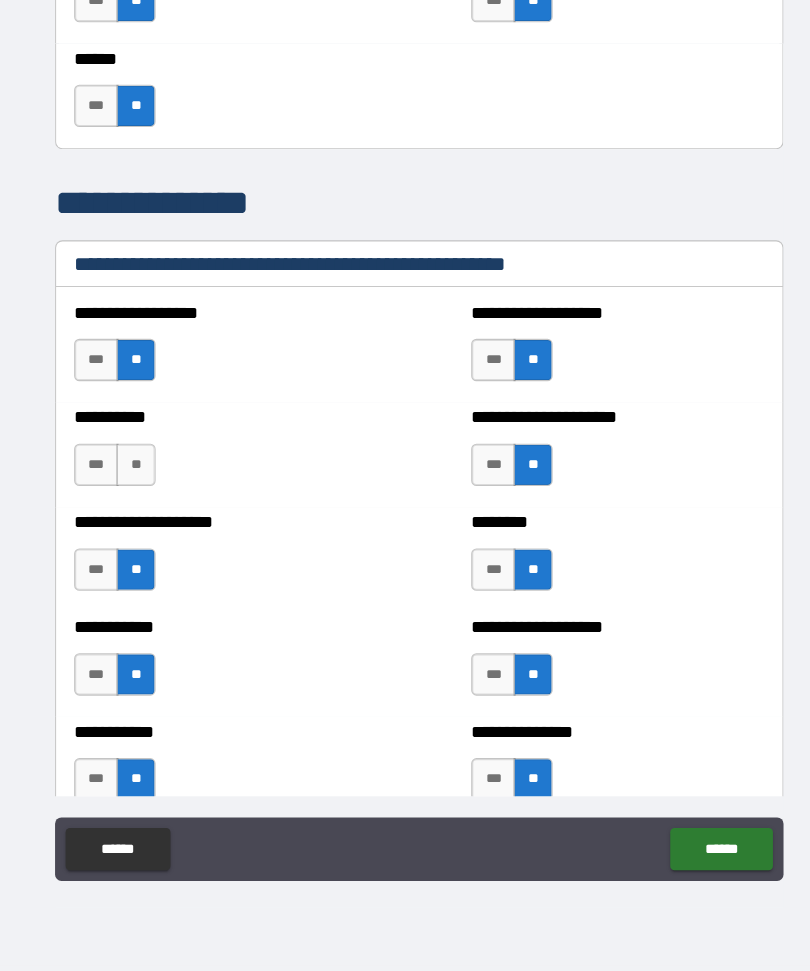 click on "**" at bounding box center (137, 493) 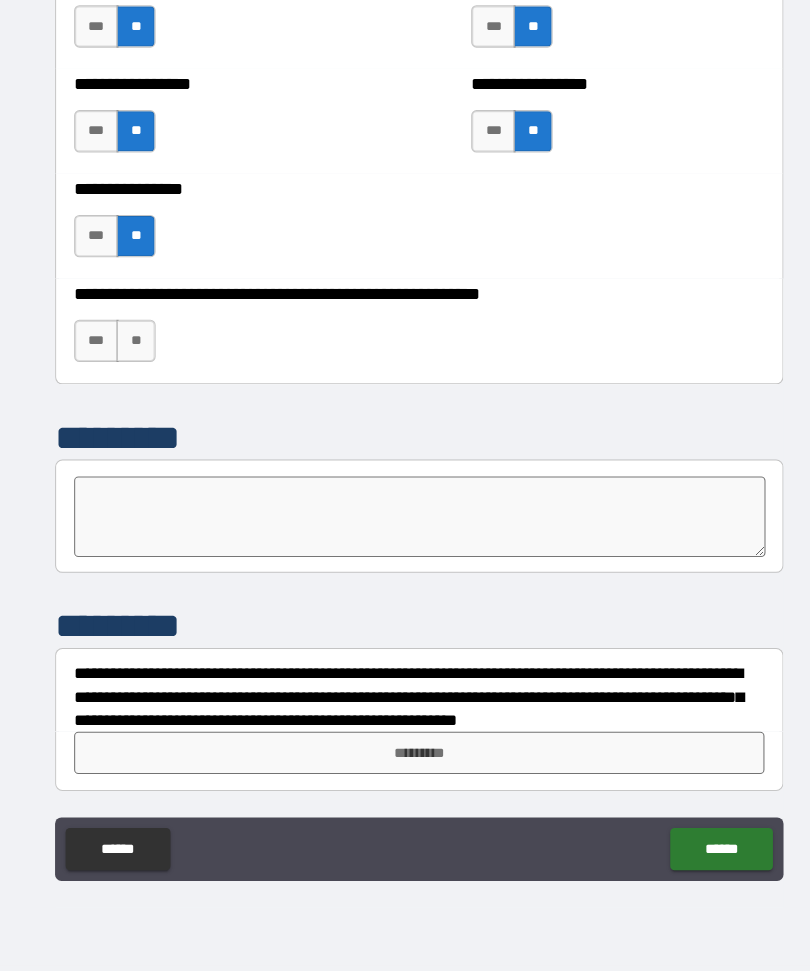 scroll, scrollTop: 6125, scrollLeft: 0, axis: vertical 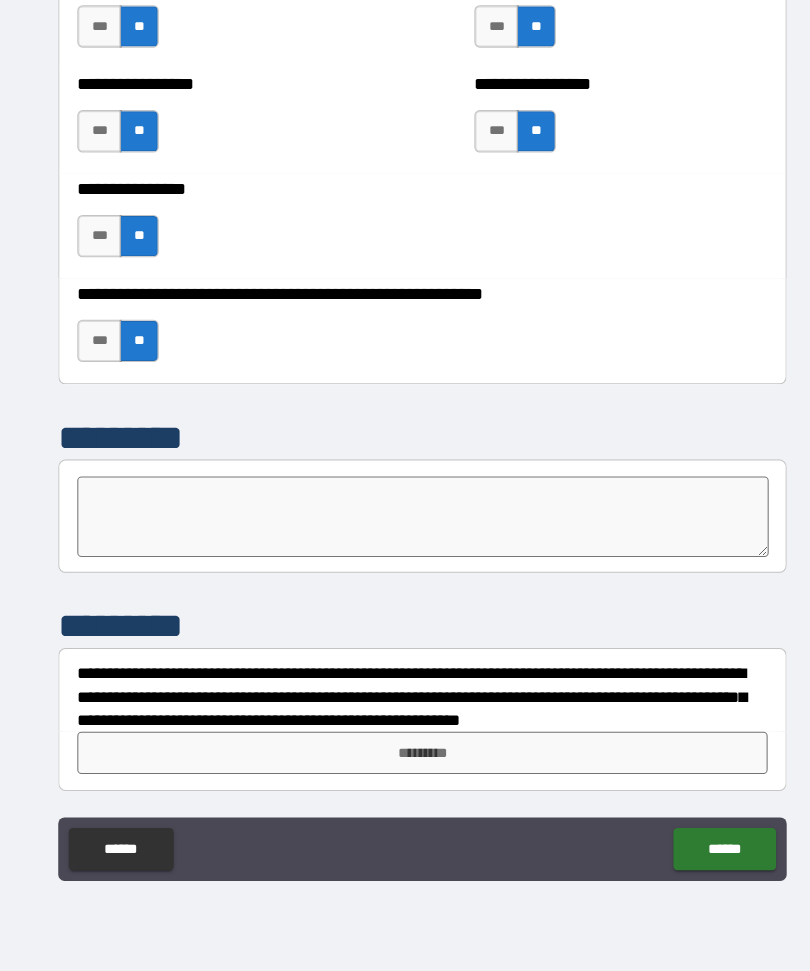 click on "*********" at bounding box center (405, 765) 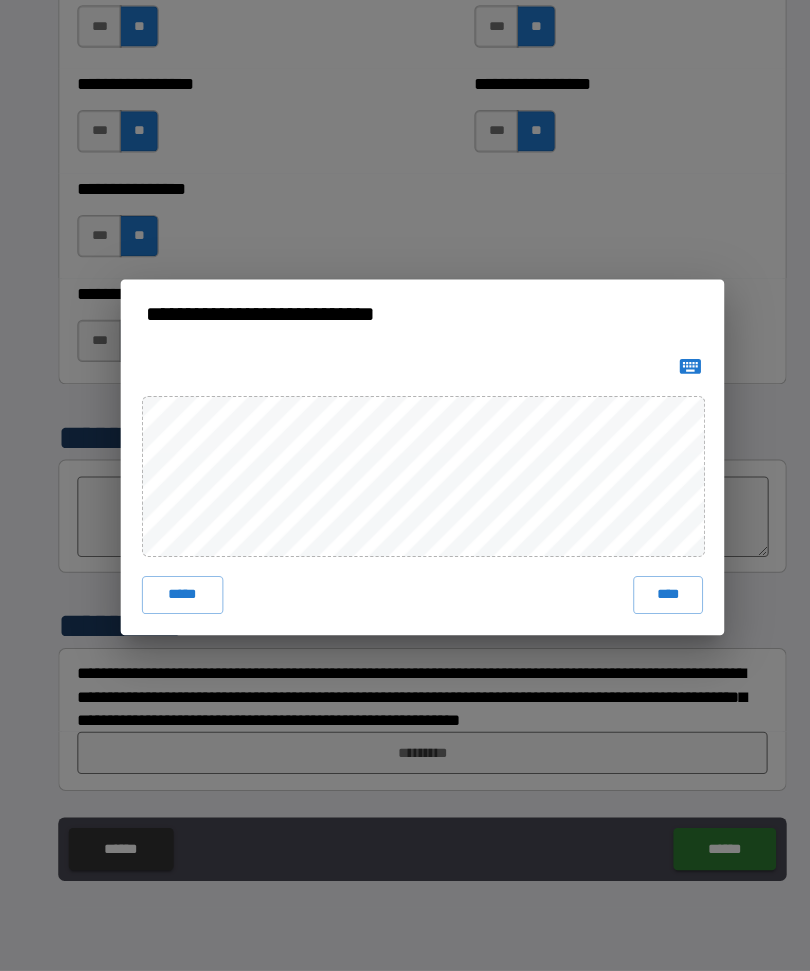 click on "****" at bounding box center [637, 616] 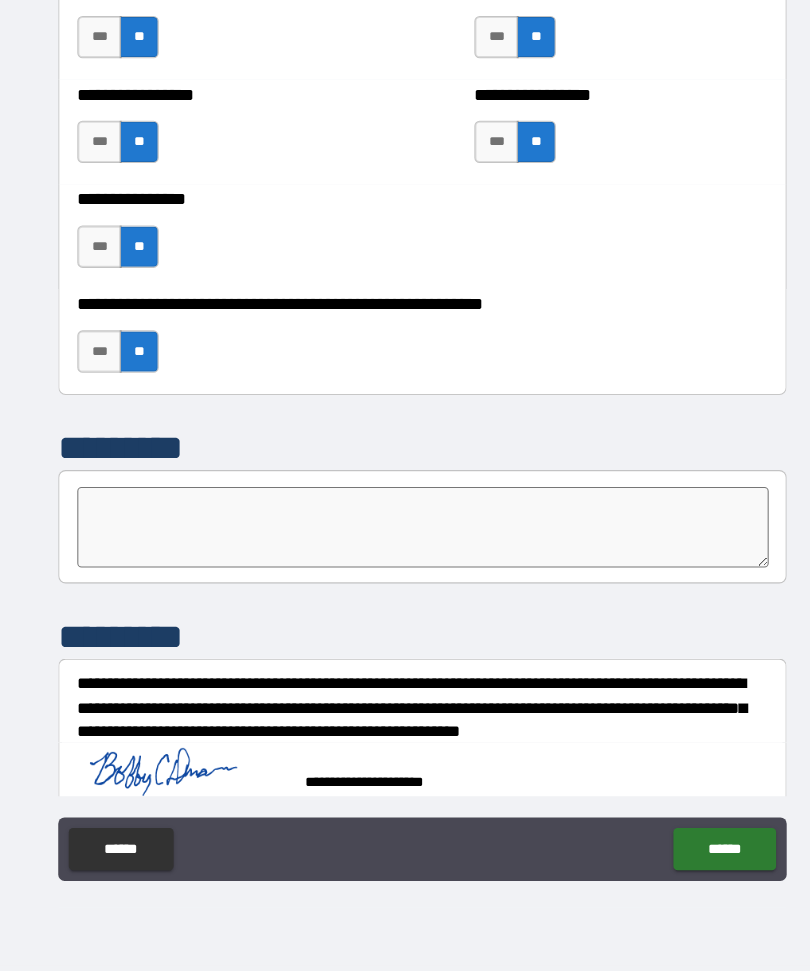 click on "******" at bounding box center (690, 856) 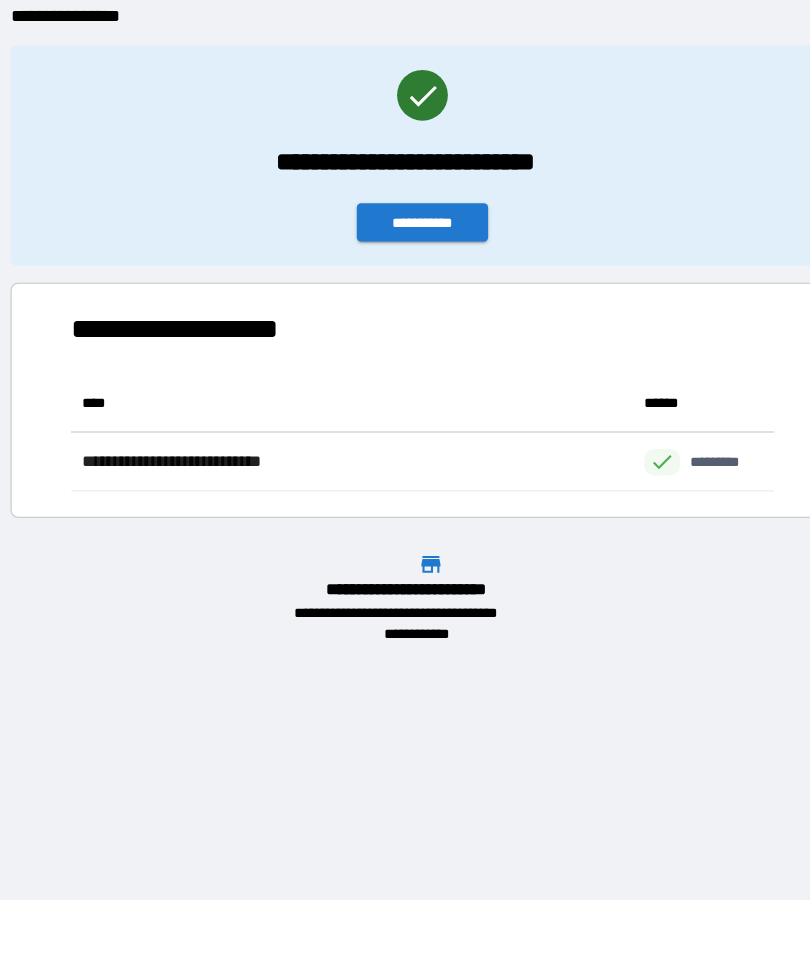 scroll, scrollTop: 111, scrollLeft: 664, axis: both 